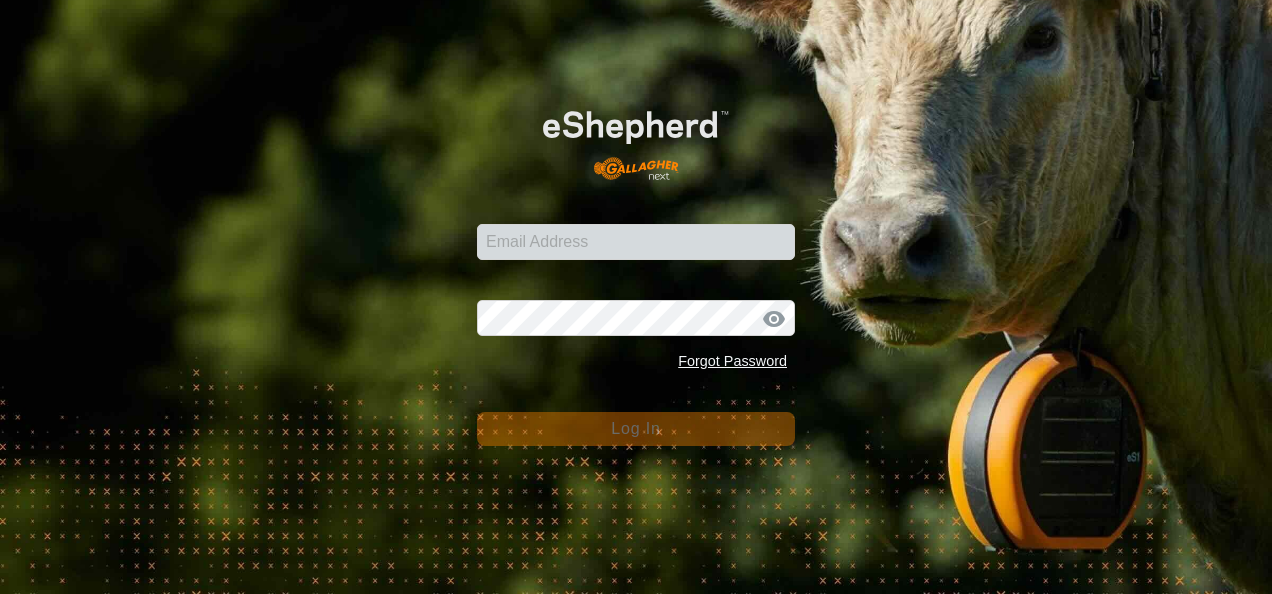 scroll, scrollTop: 0, scrollLeft: 0, axis: both 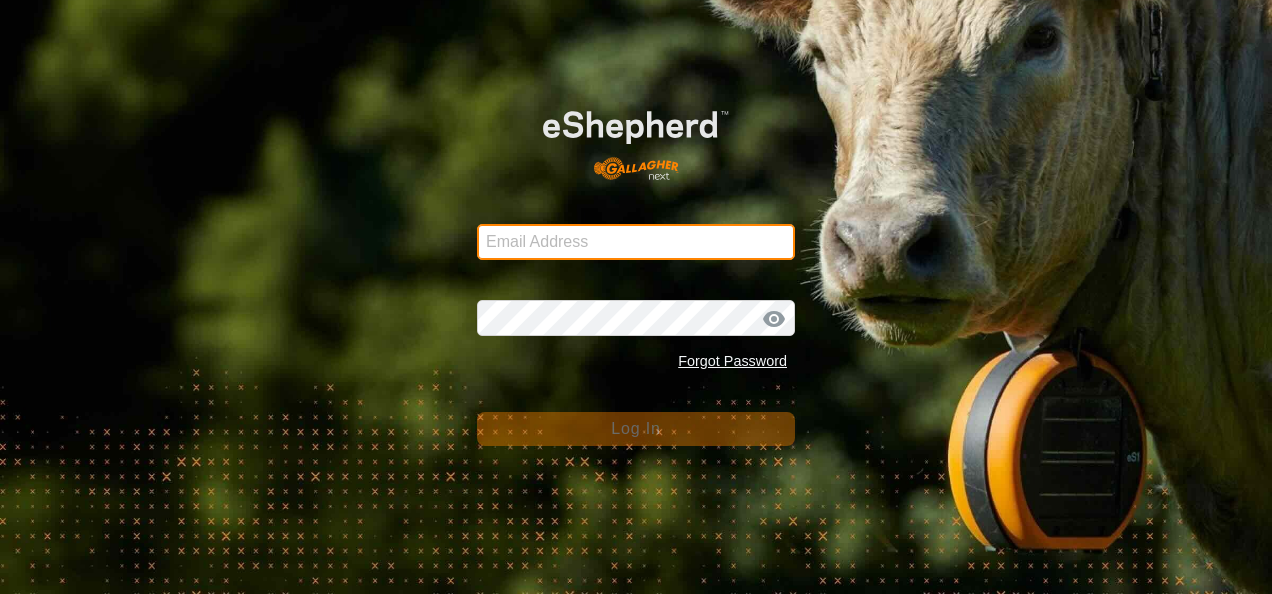 type on "choice_harvest@example.com" 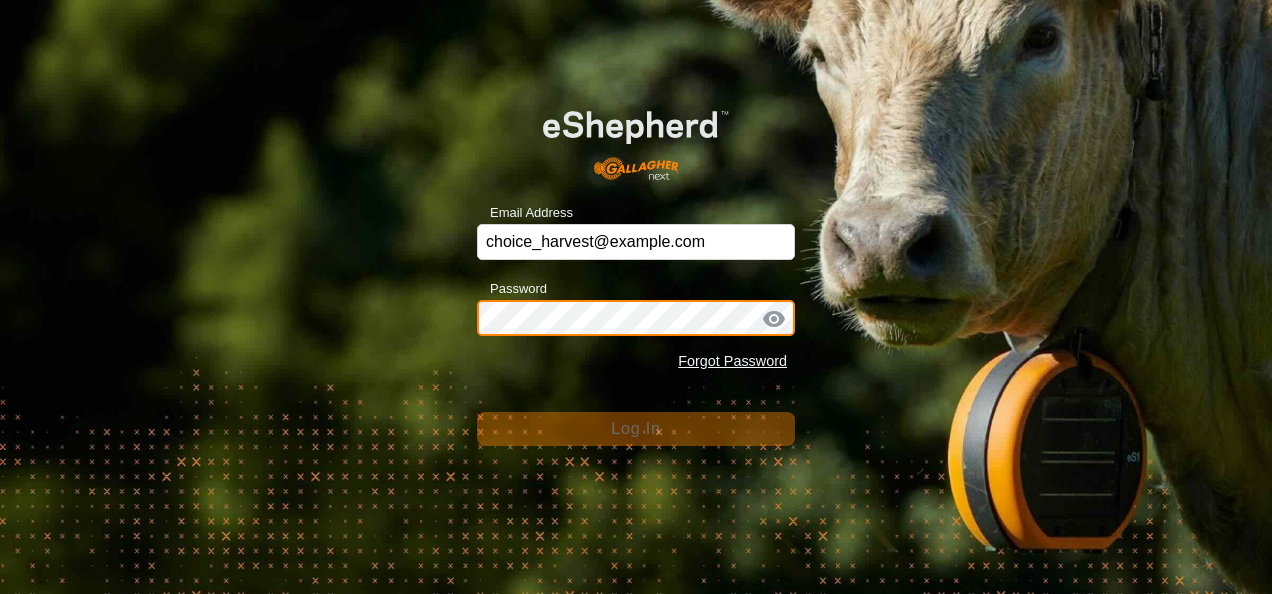 scroll, scrollTop: 0, scrollLeft: 0, axis: both 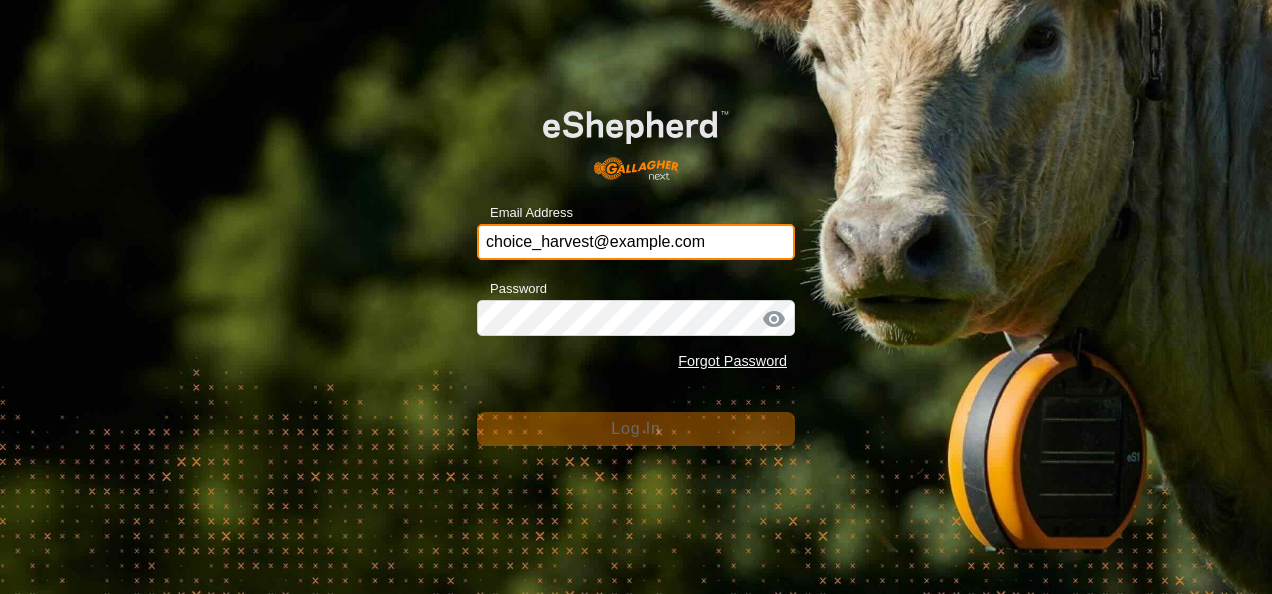 click on "choice_harvest@example.com" at bounding box center (636, 242) 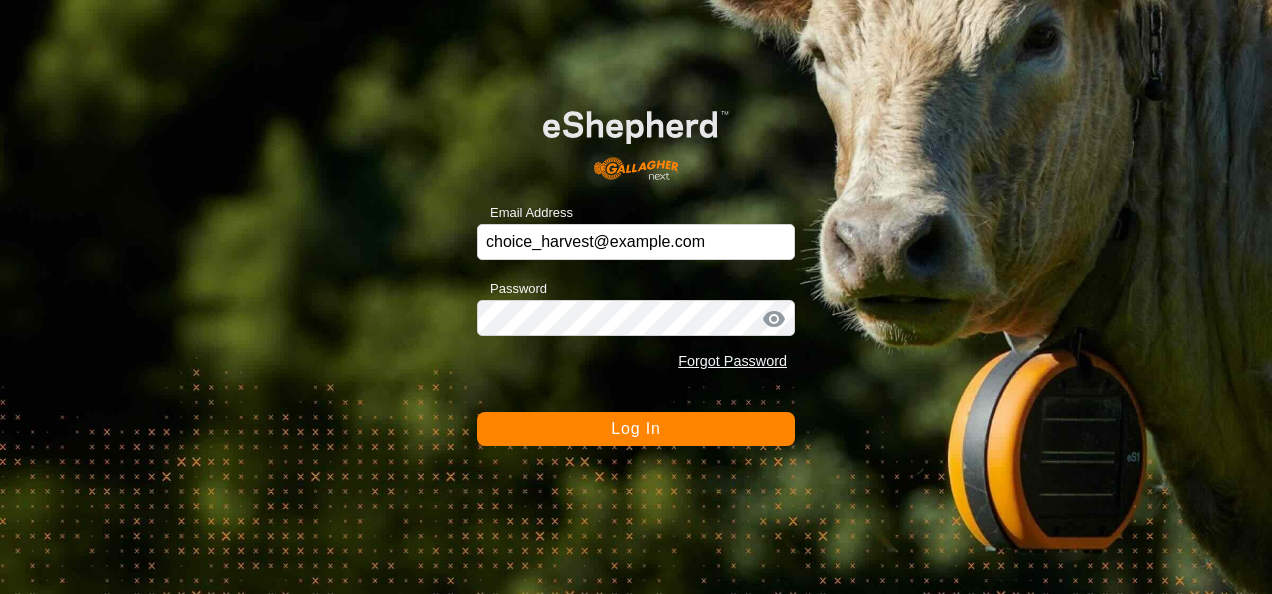 click on "Log In" 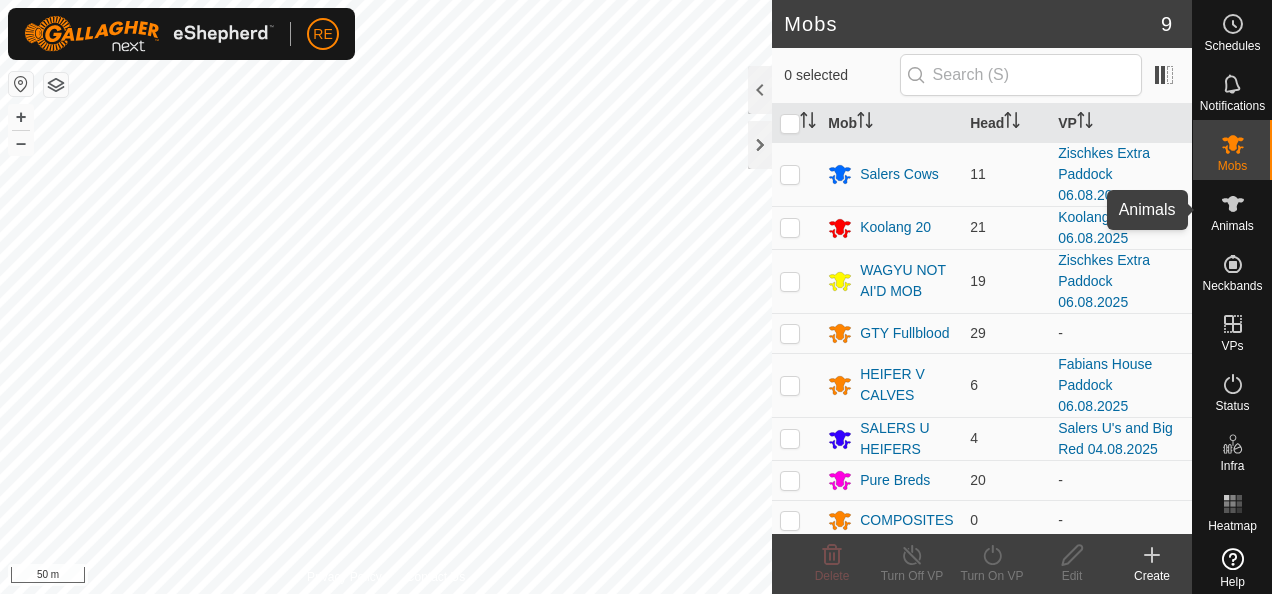 click 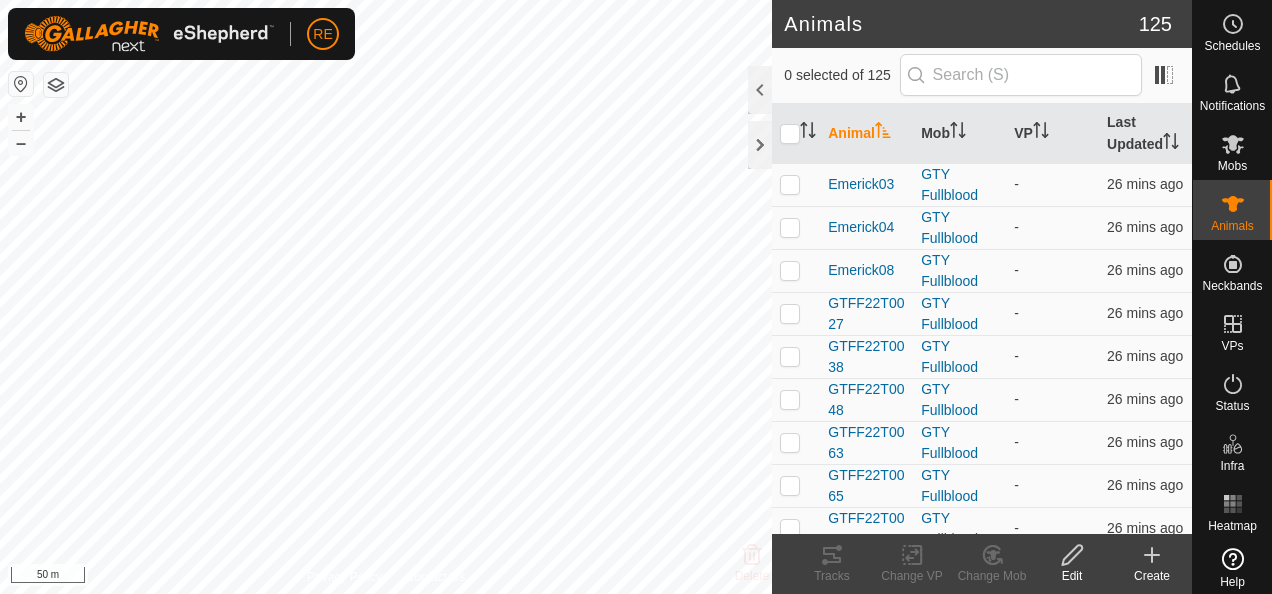 click 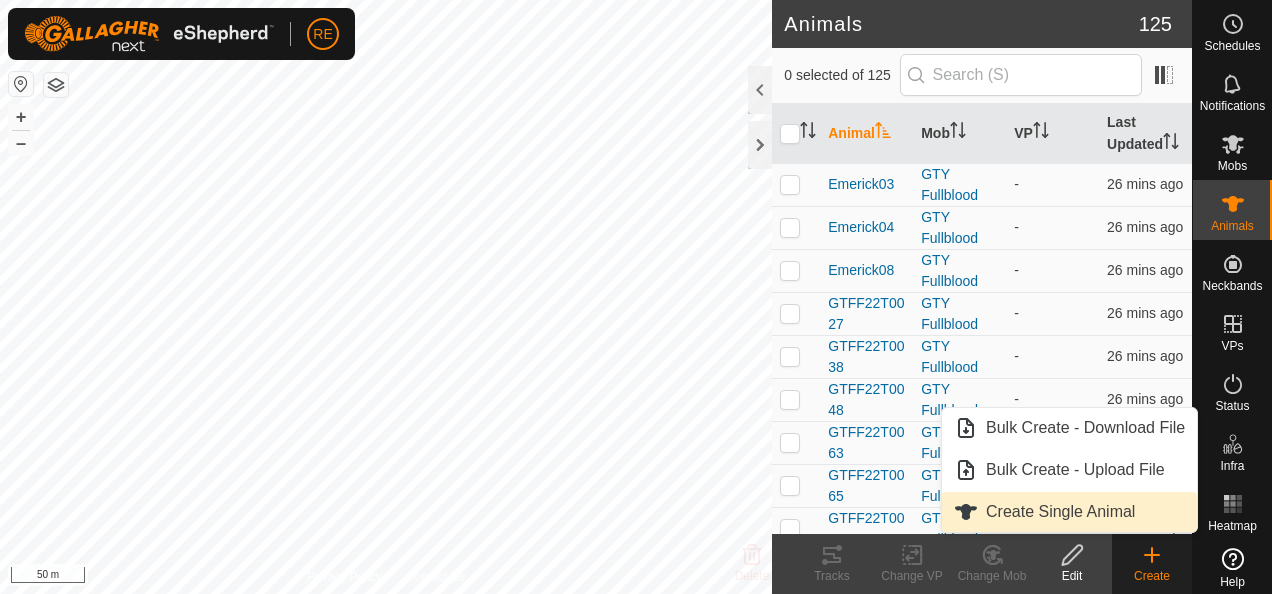 click on "Create Single Animal" at bounding box center [1069, 512] 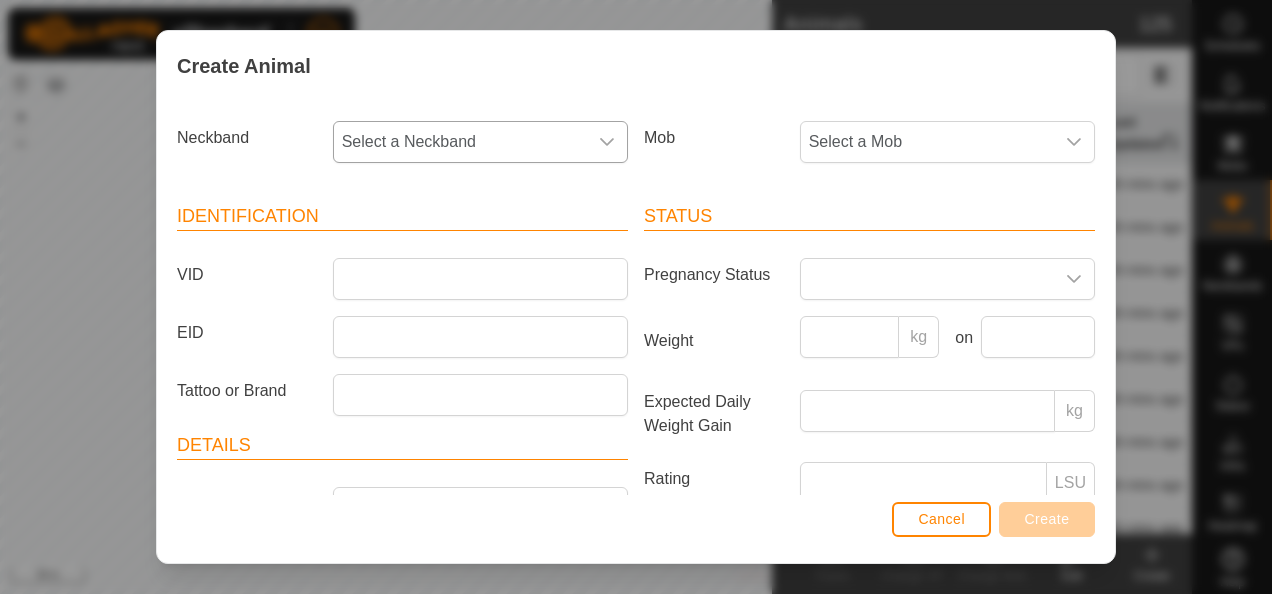 click on "Select a Neckband" at bounding box center [460, 142] 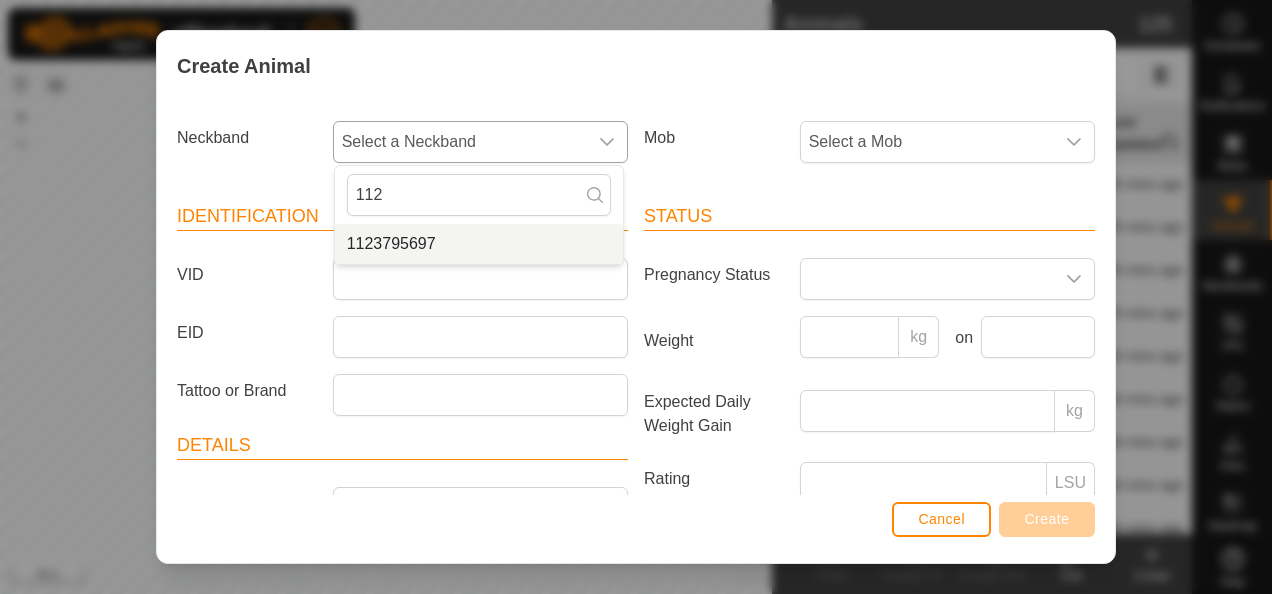 type on "112" 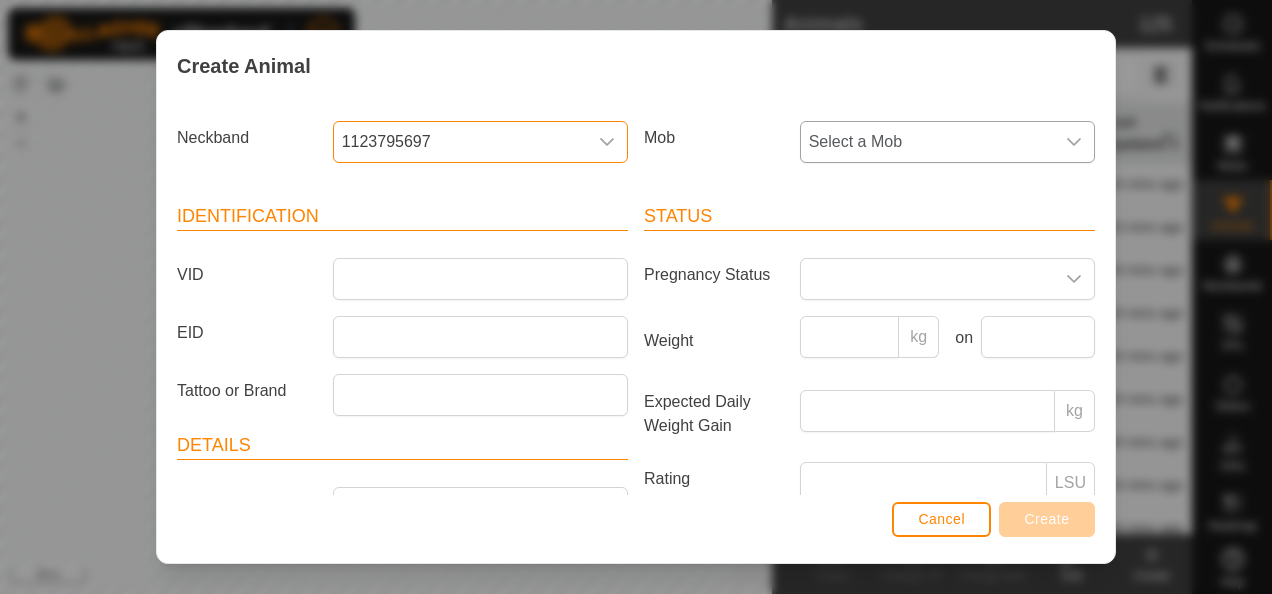 click on "Select a Mob" at bounding box center [927, 142] 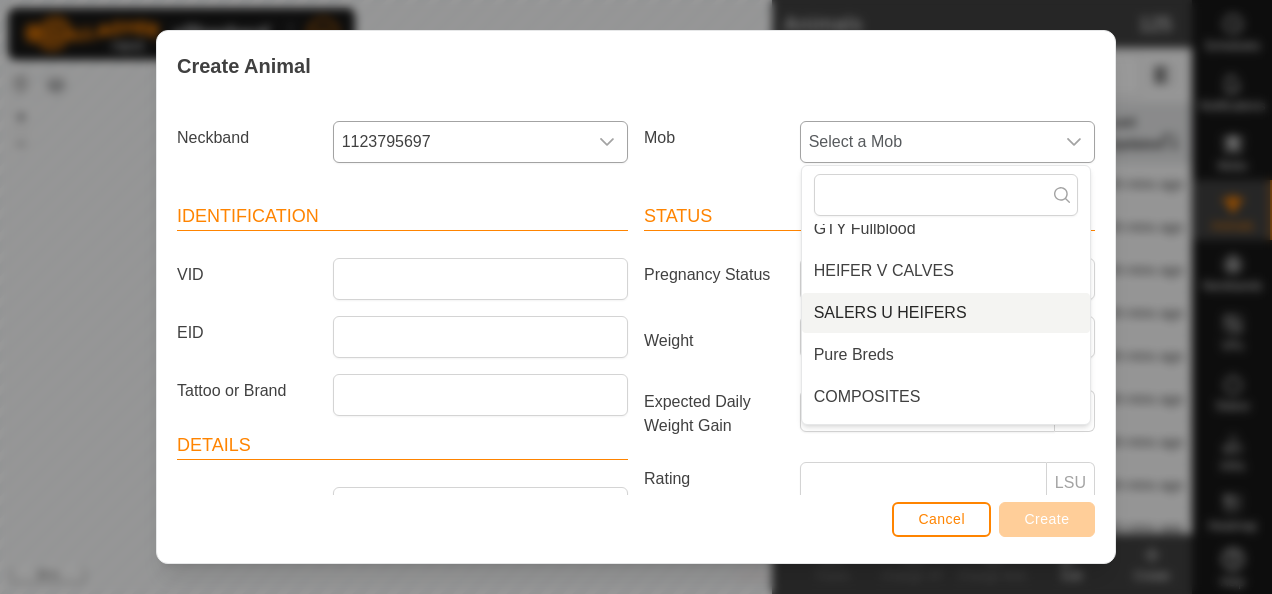 scroll, scrollTop: 200, scrollLeft: 0, axis: vertical 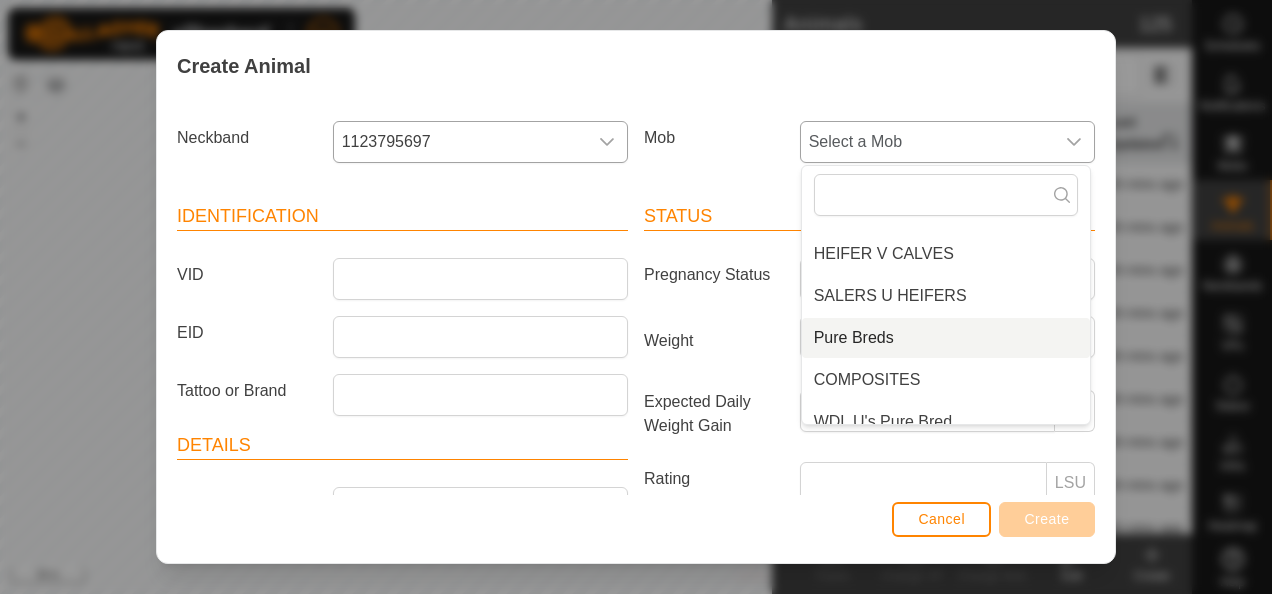 click on "Pure Breds" at bounding box center (946, 338) 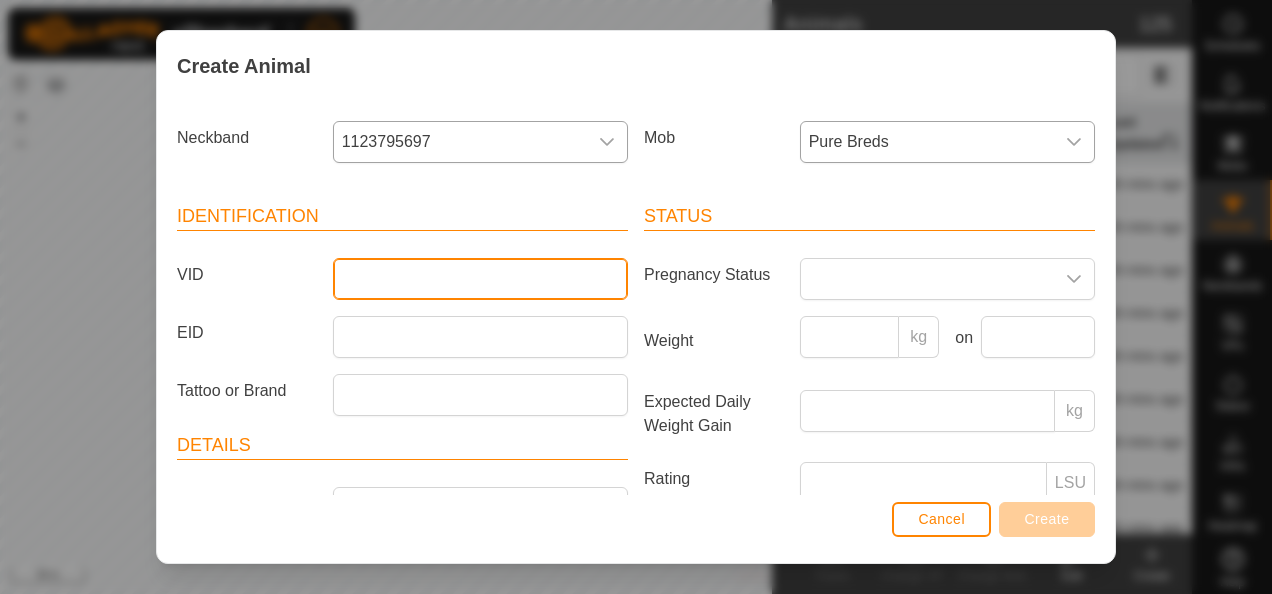 click on "VID" at bounding box center [480, 279] 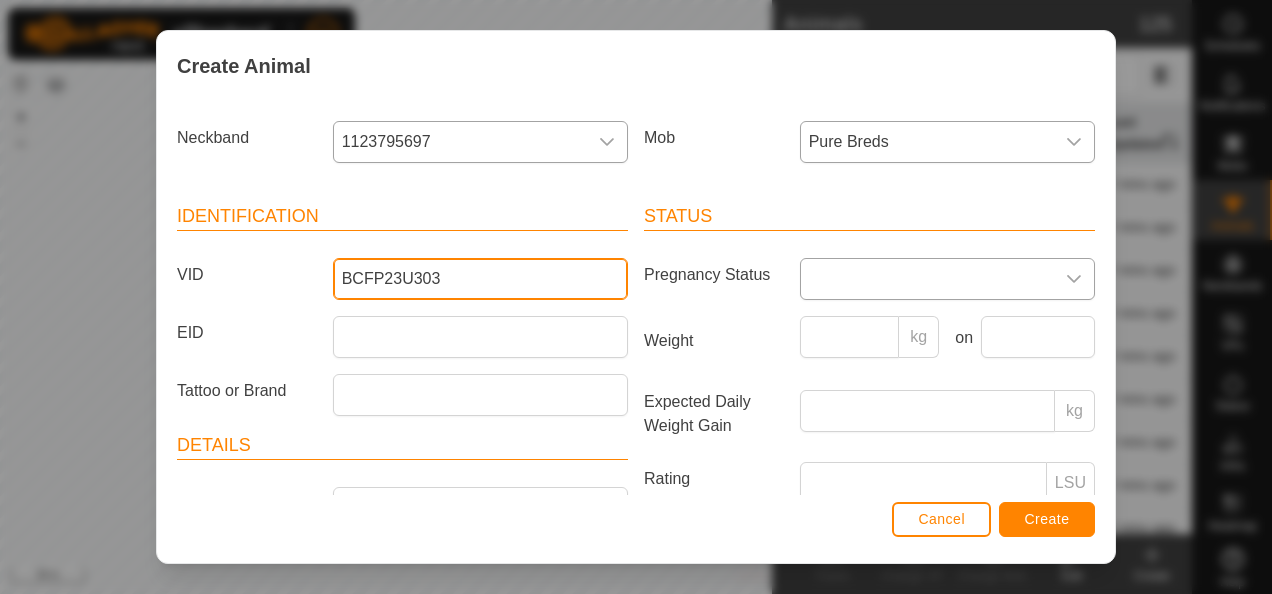 type on "BCFP23U303" 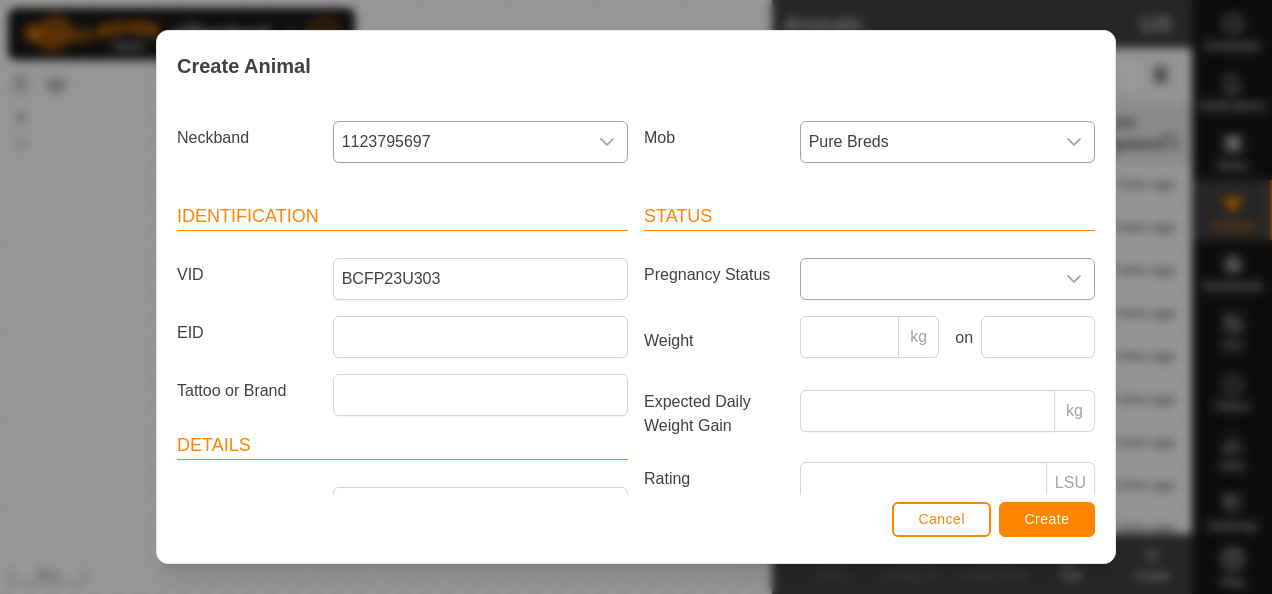 click at bounding box center (927, 279) 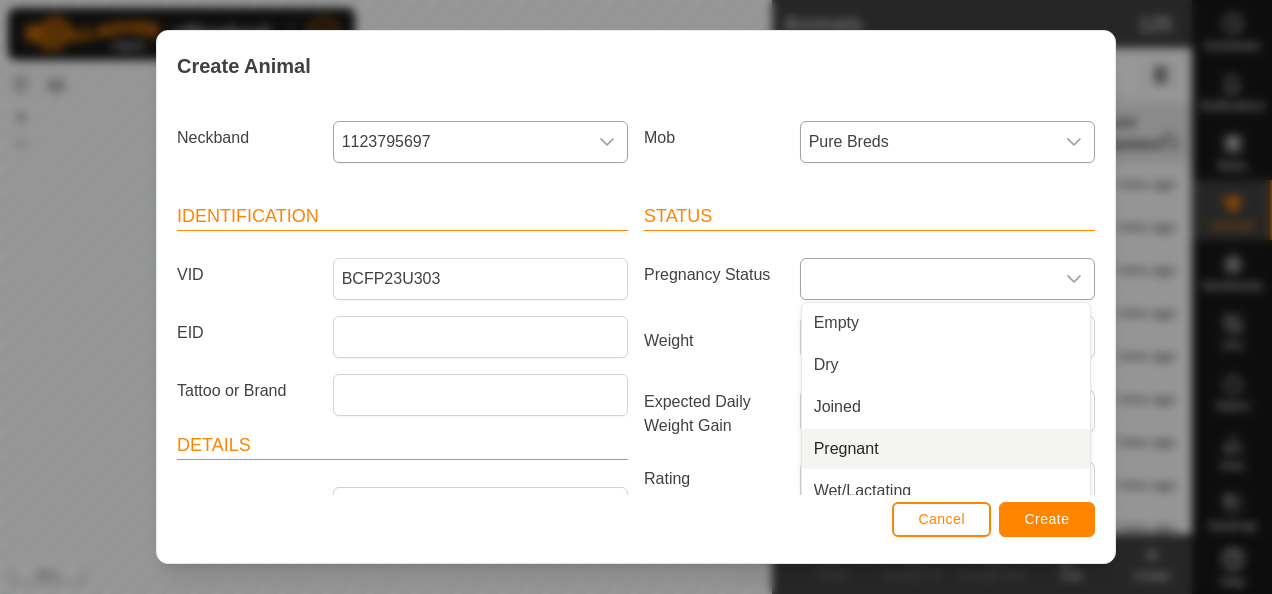 click on "Pregnant" at bounding box center (946, 449) 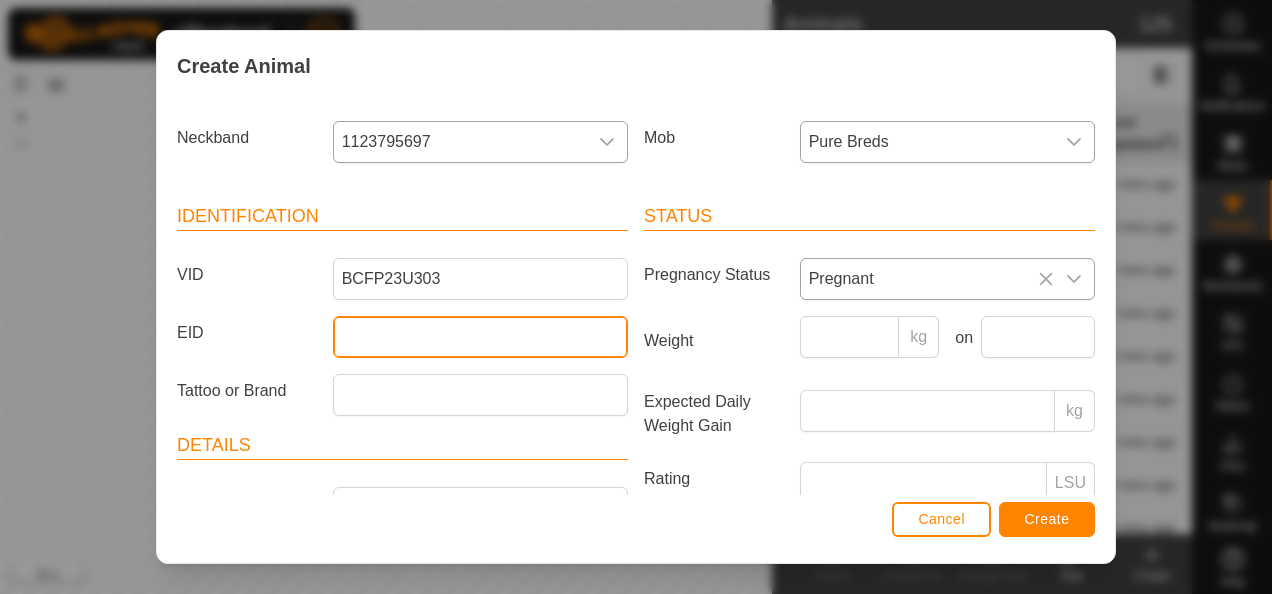 click on "EID" at bounding box center (480, 337) 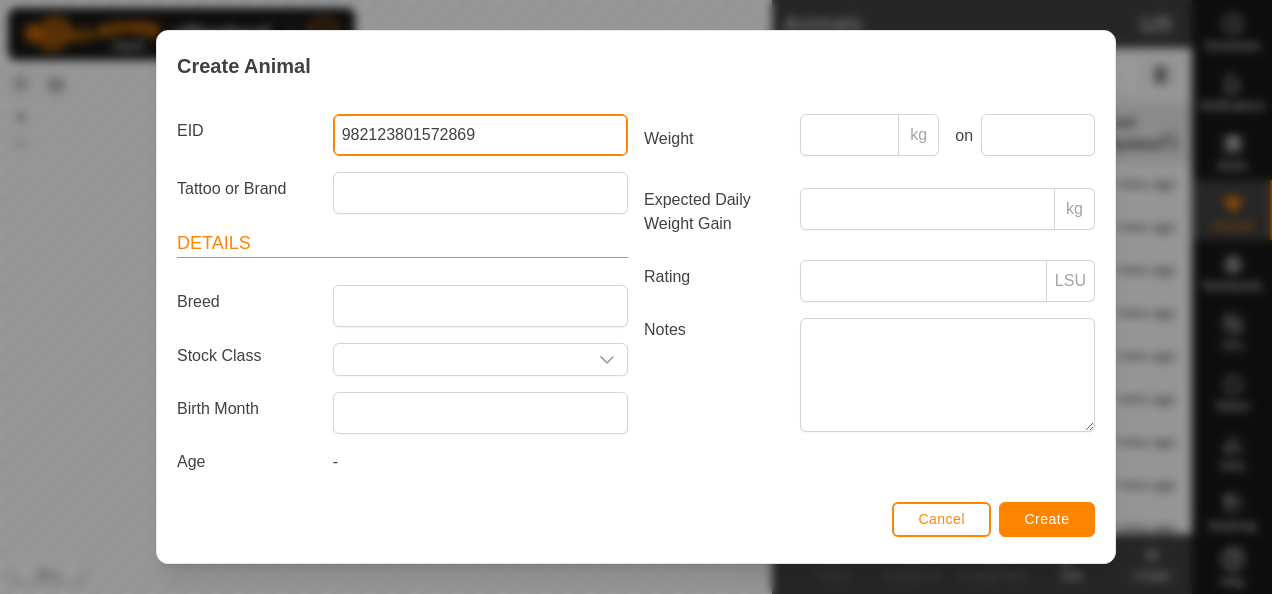 scroll, scrollTop: 207, scrollLeft: 0, axis: vertical 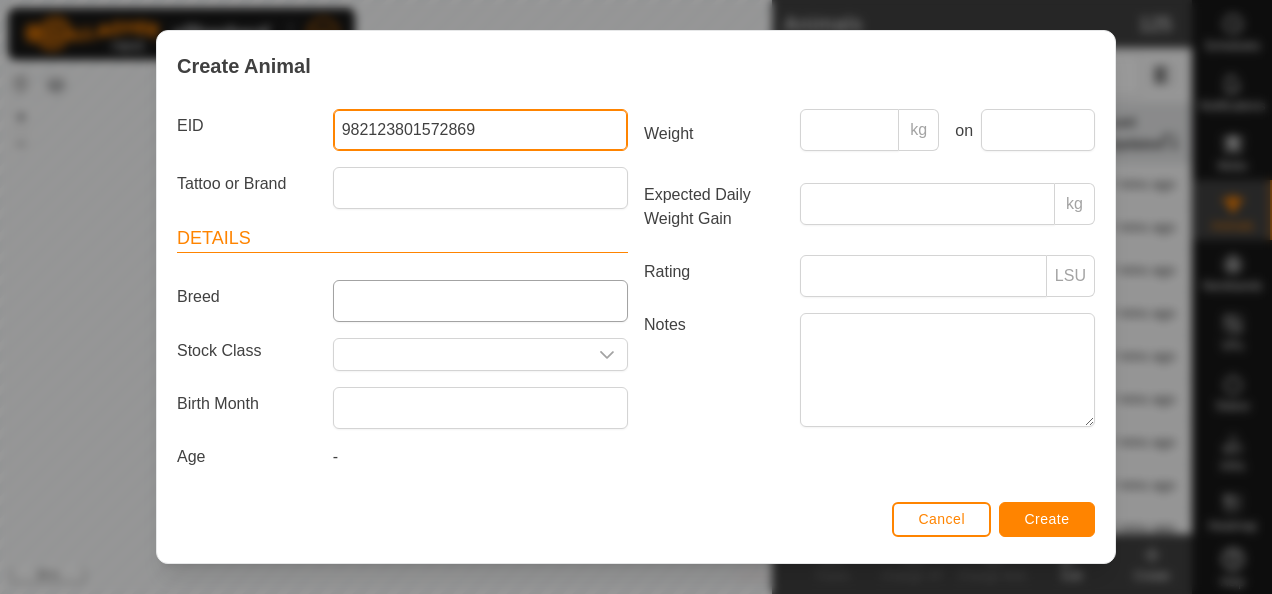 type on "982123801572869" 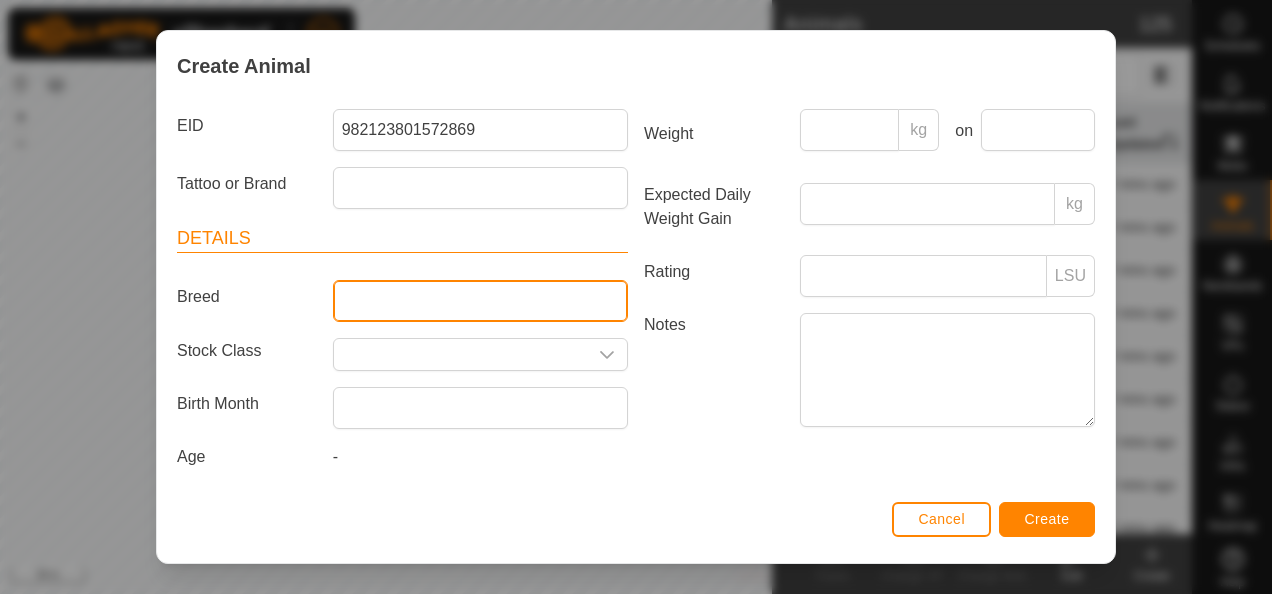 click on "Breed" at bounding box center (480, 301) 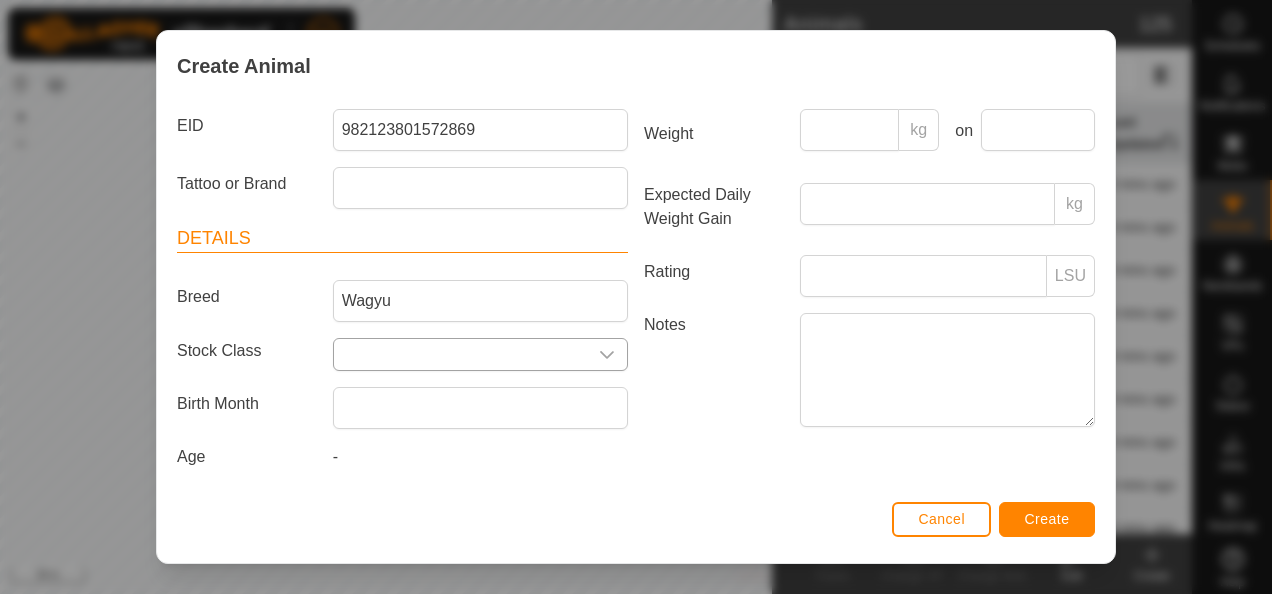 click 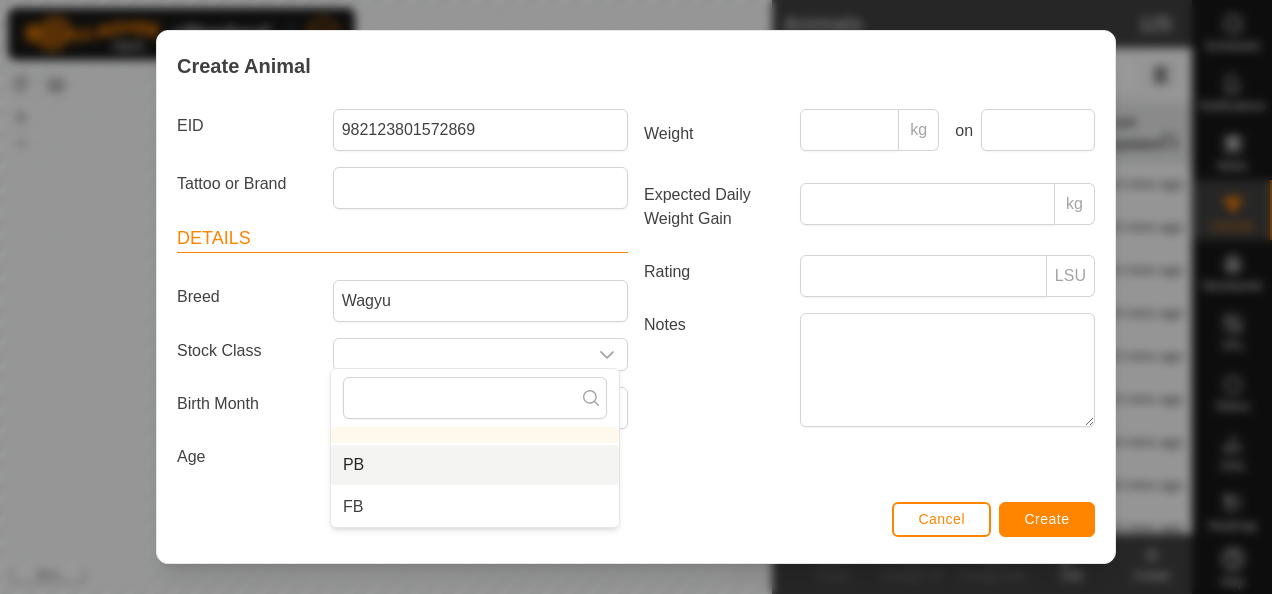 click on "PB" at bounding box center [475, 465] 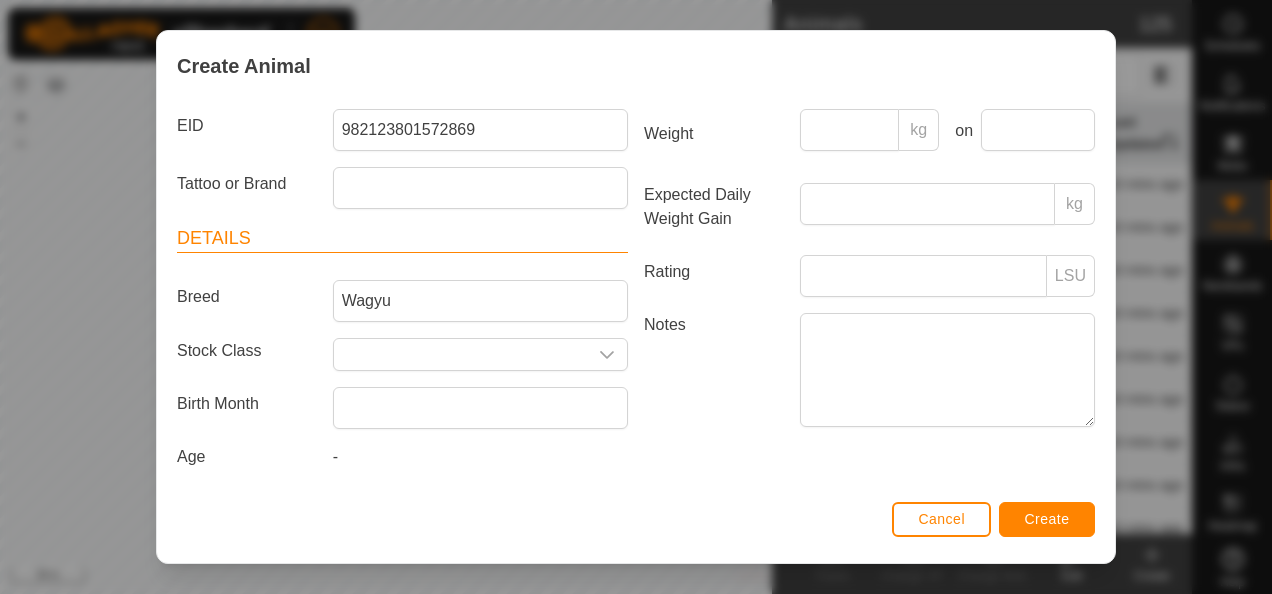 type on "PB" 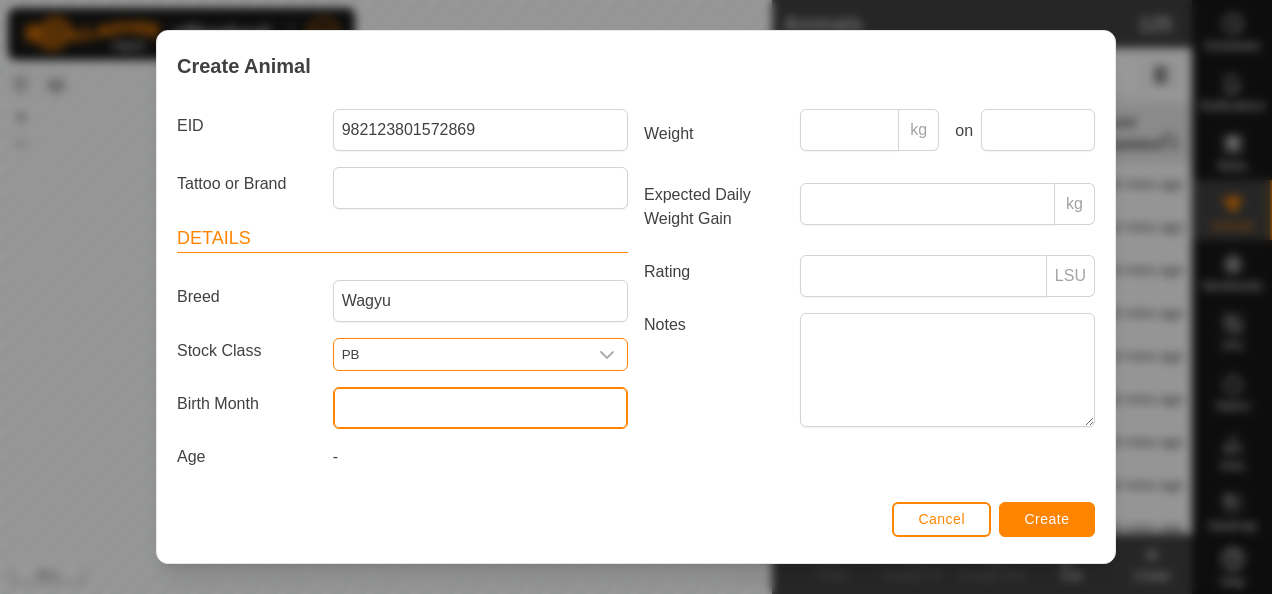 click at bounding box center (480, 408) 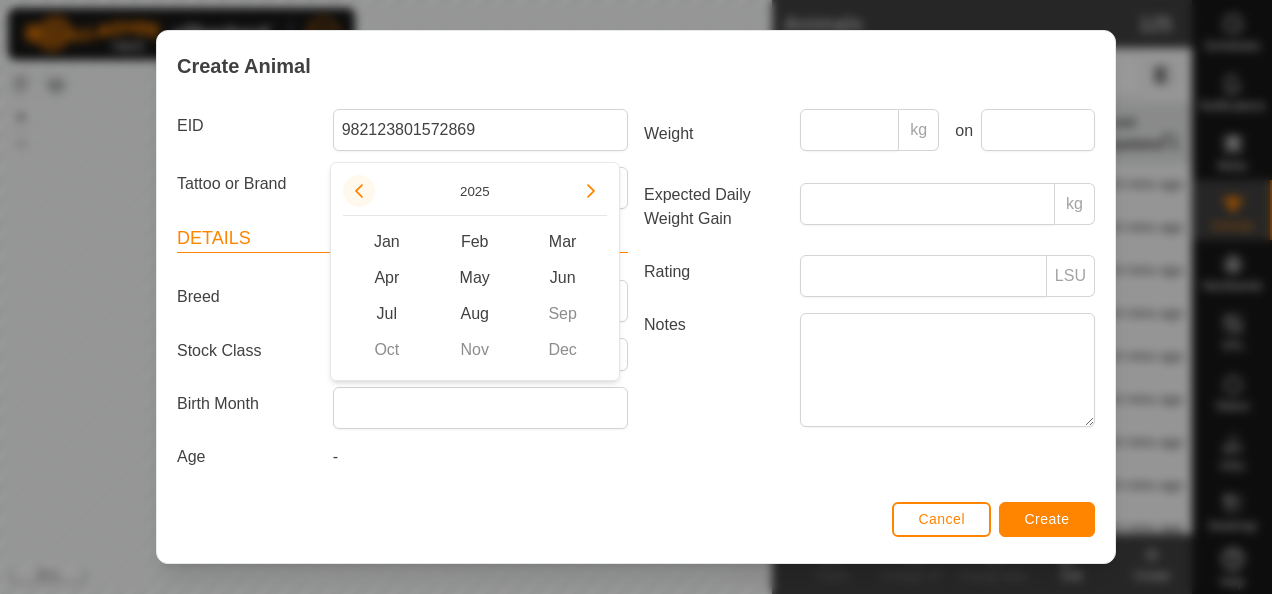click at bounding box center (359, 191) 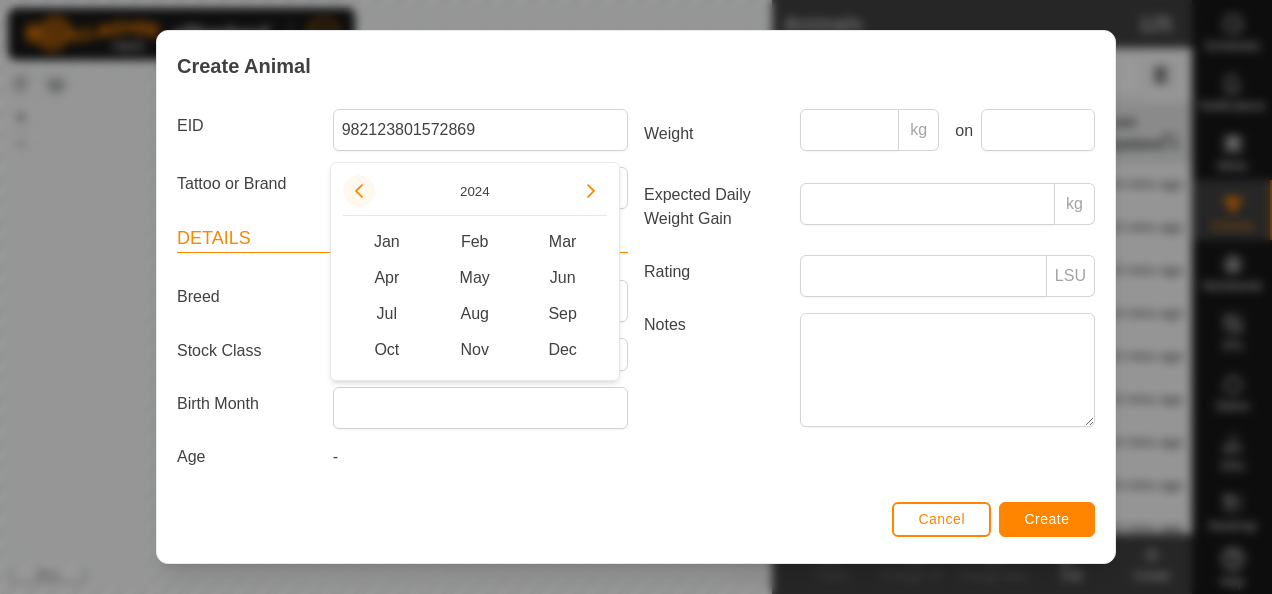 click at bounding box center (358, 187) 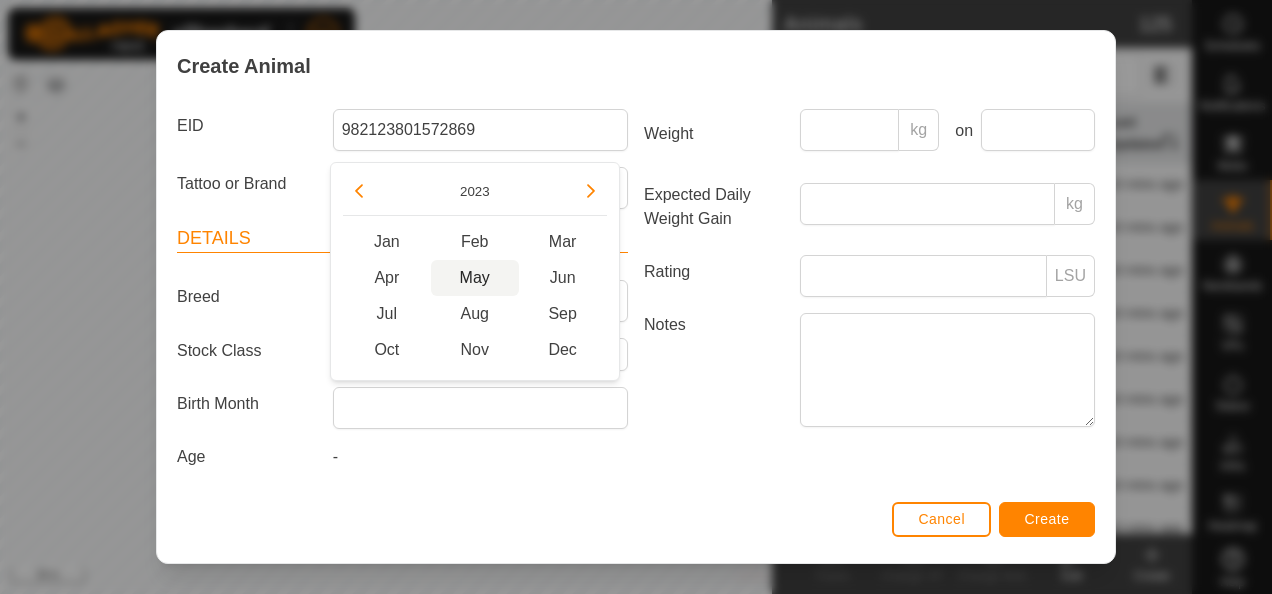 click on "May" at bounding box center (475, 278) 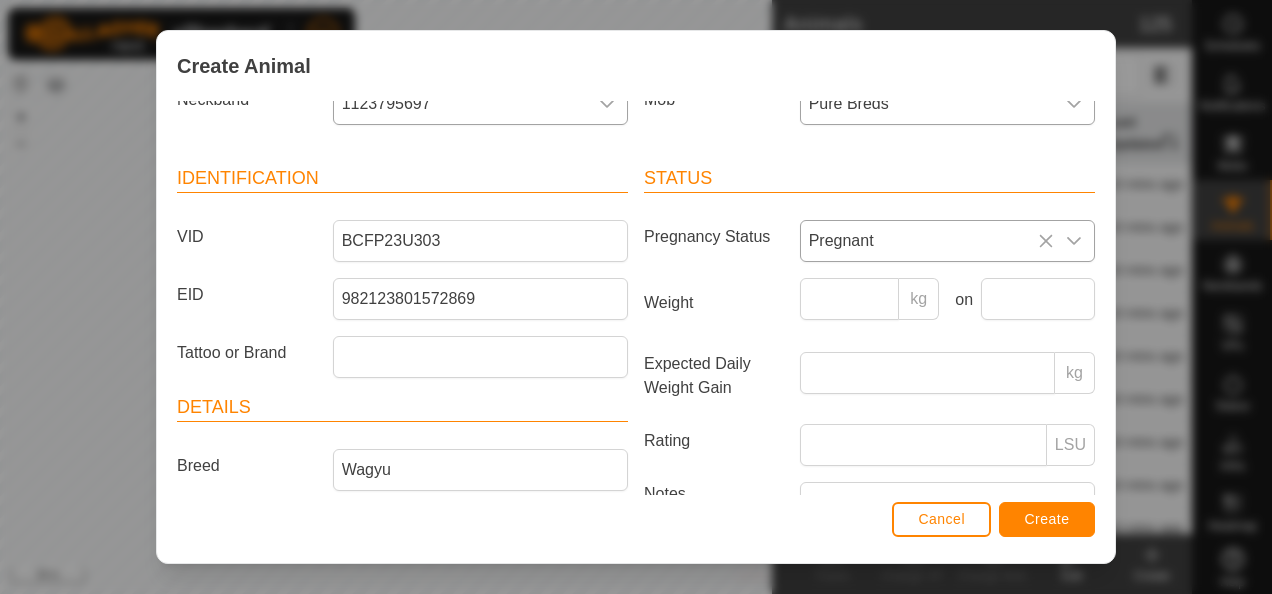 scroll, scrollTop: 7, scrollLeft: 0, axis: vertical 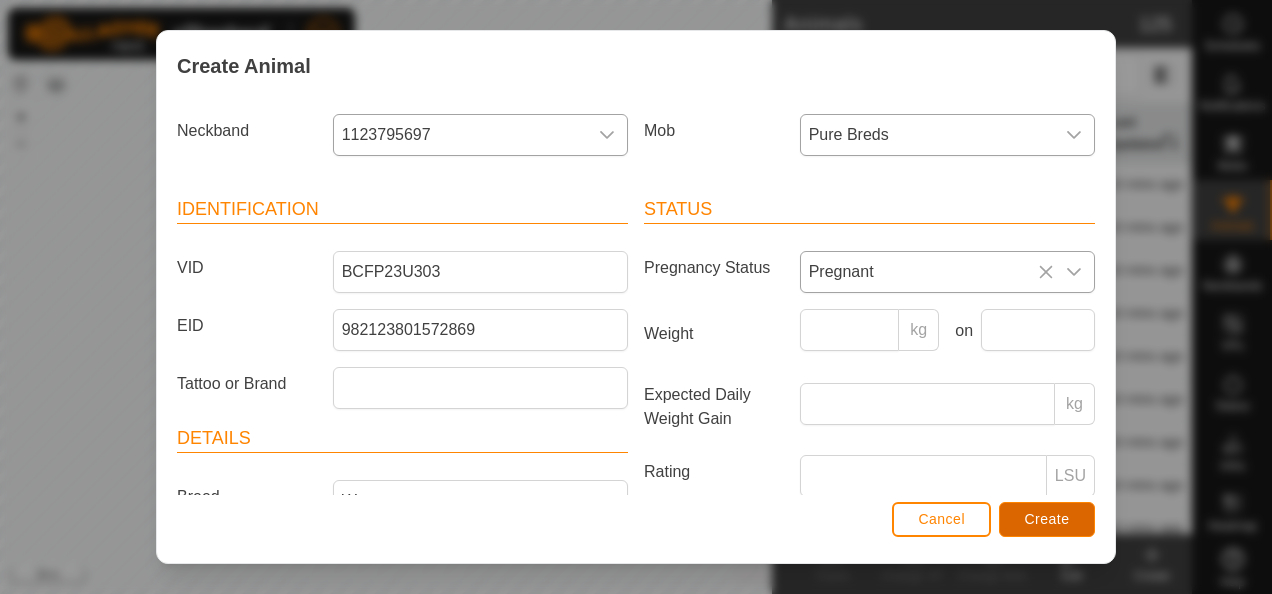 click on "Create" at bounding box center (1047, 519) 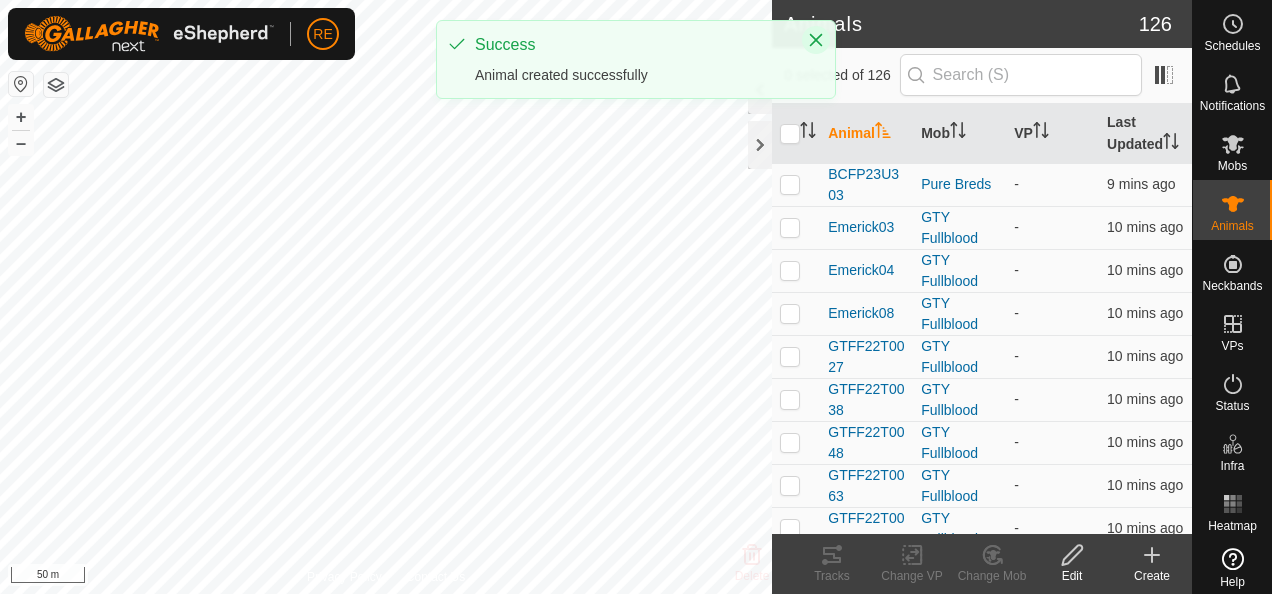 click 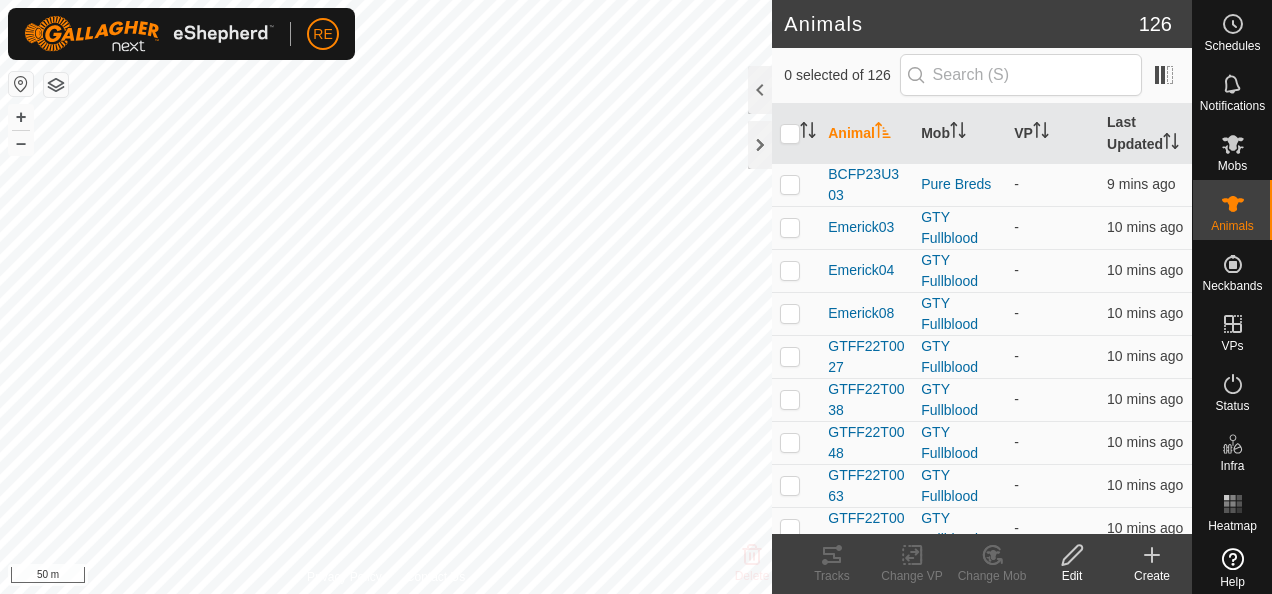 click 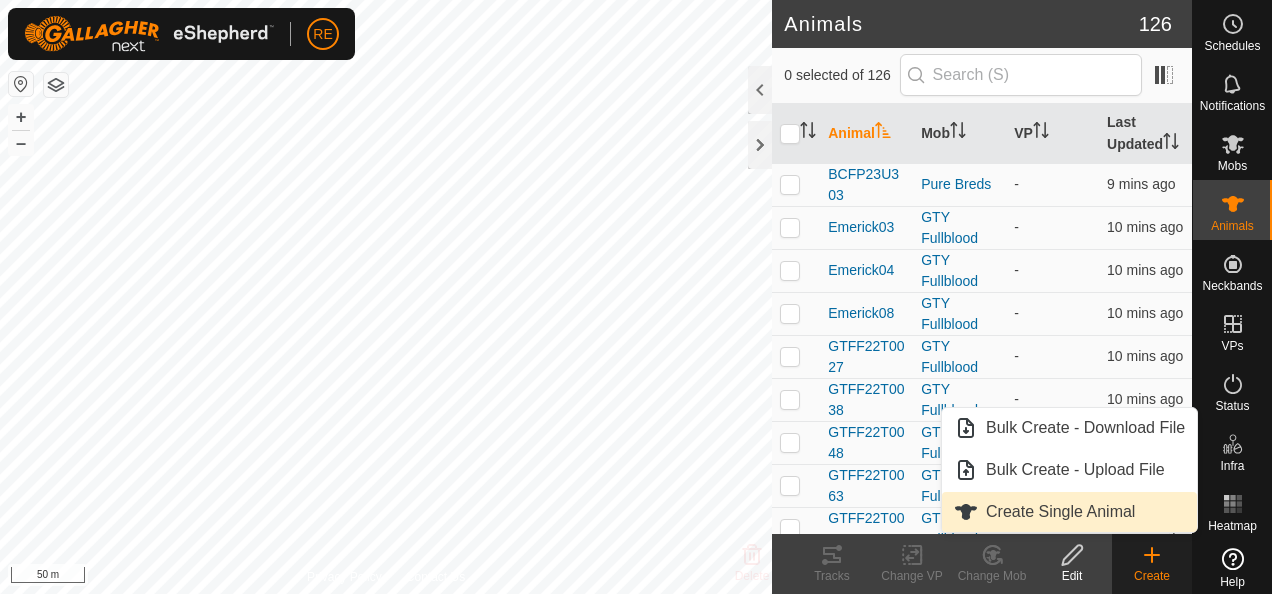 click on "Create Single Animal" at bounding box center [1069, 512] 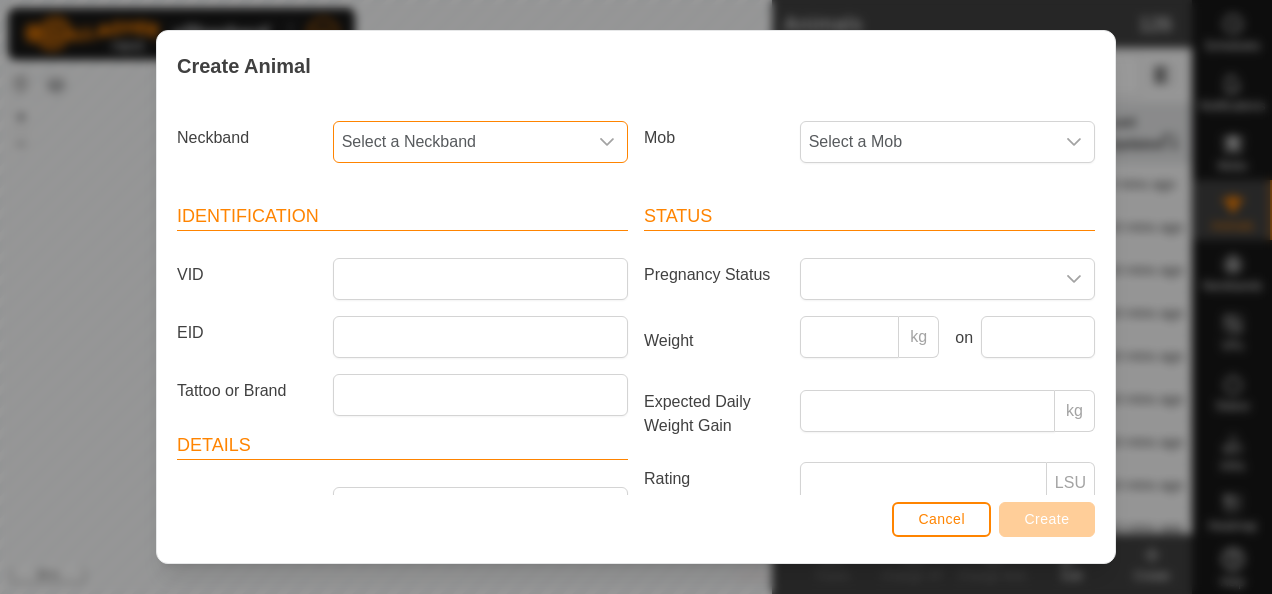 click on "Select a Neckband" at bounding box center [460, 142] 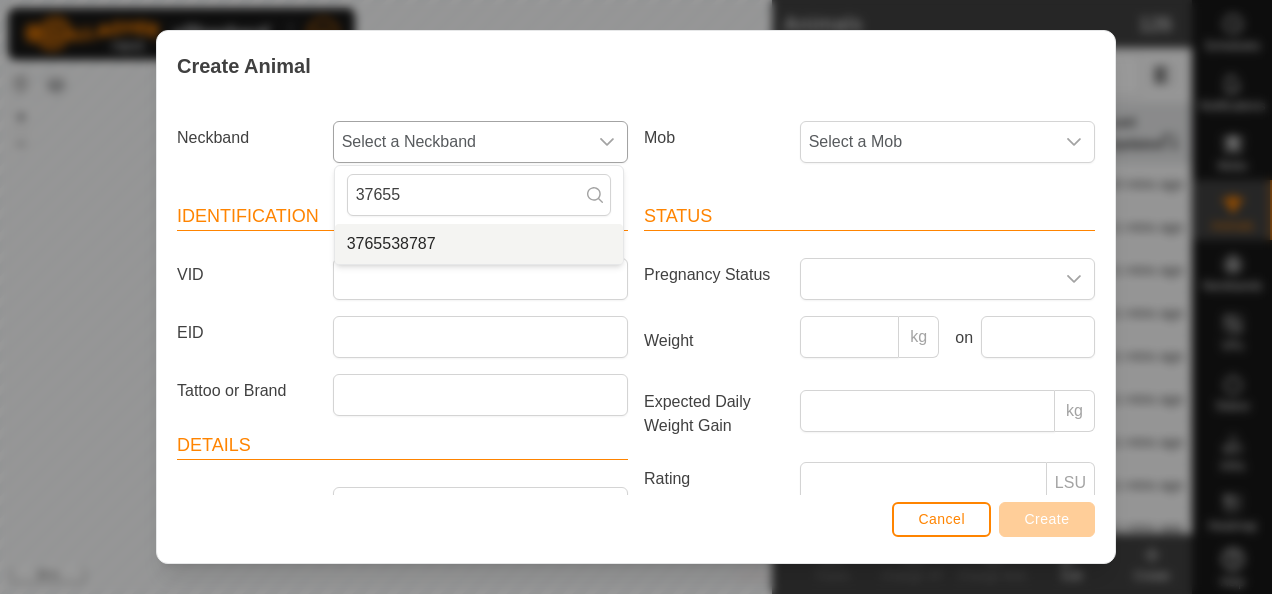type on "37655" 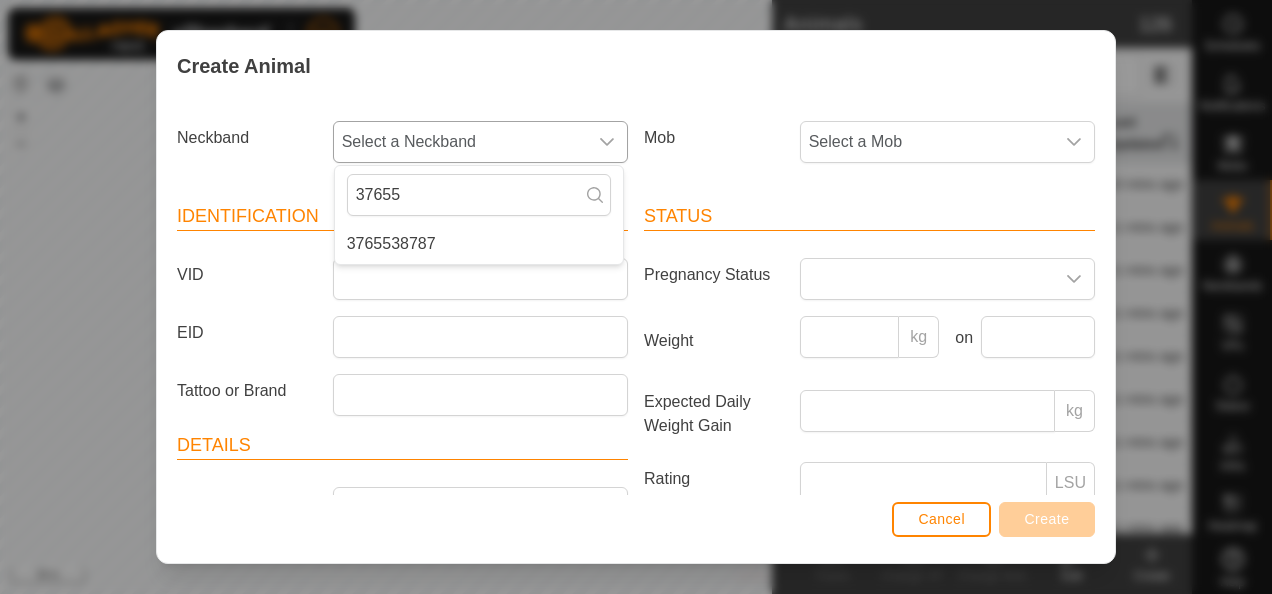 click on "3765538787" at bounding box center [479, 244] 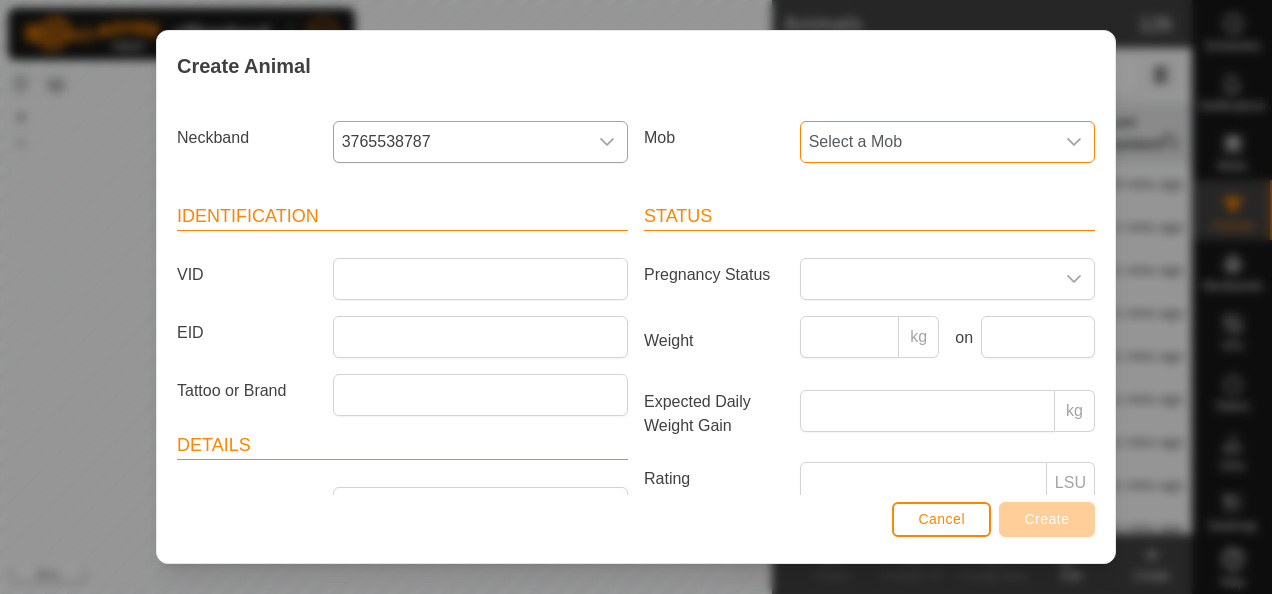 click on "Select a Mob" at bounding box center [927, 142] 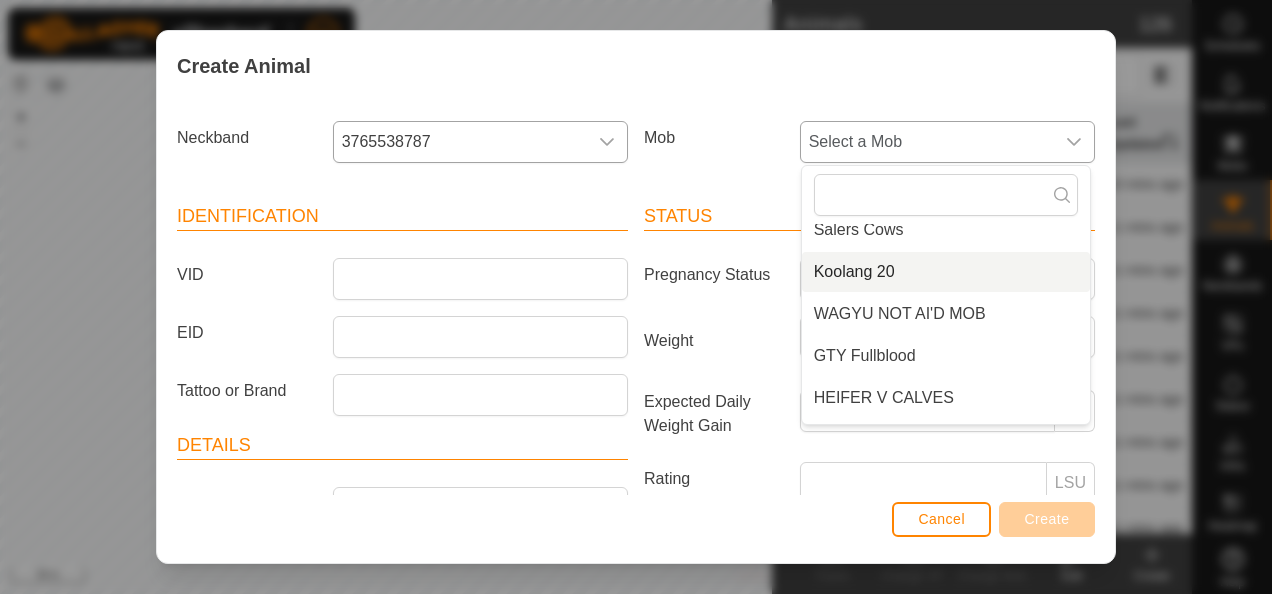 scroll, scrollTop: 100, scrollLeft: 0, axis: vertical 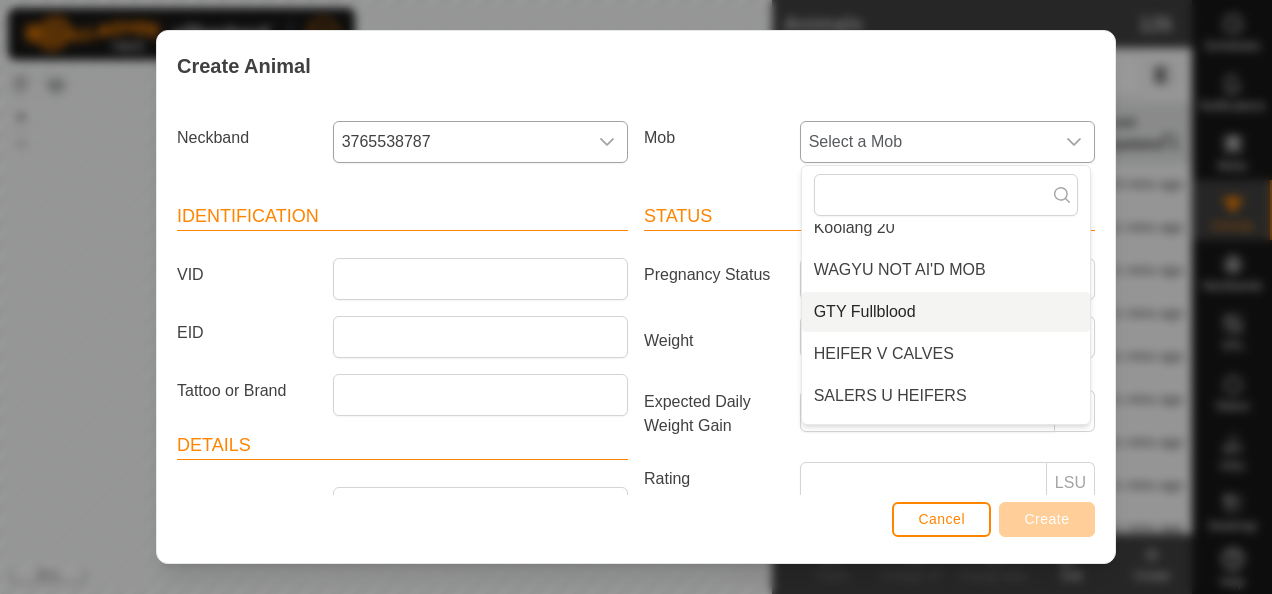 click on "GTY Fullblood" at bounding box center (946, 312) 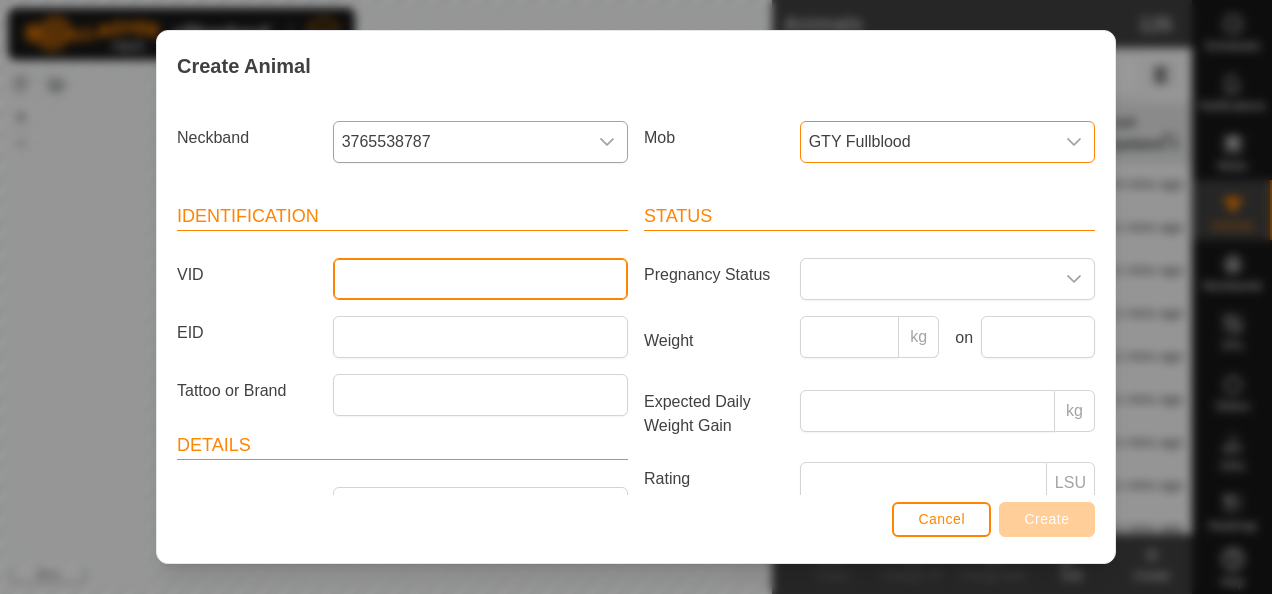 click on "VID" at bounding box center [480, 279] 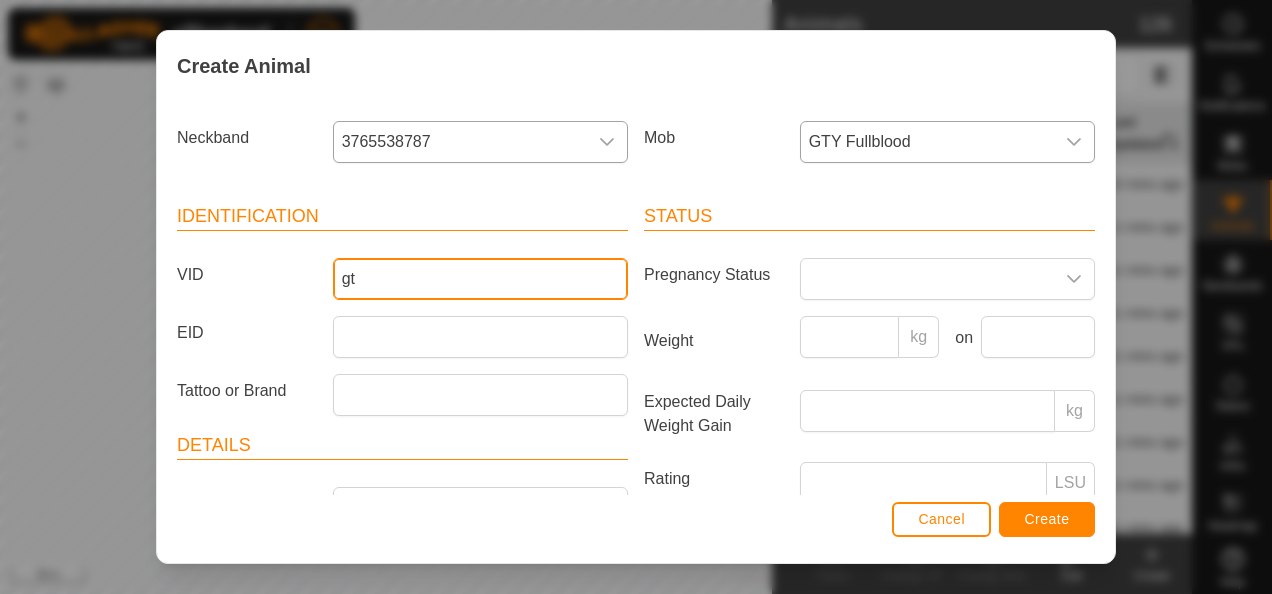 type on "g" 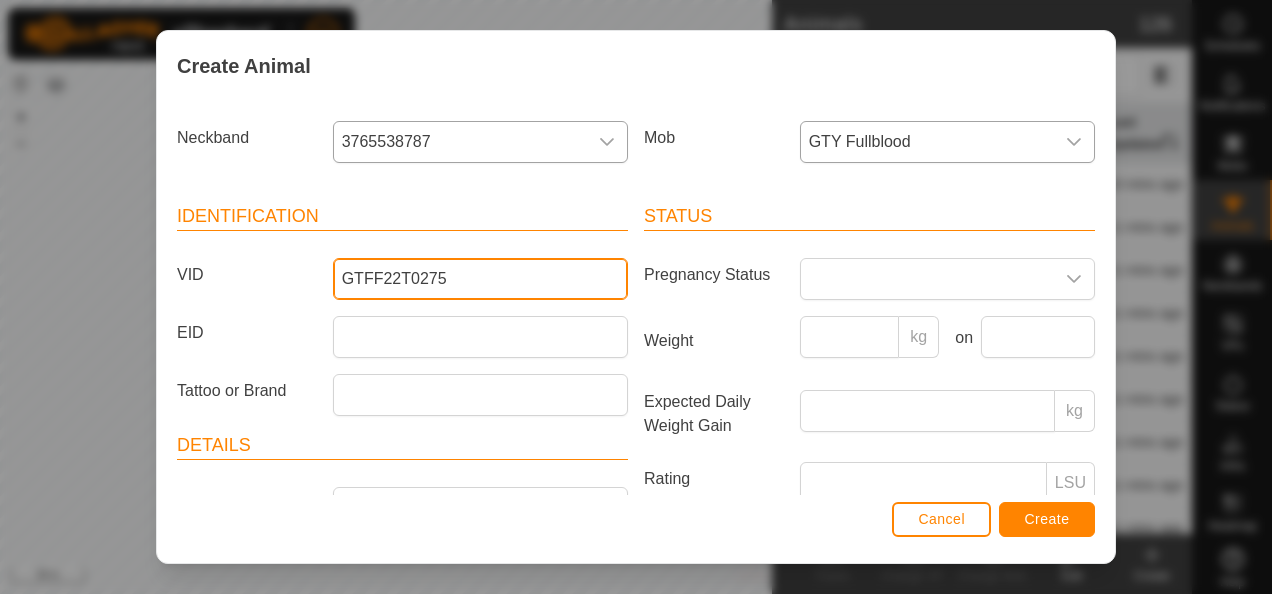 type on "GTFF22T0275" 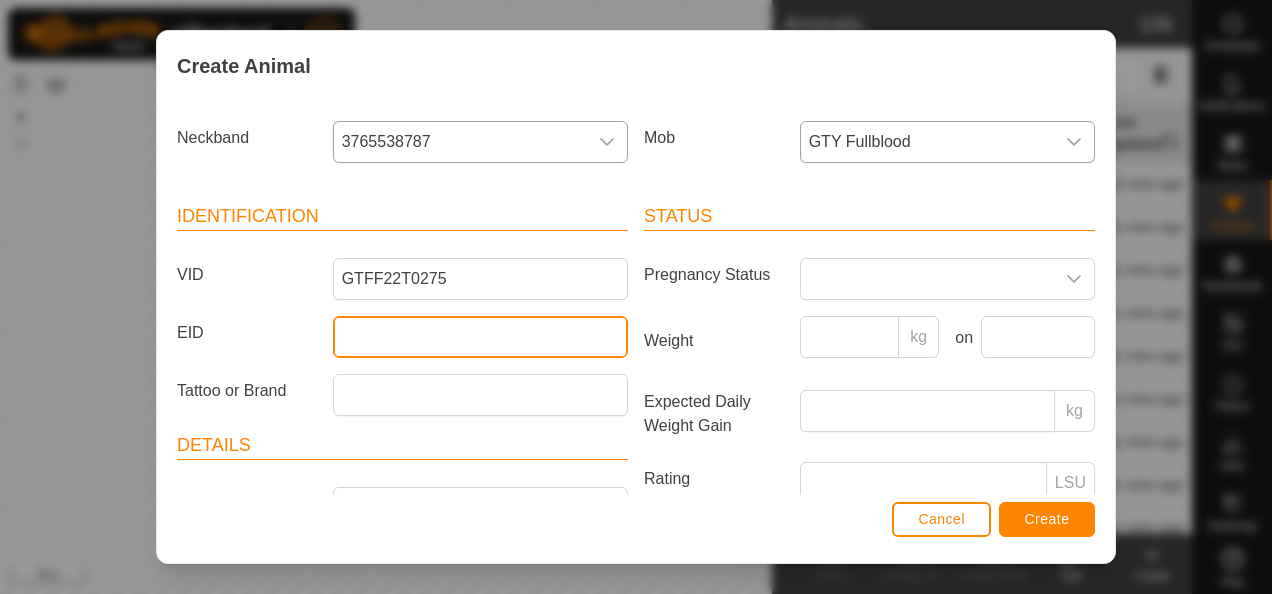click on "EID" at bounding box center [480, 337] 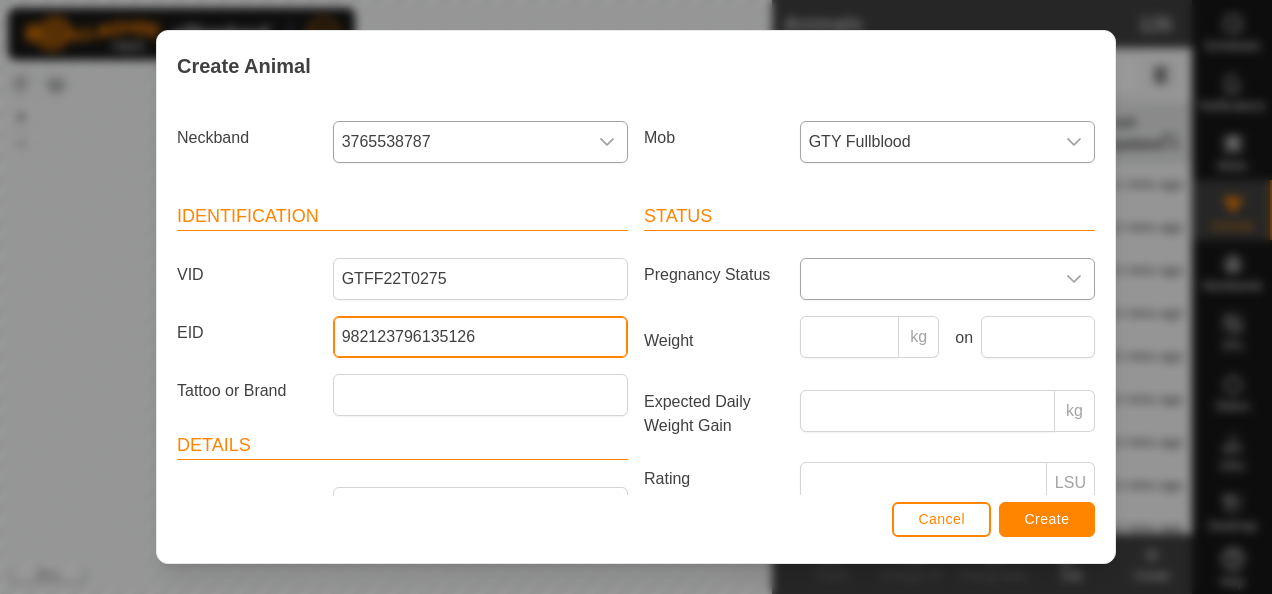 type on "982123796135126" 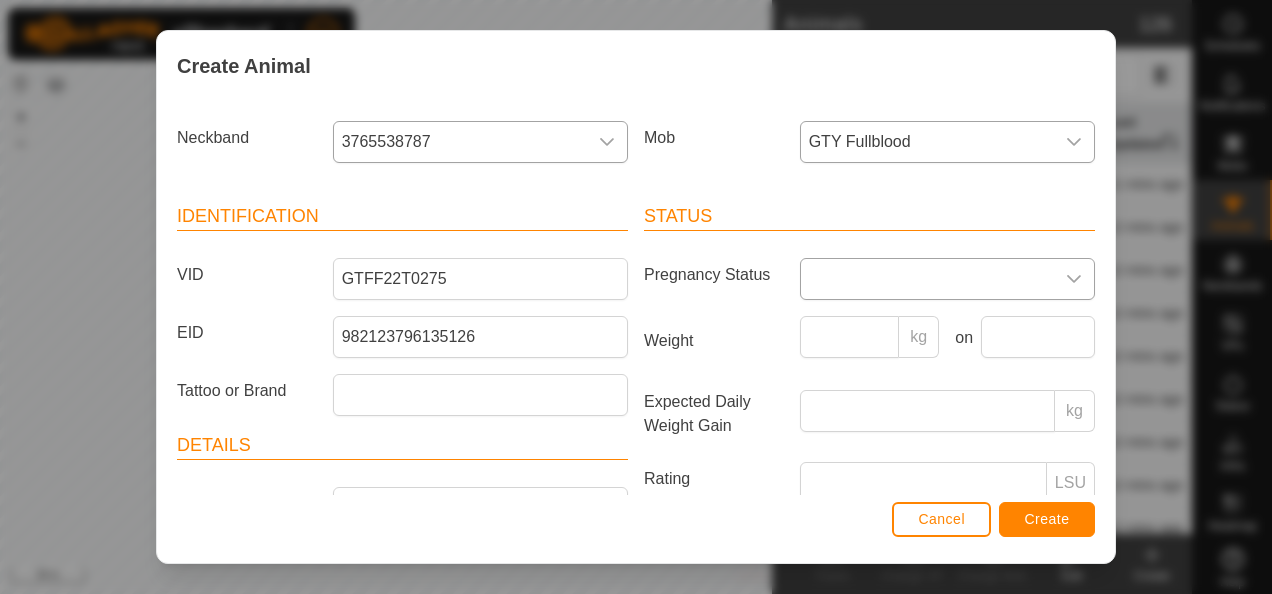 click at bounding box center (927, 279) 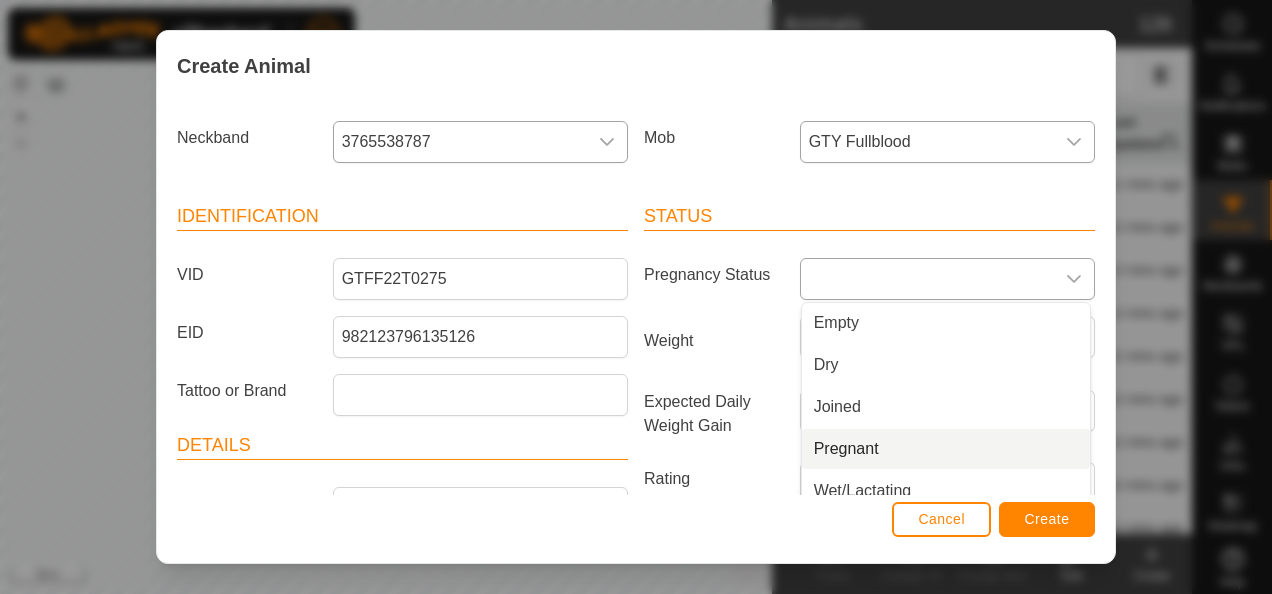 click on "Pregnant" at bounding box center [946, 449] 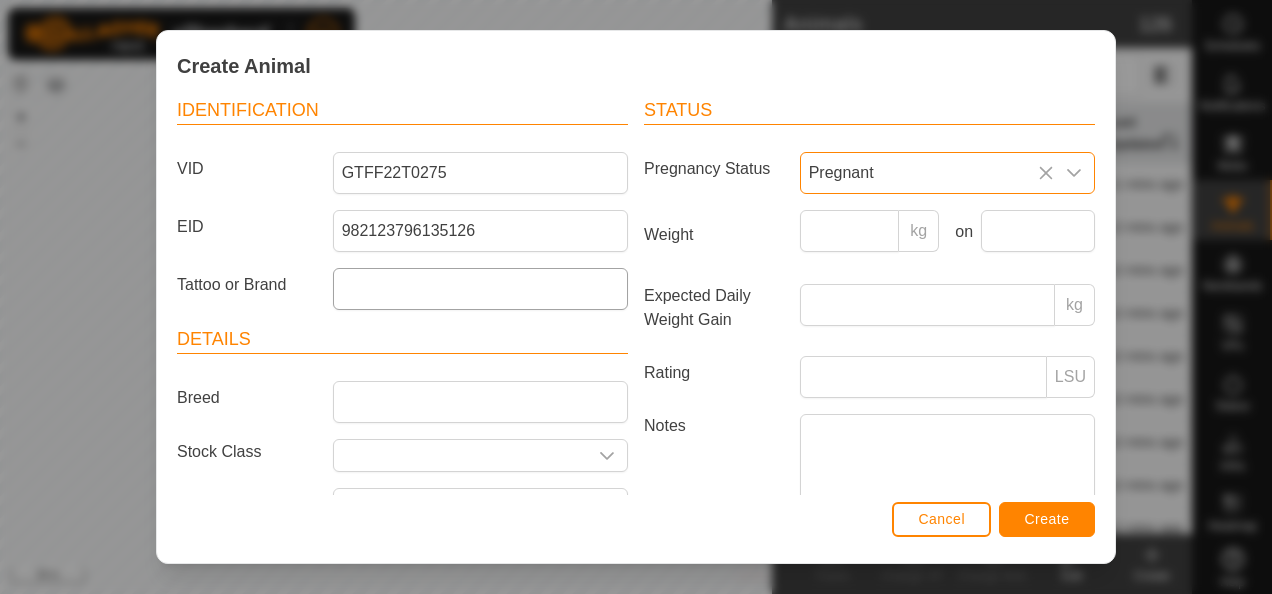 scroll, scrollTop: 200, scrollLeft: 0, axis: vertical 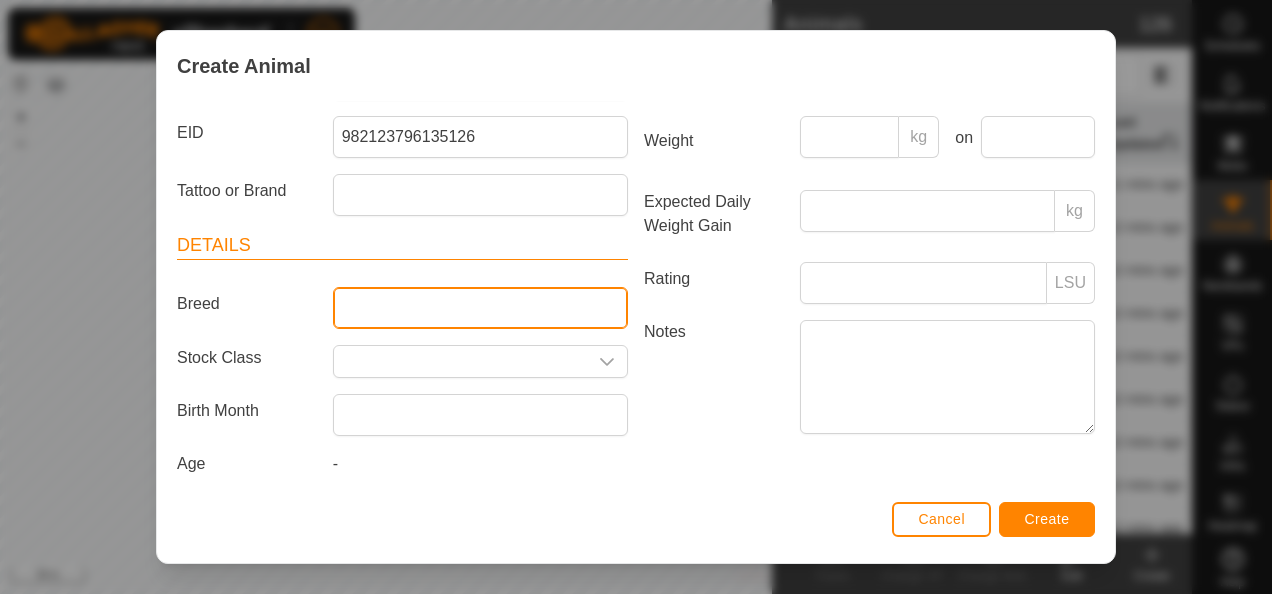 click on "Breed" at bounding box center (480, 308) 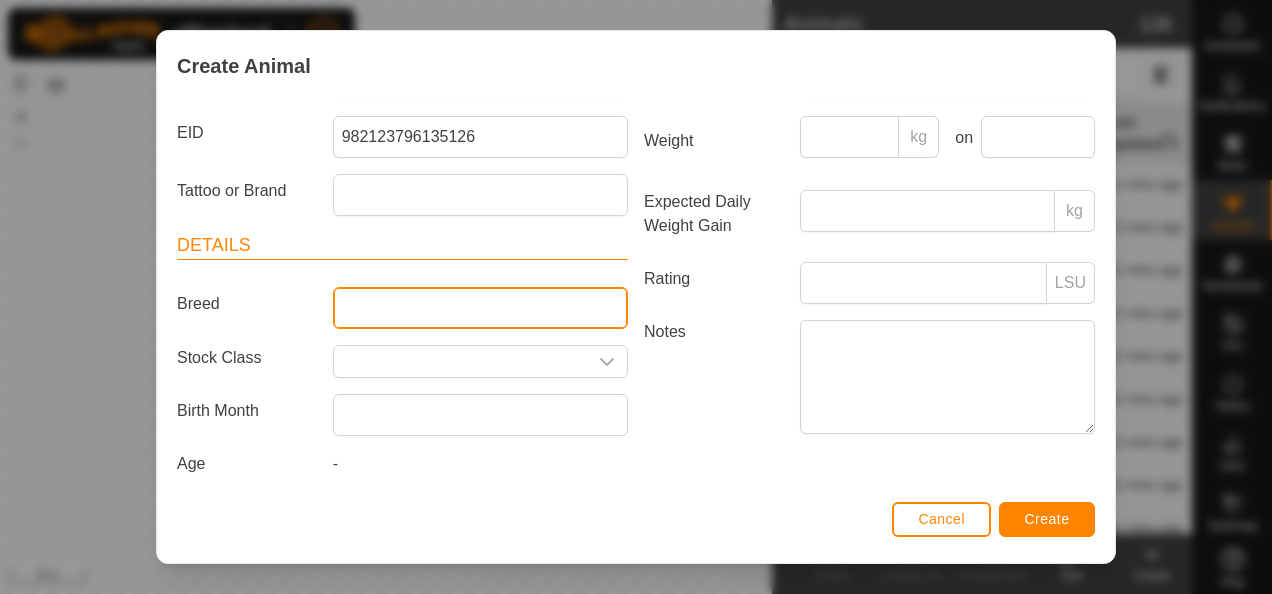 type on "Wagyu" 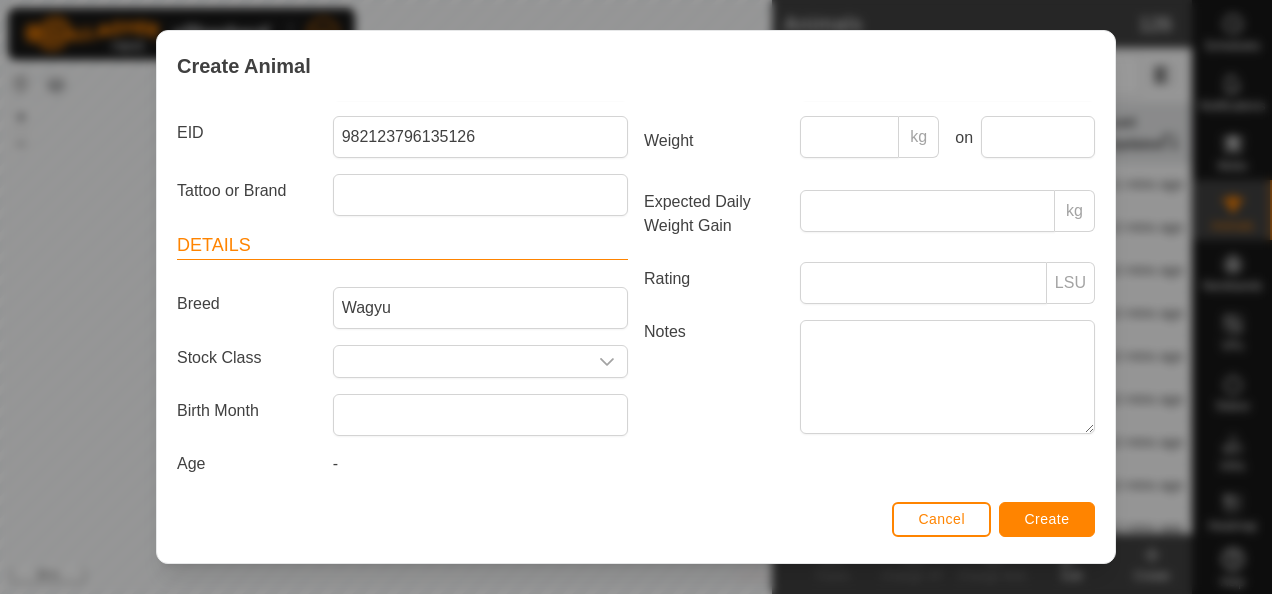 click on "Notes" at bounding box center (714, 376) 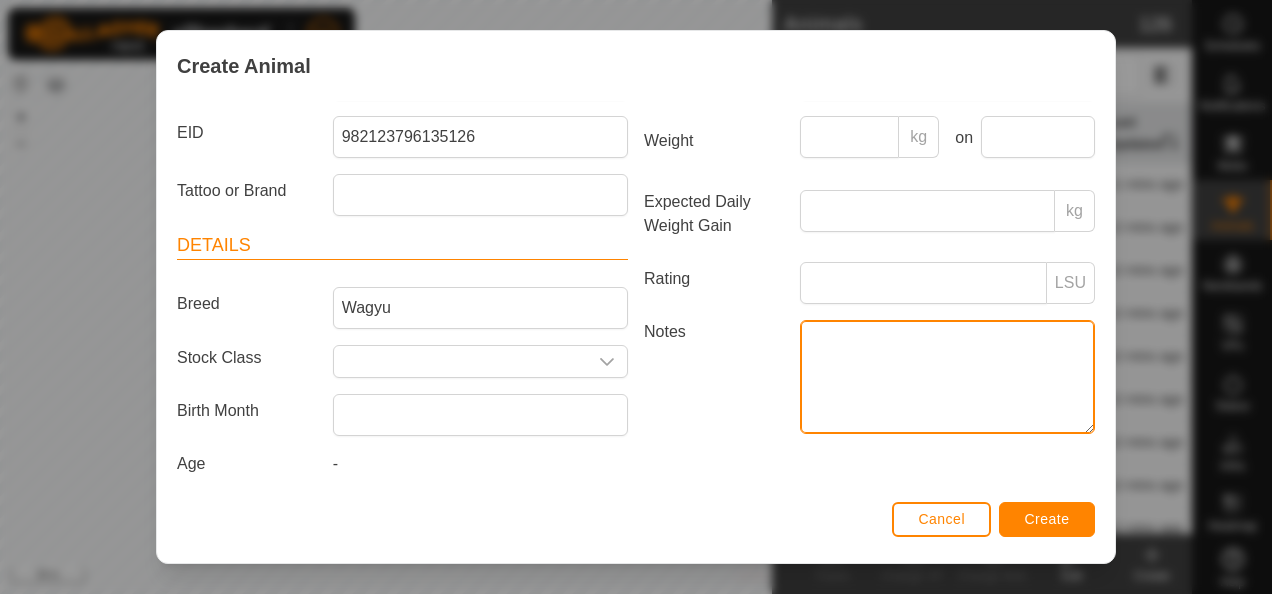 click on "Notes" at bounding box center [947, 377] 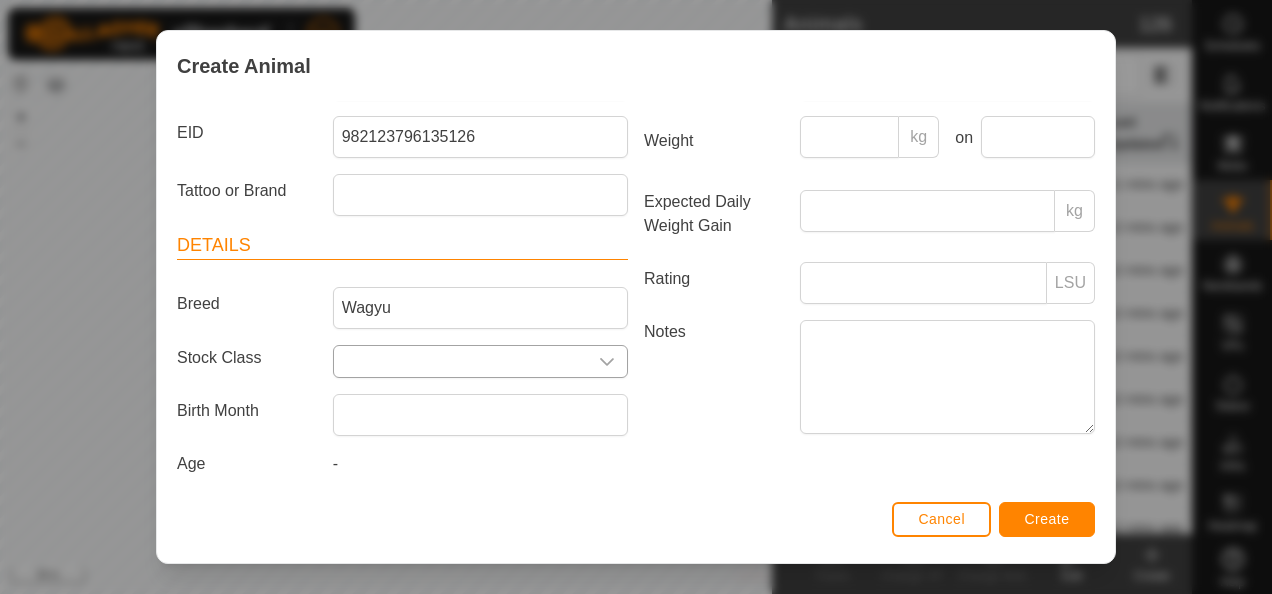 click 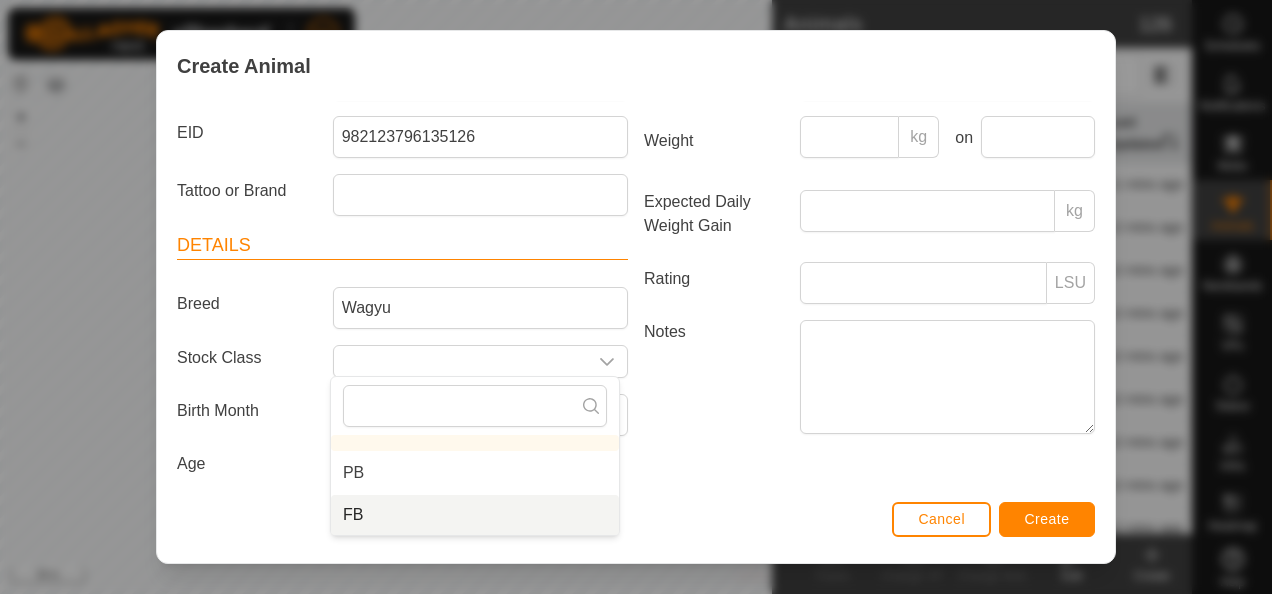 click on "FB" at bounding box center (475, 515) 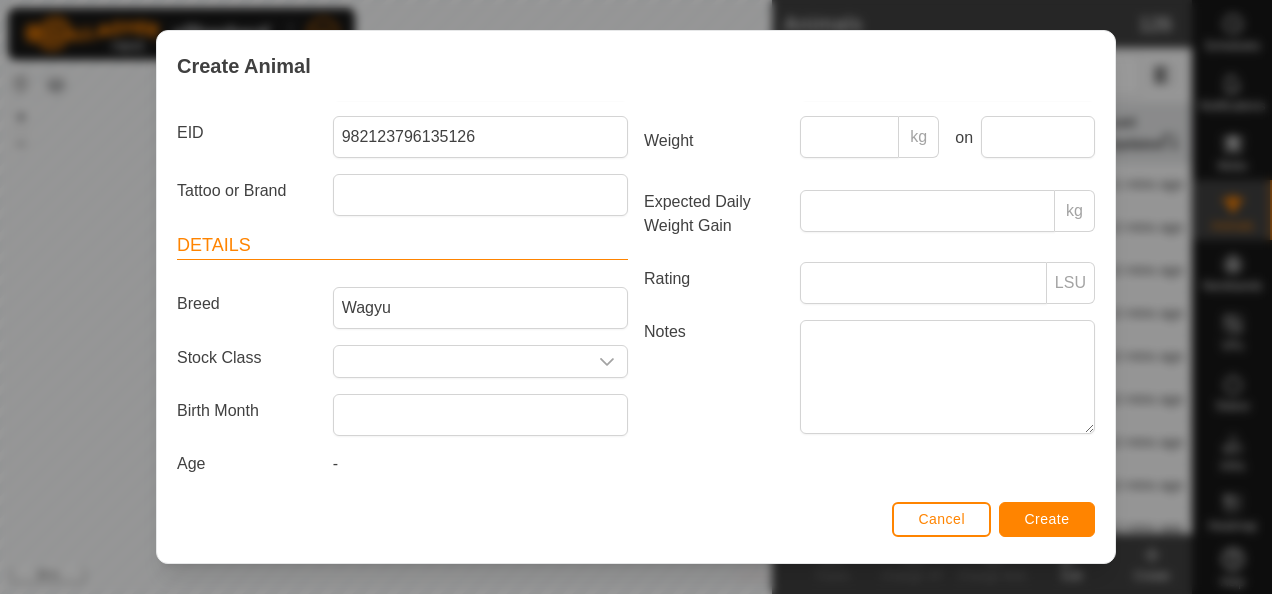 type on "FB" 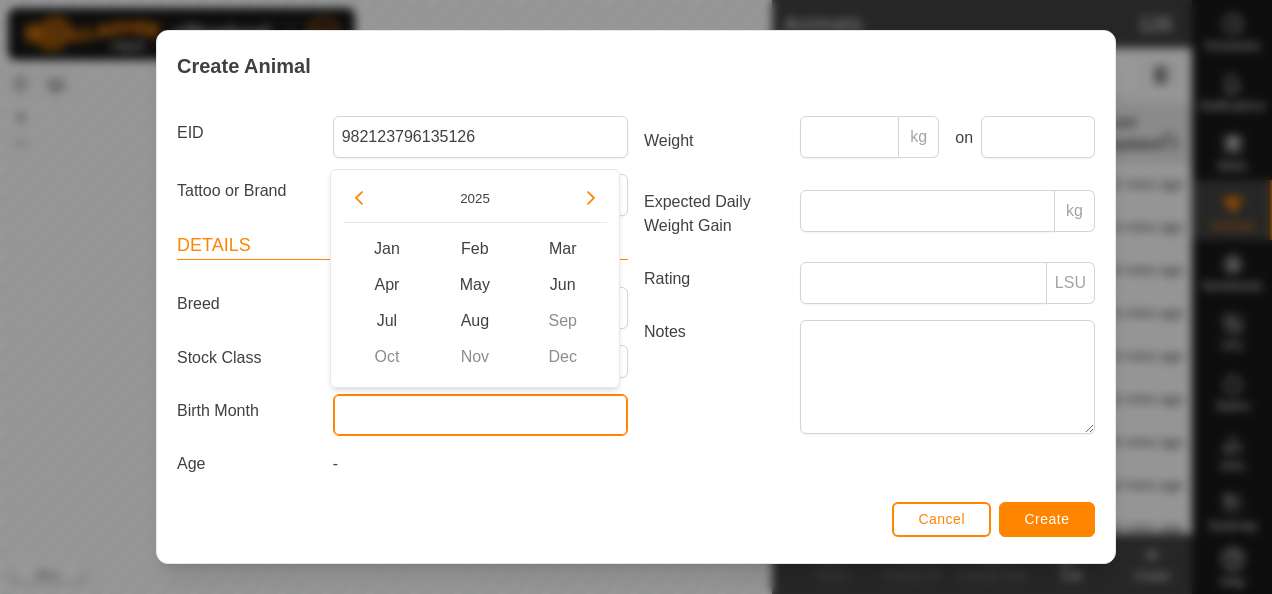 click at bounding box center (480, 415) 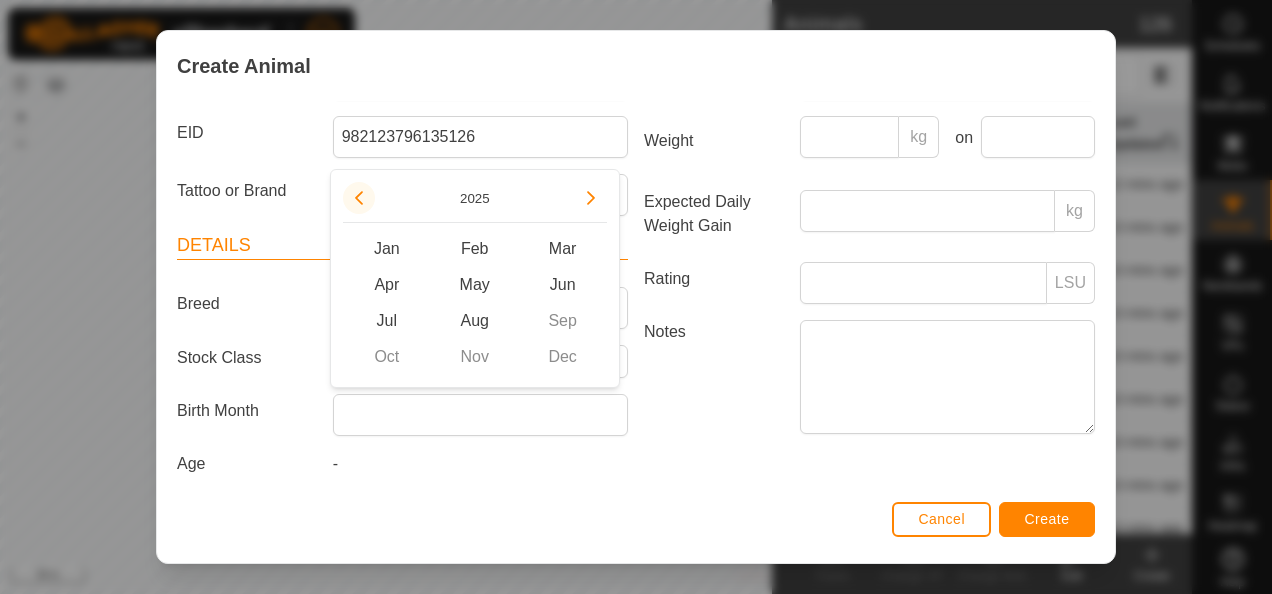 click at bounding box center (359, 198) 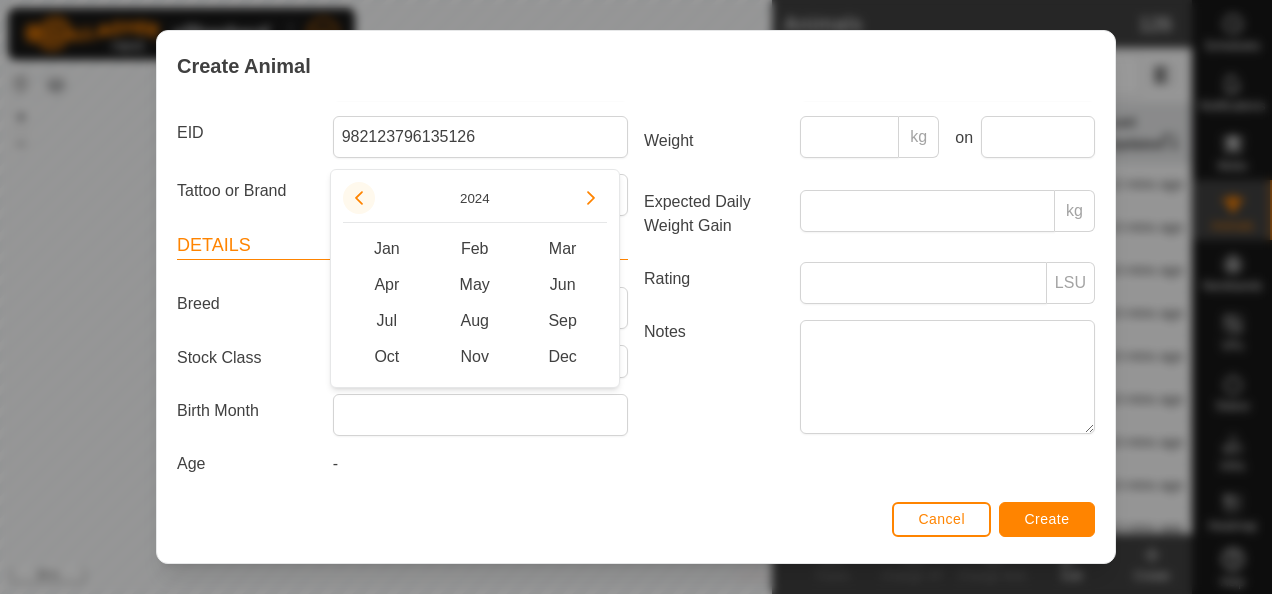 click at bounding box center [356, 195] 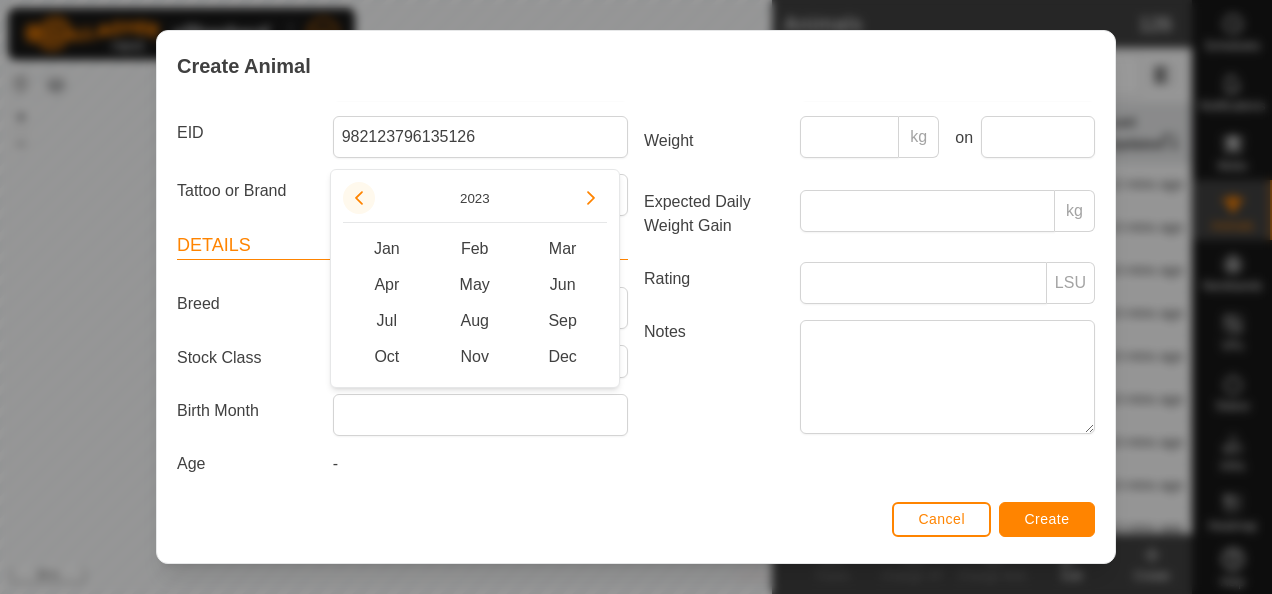 click at bounding box center (359, 198) 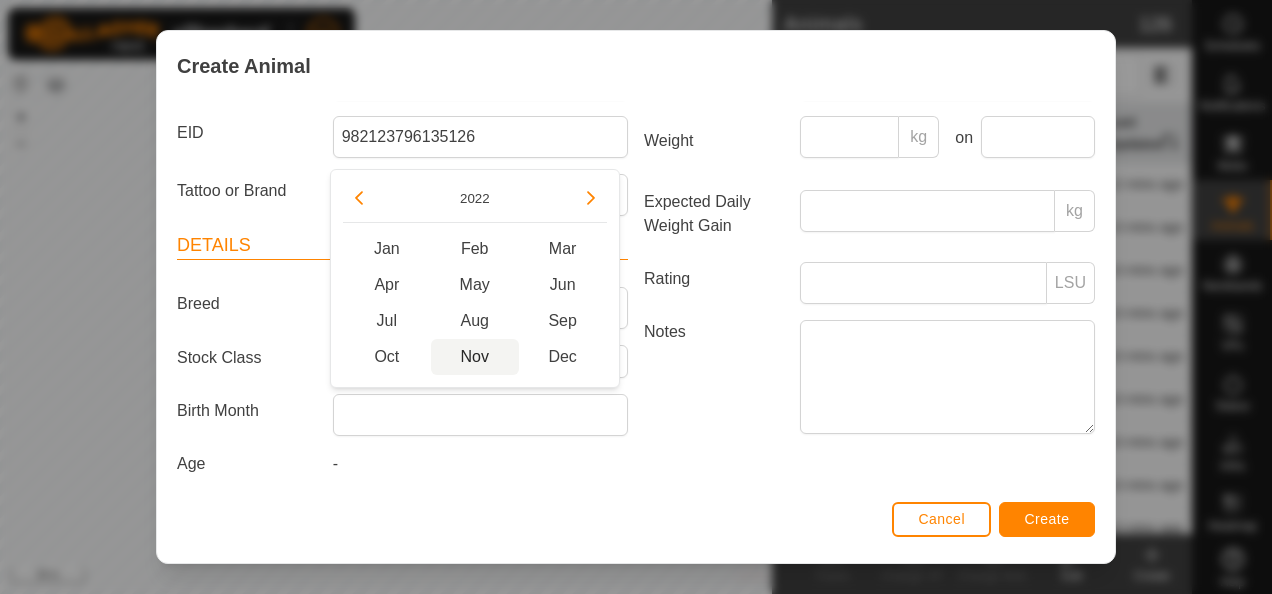 click on "Nov" at bounding box center (475, 357) 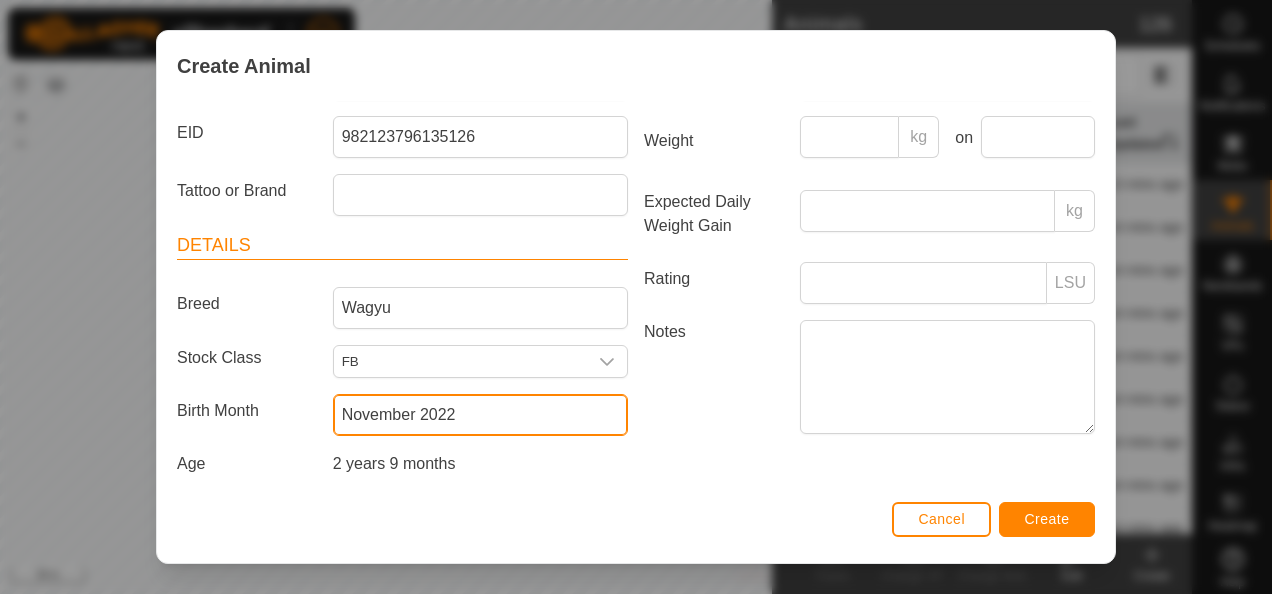 scroll, scrollTop: 0, scrollLeft: 0, axis: both 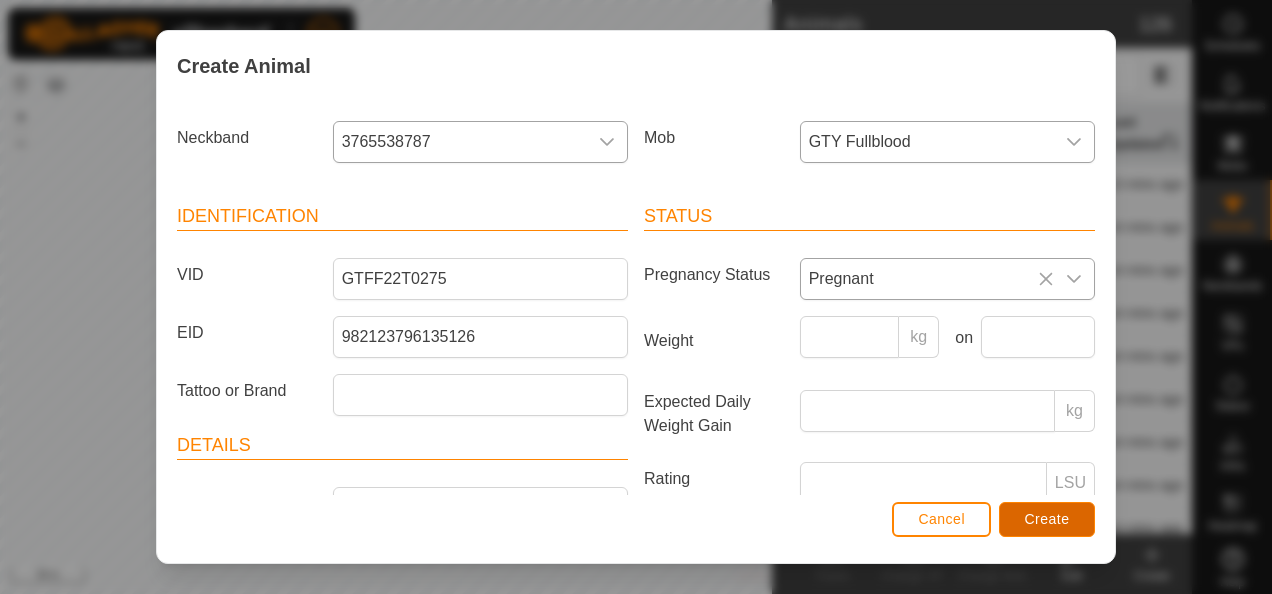 click on "Create" at bounding box center [1047, 519] 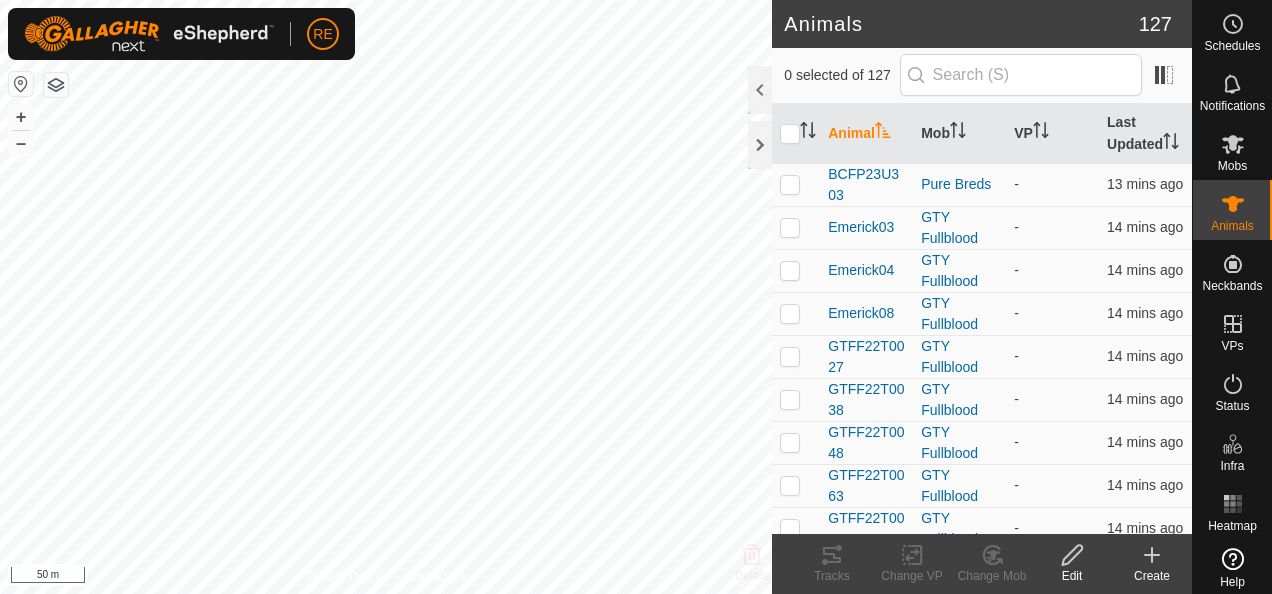 click 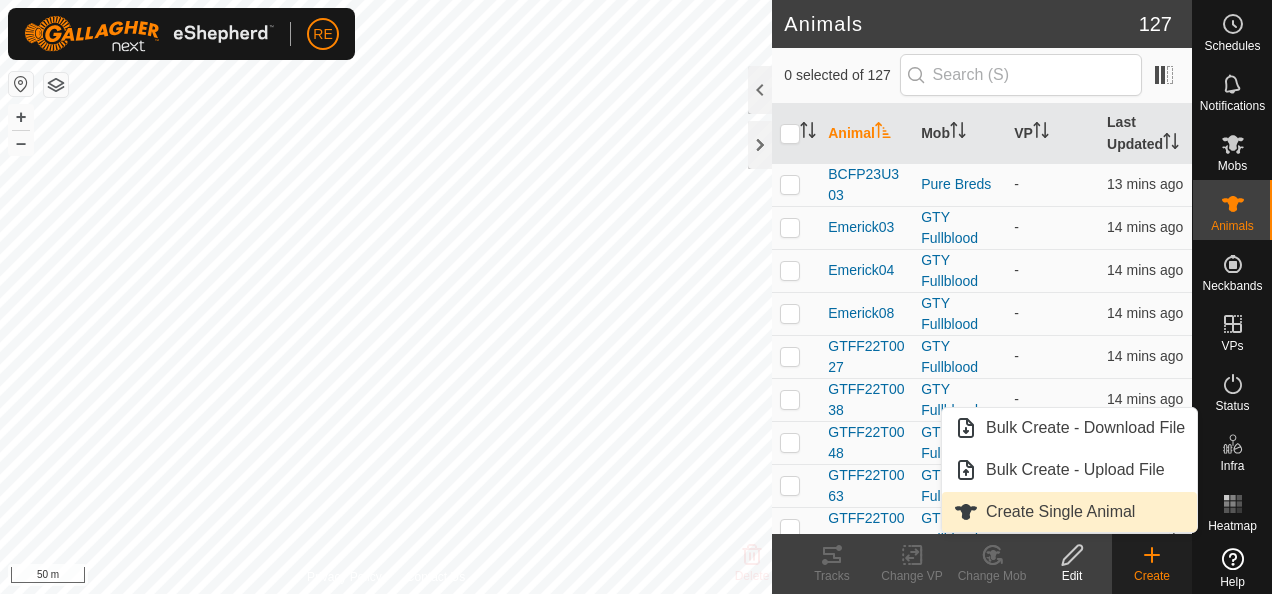 click on "Create Single Animal" at bounding box center (1069, 512) 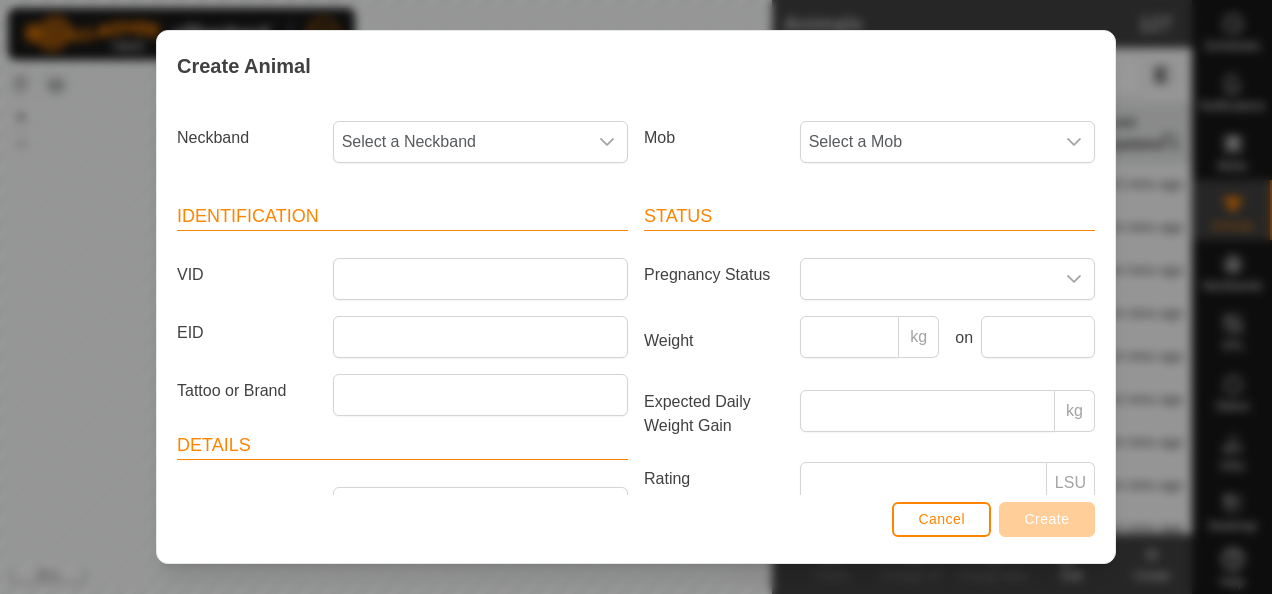 click on "Select a Neckband" at bounding box center (460, 142) 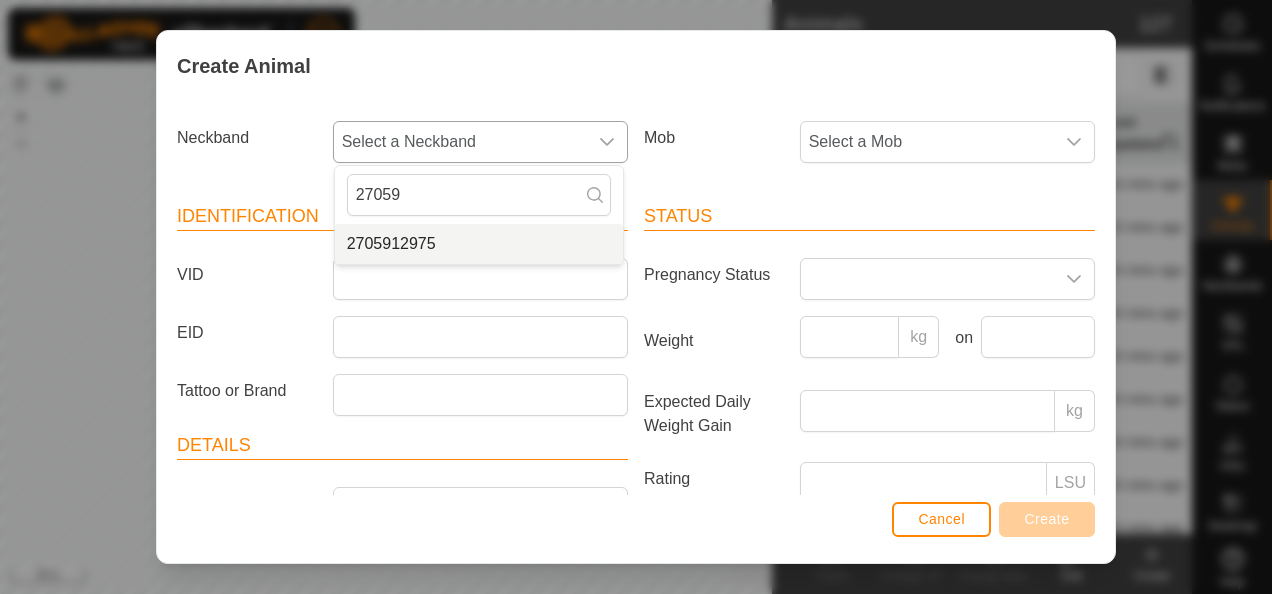 type on "27059" 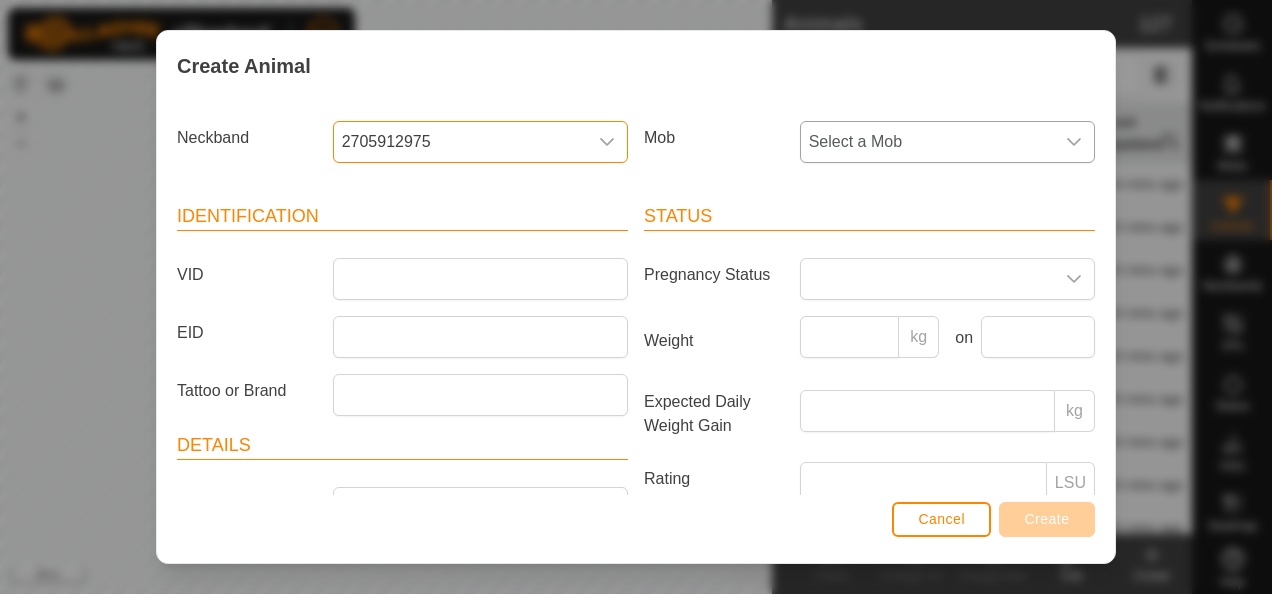 click on "Select a Mob" at bounding box center (927, 142) 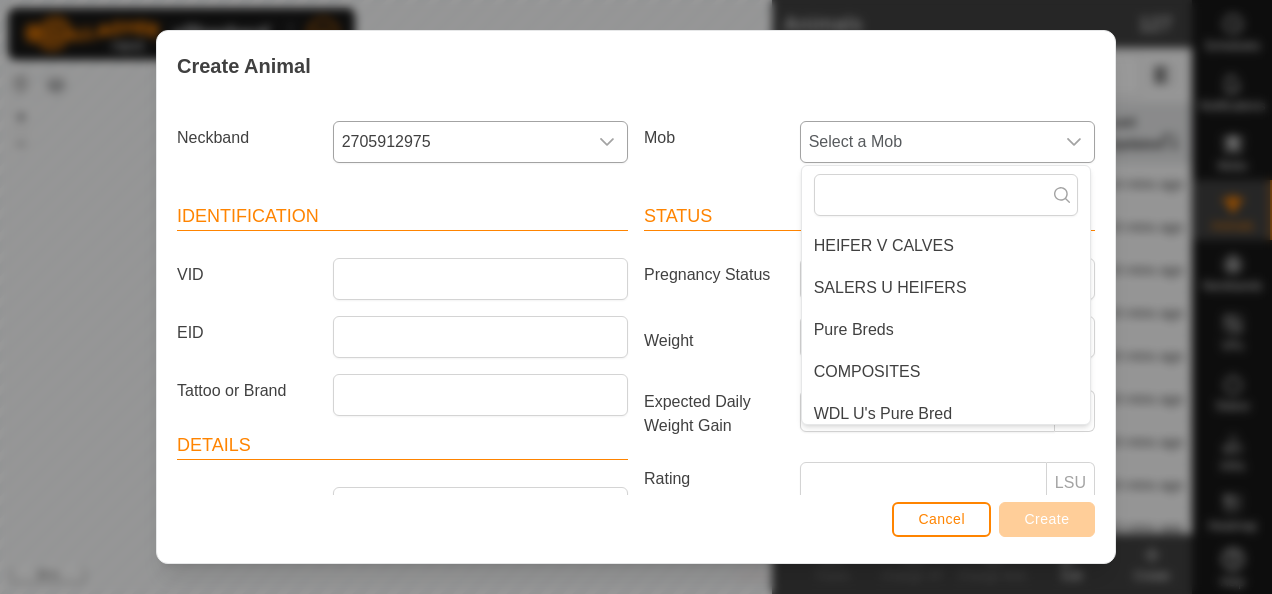 scroll, scrollTop: 218, scrollLeft: 0, axis: vertical 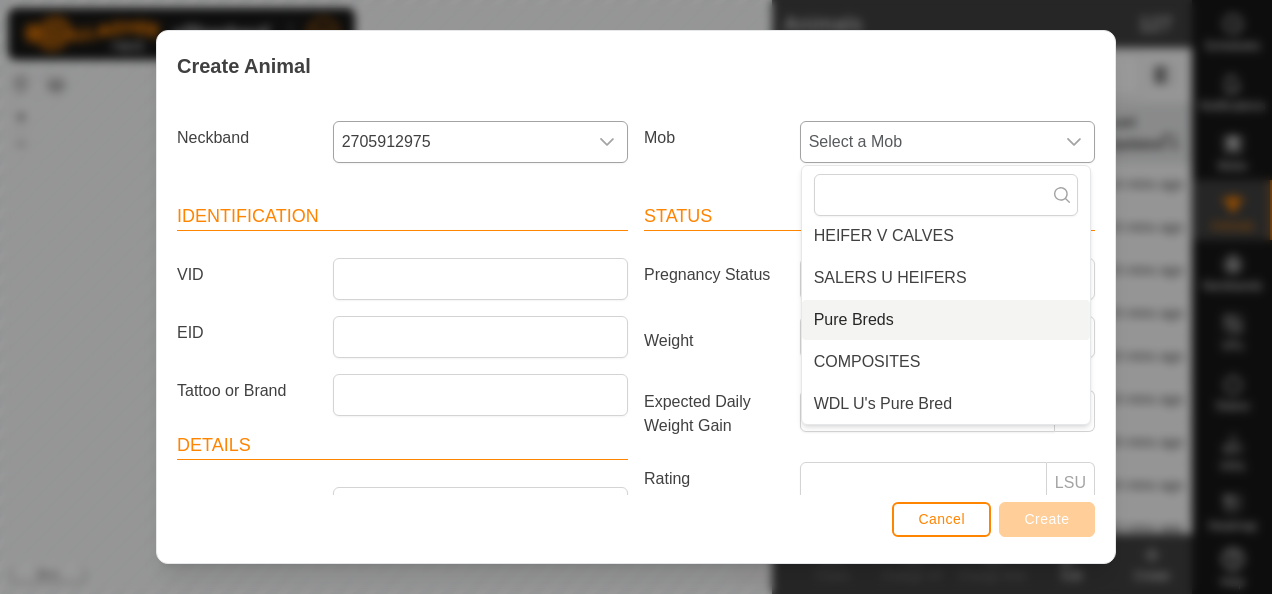 click on "Pure Breds" at bounding box center [946, 320] 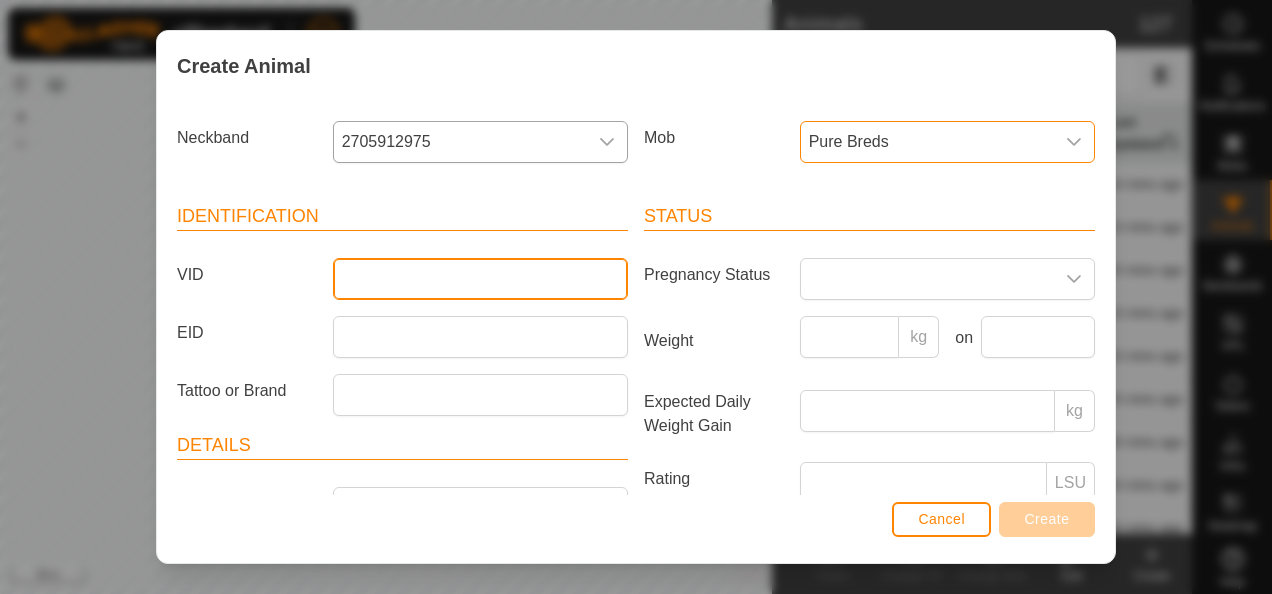 click on "VID" at bounding box center (480, 279) 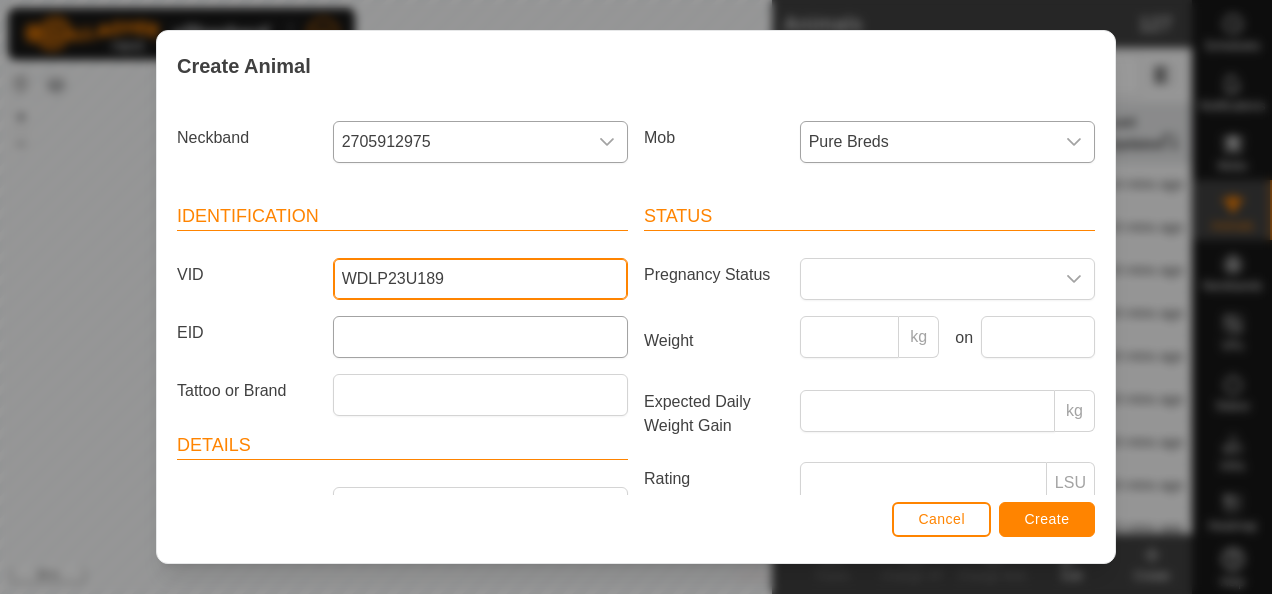 type on "WDLP23U189" 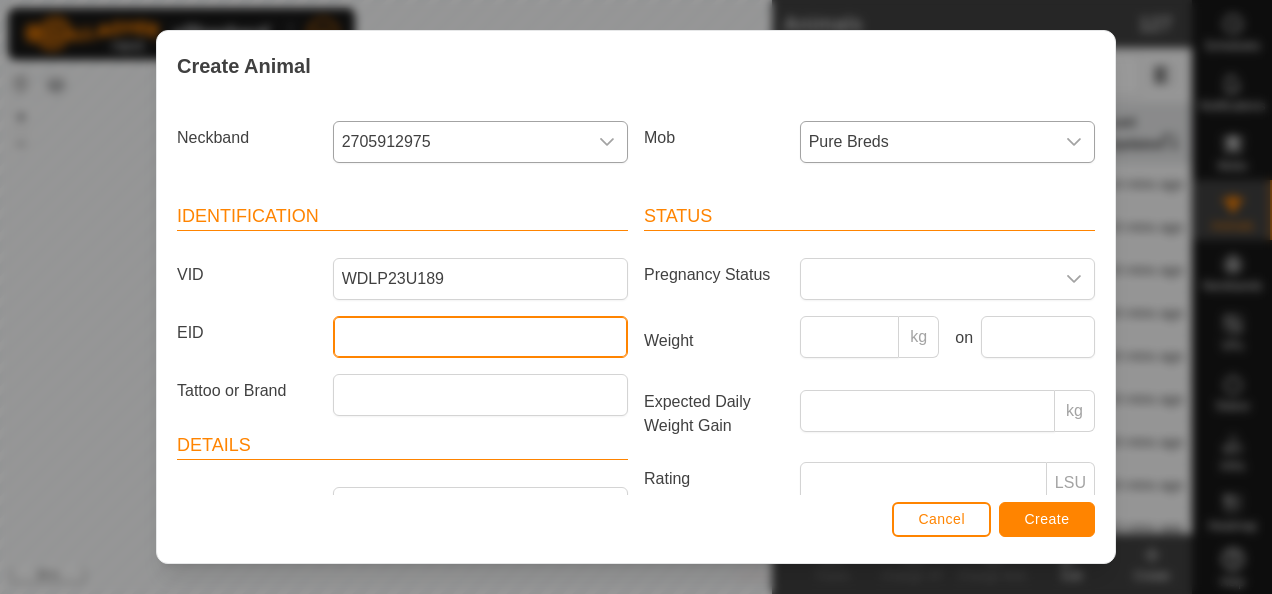 click on "EID" at bounding box center [480, 337] 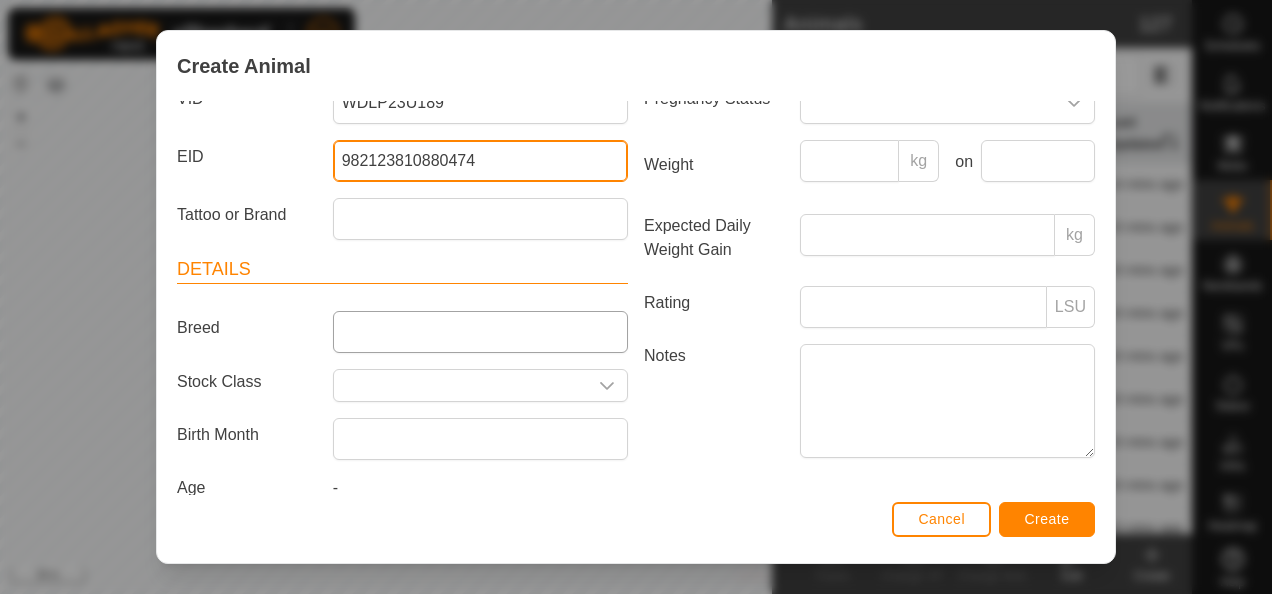 scroll, scrollTop: 207, scrollLeft: 0, axis: vertical 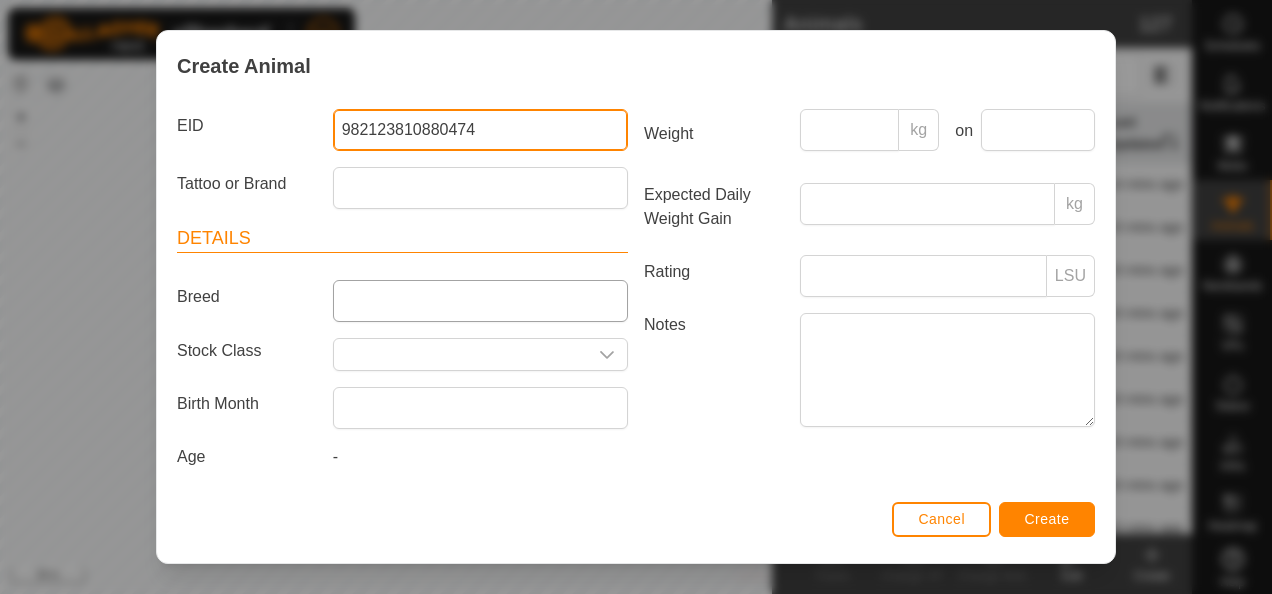 type on "982123810880474" 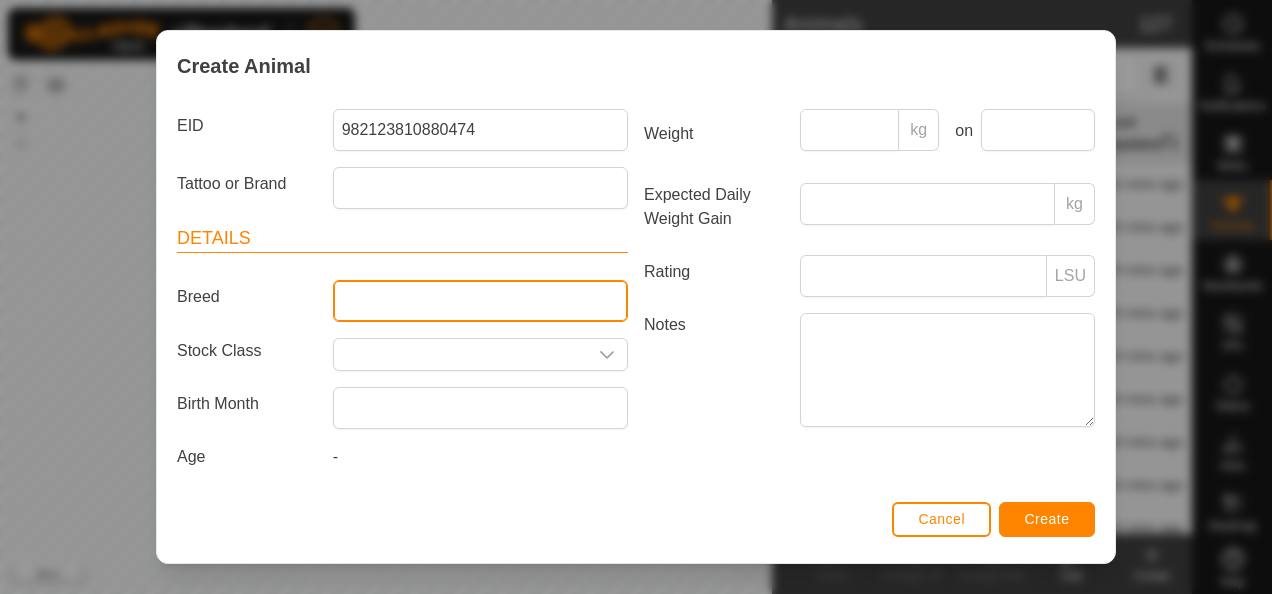 click on "Breed" at bounding box center [480, 301] 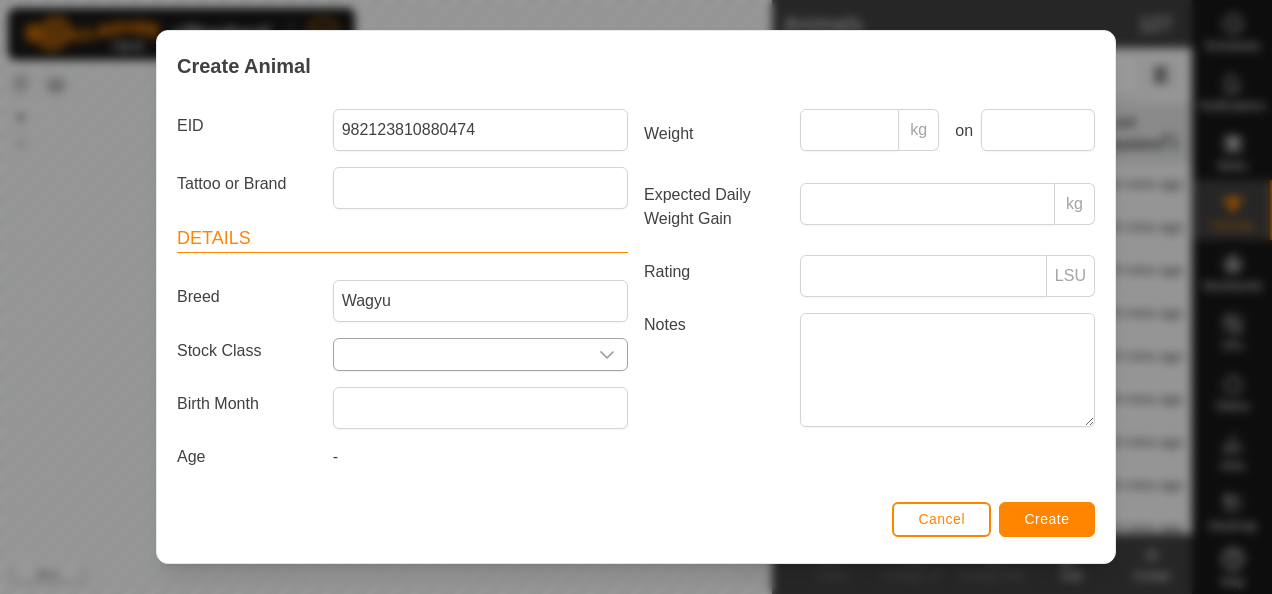 click 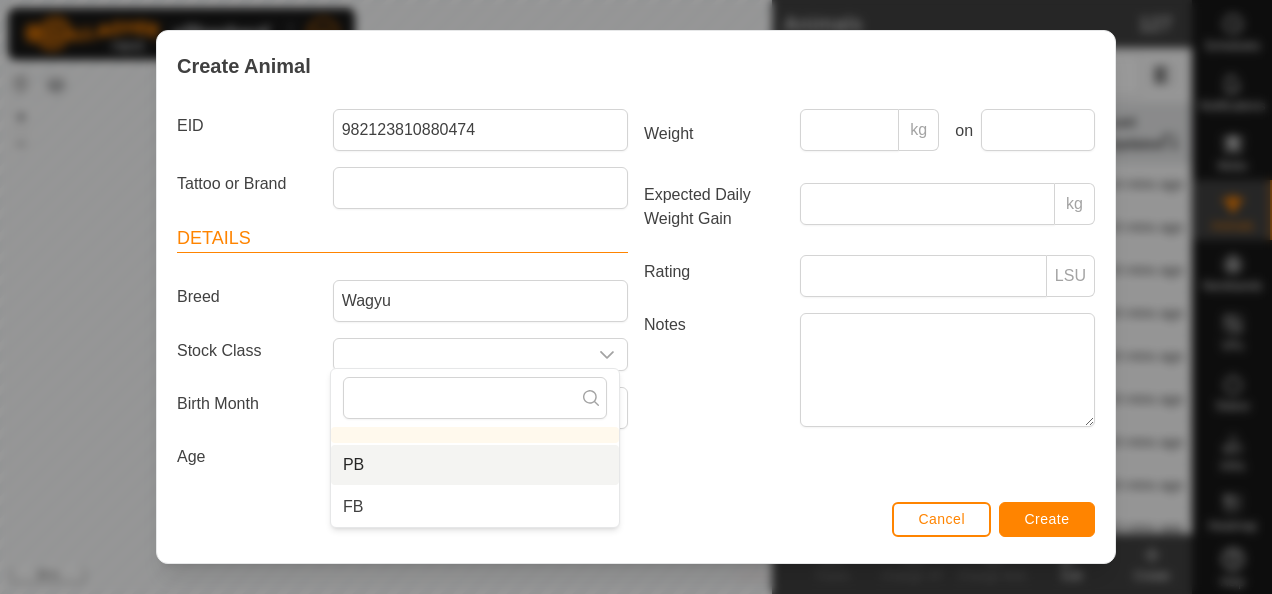 click on "PB" at bounding box center (475, 465) 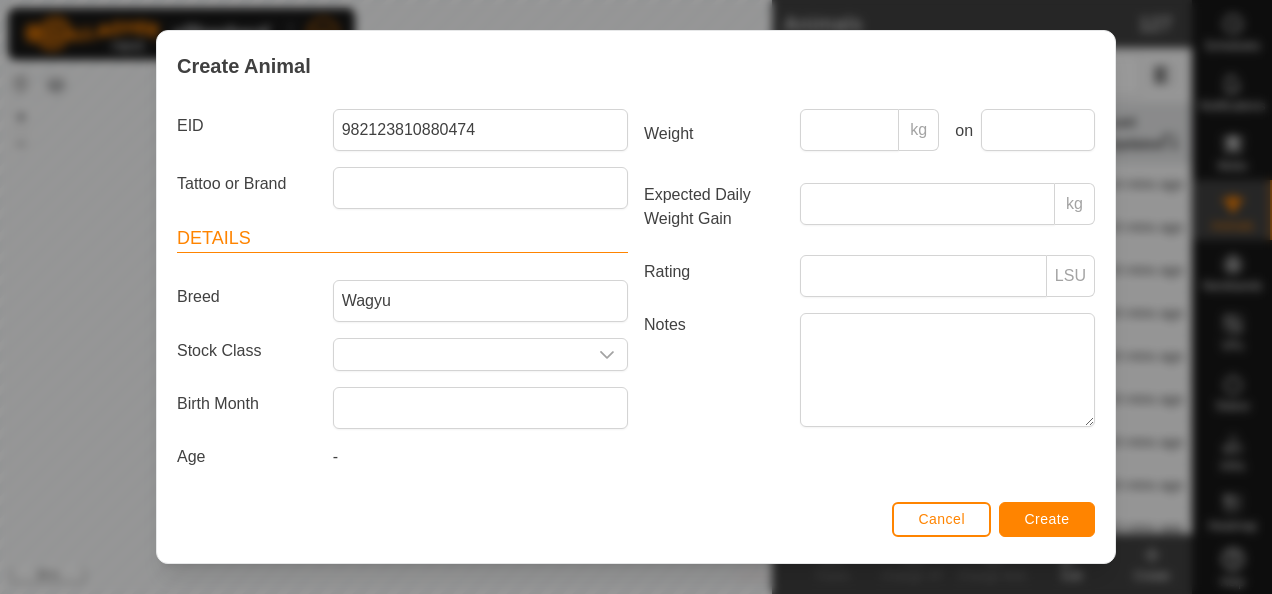 type on "PB" 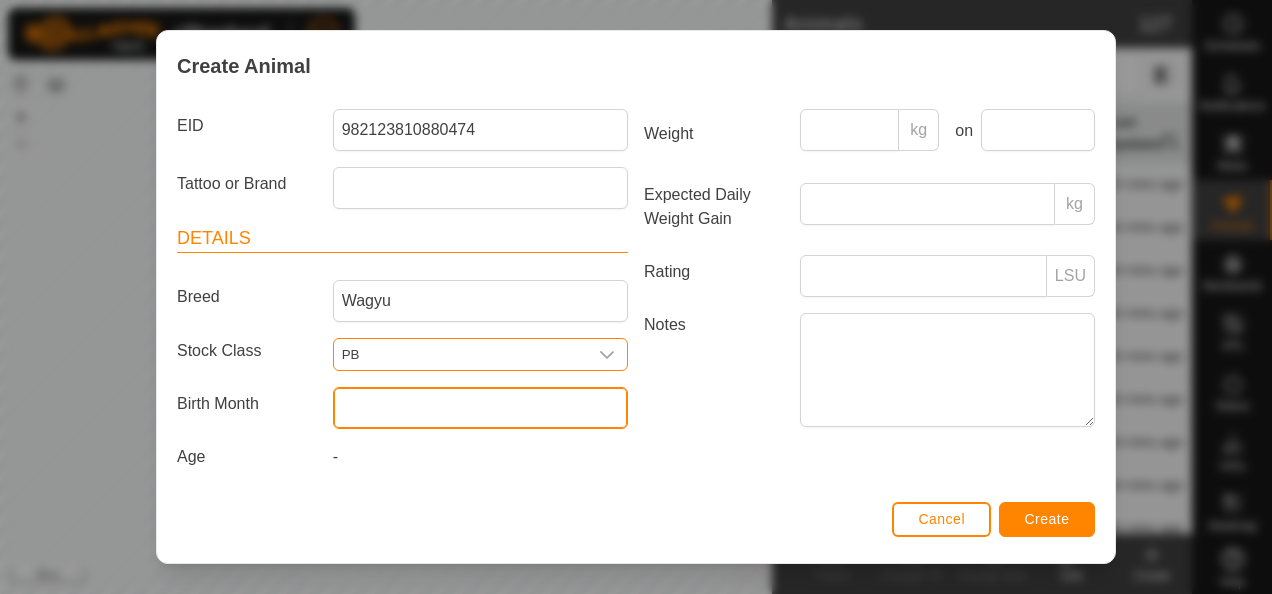 click at bounding box center (480, 408) 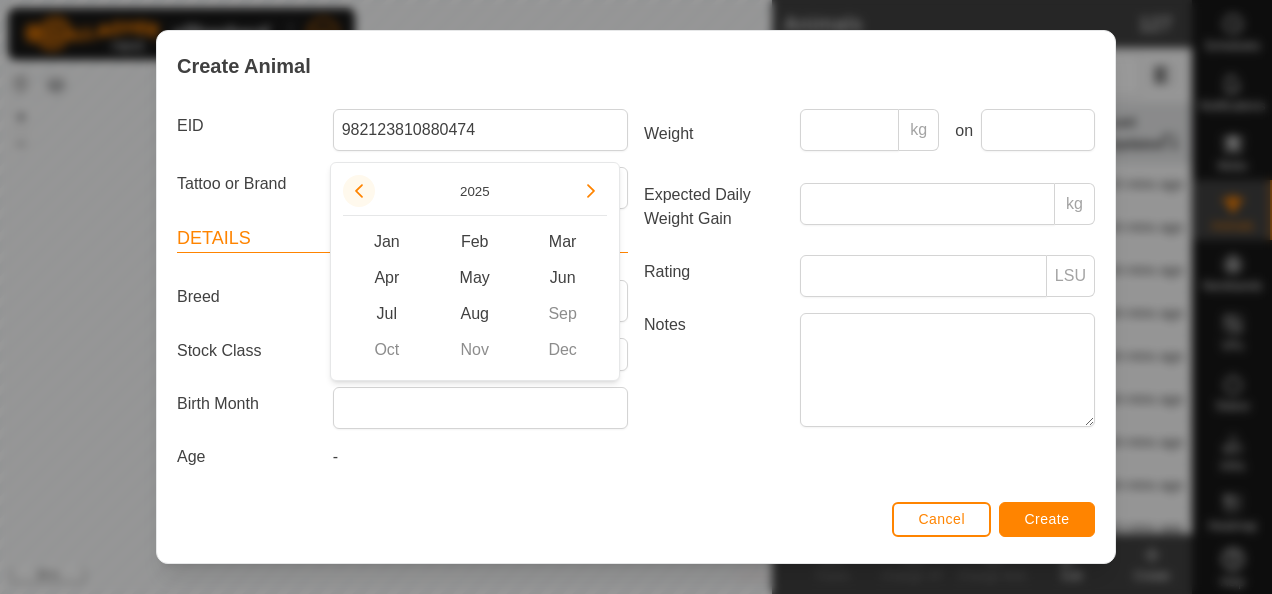 click at bounding box center (359, 191) 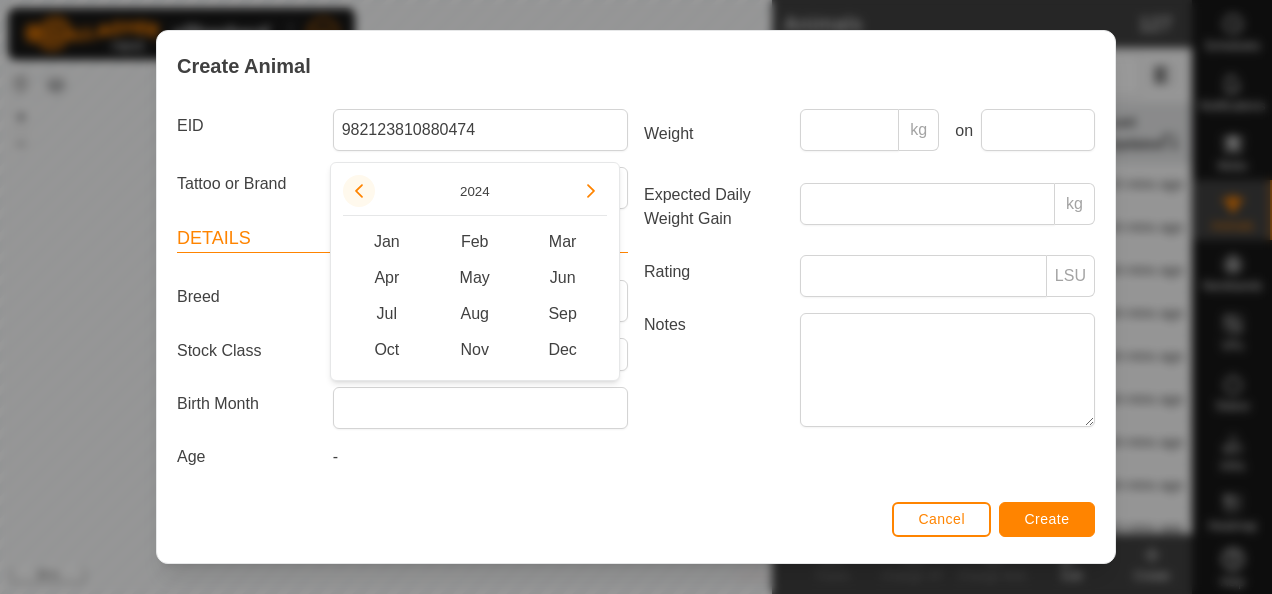 click at bounding box center [361, 185] 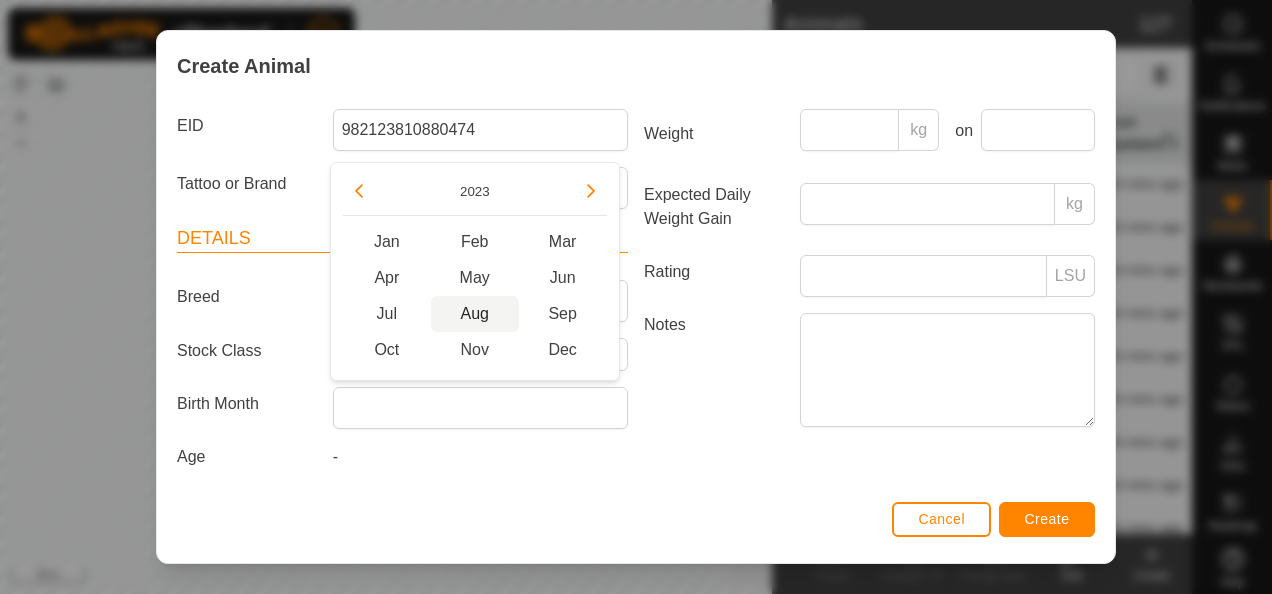 click on "Aug" at bounding box center [475, 314] 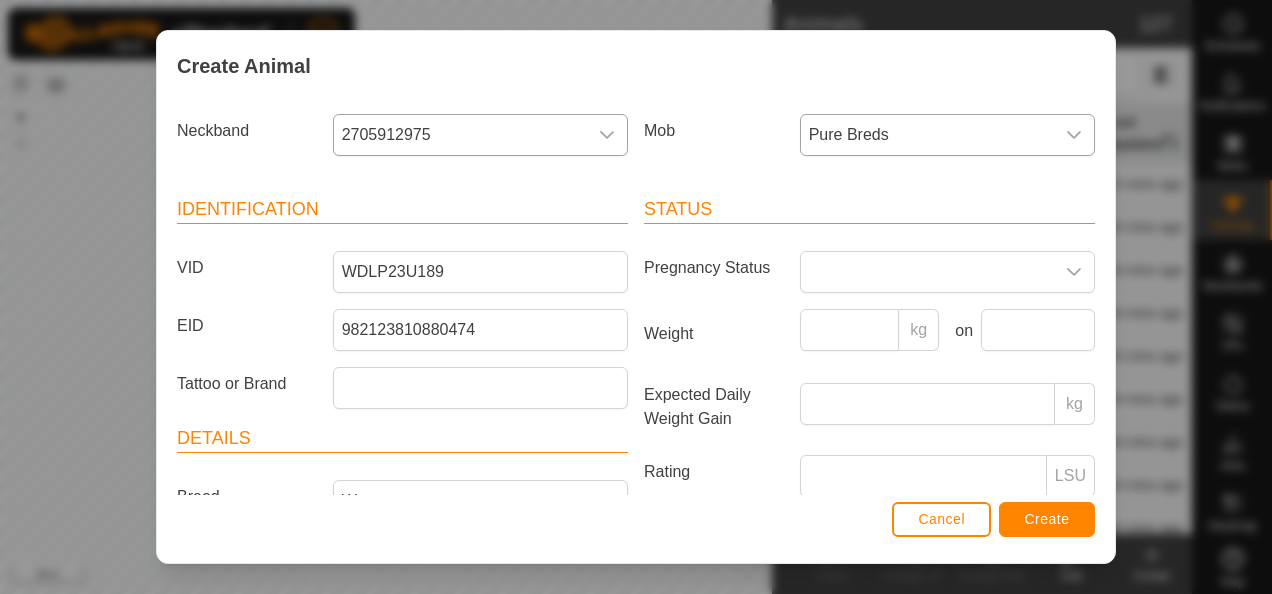 scroll, scrollTop: 0, scrollLeft: 0, axis: both 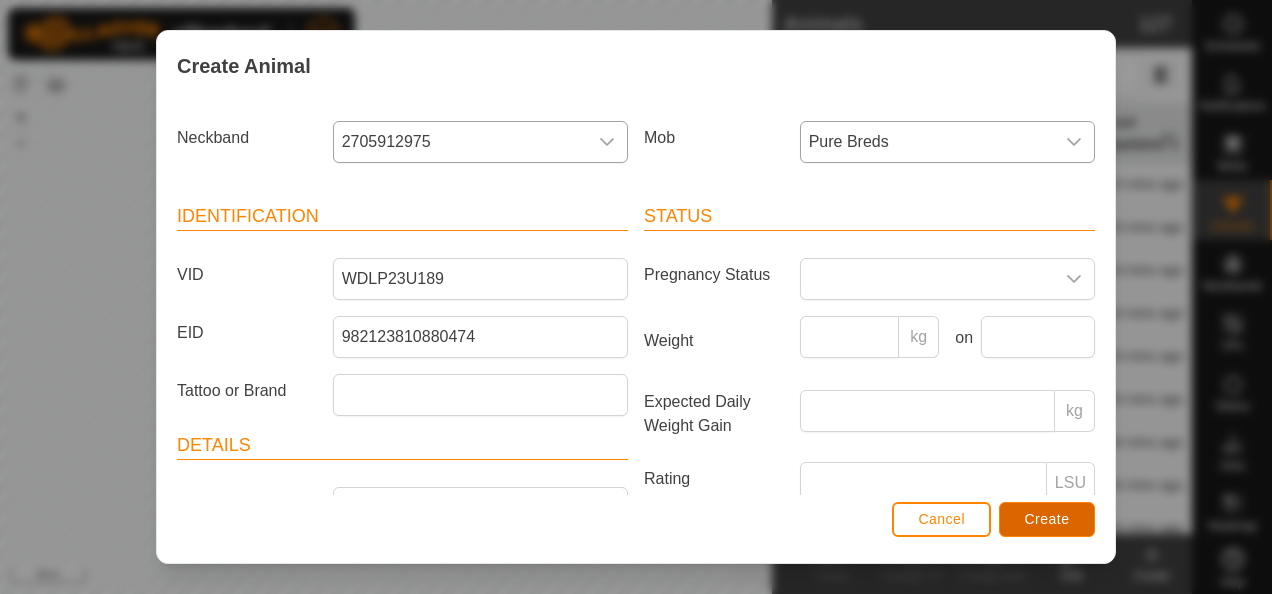 click on "Create" at bounding box center [1047, 519] 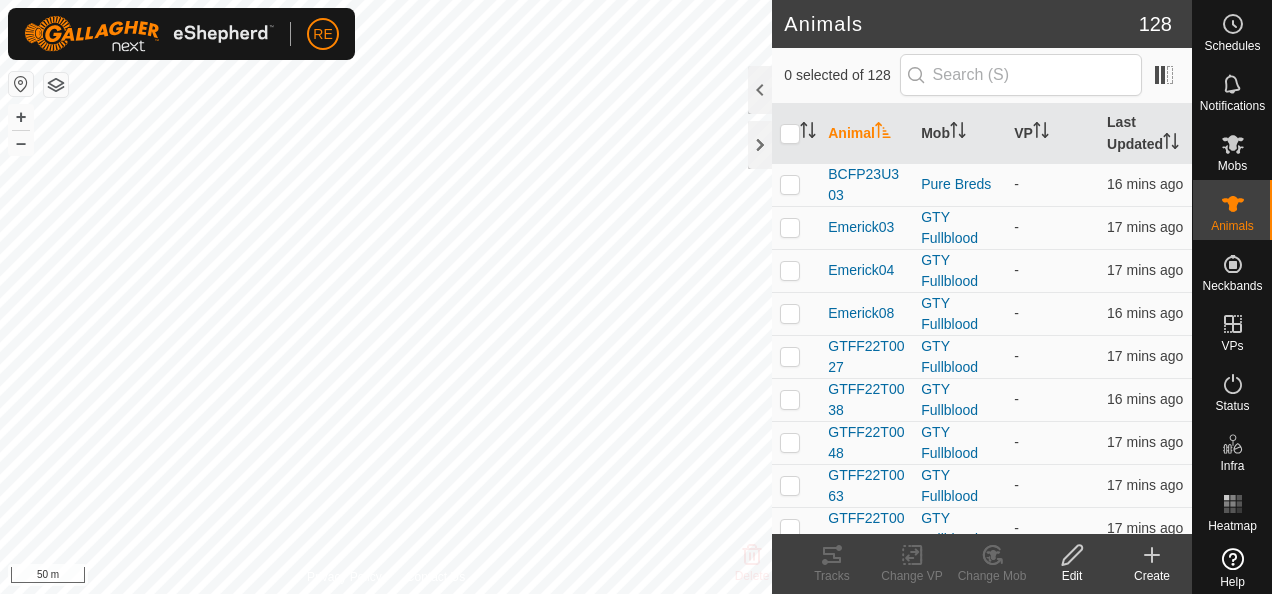 click 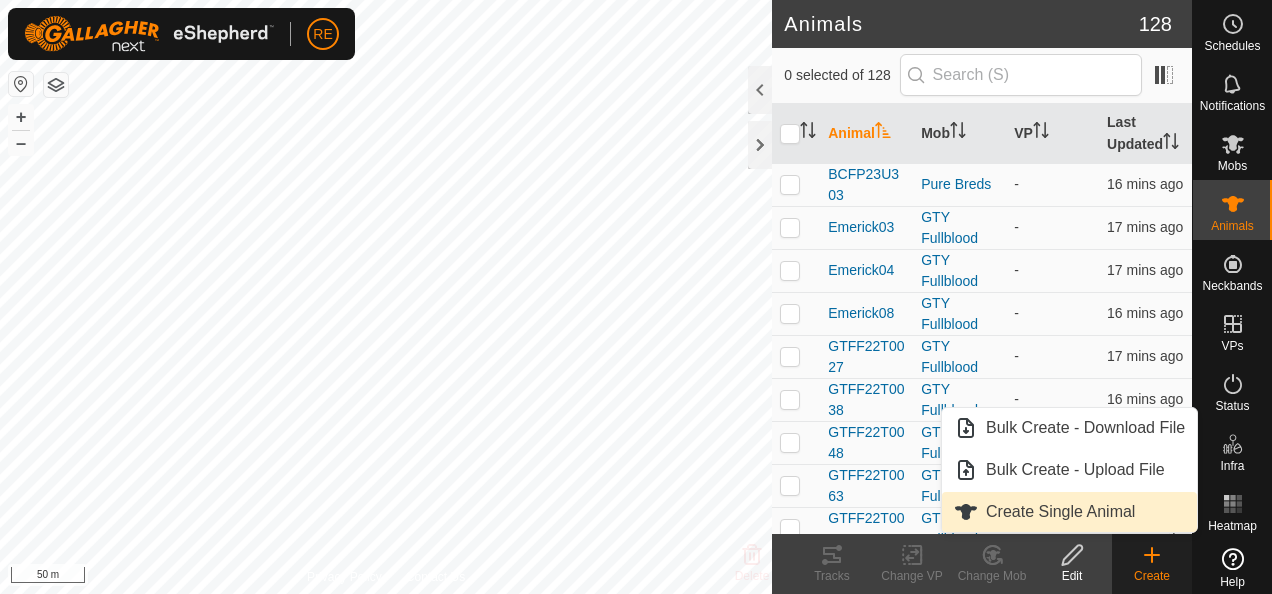 click on "Create Single Animal" at bounding box center [1069, 512] 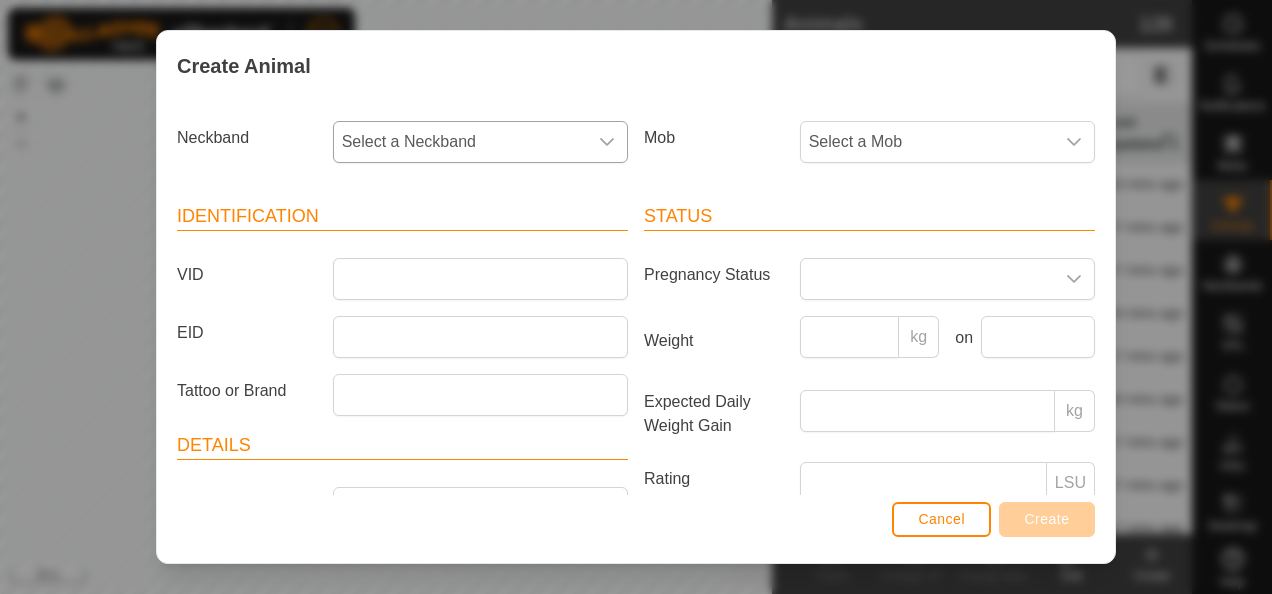 click on "Select a Neckband" at bounding box center [460, 142] 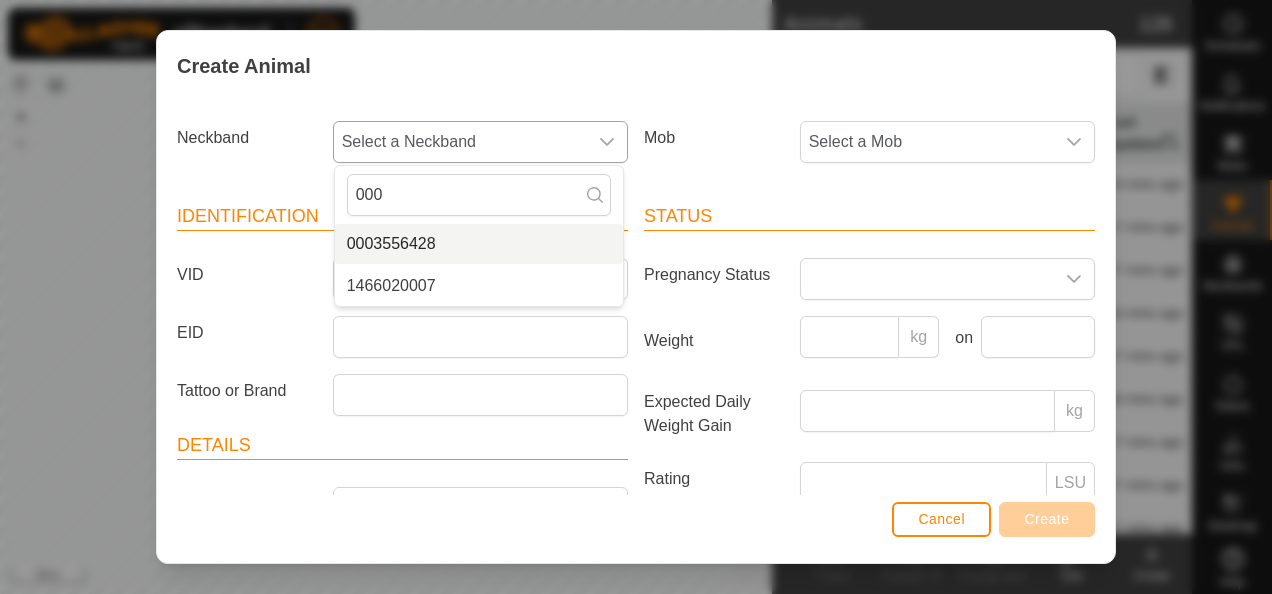 type on "000" 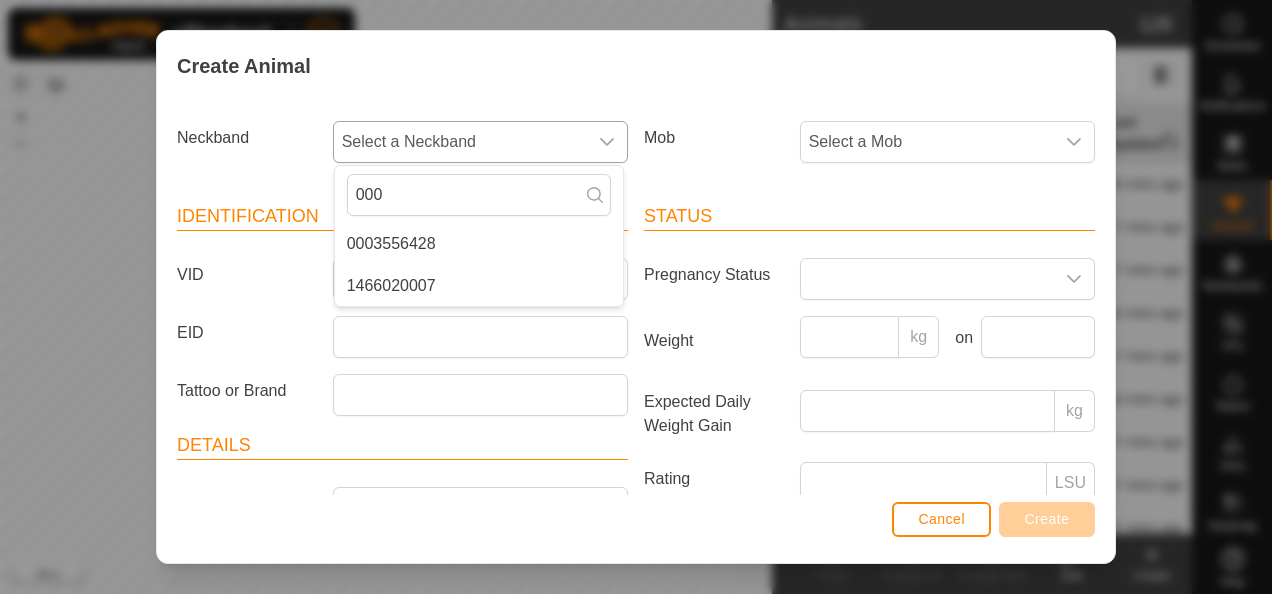 click on "0003556428" at bounding box center [479, 244] 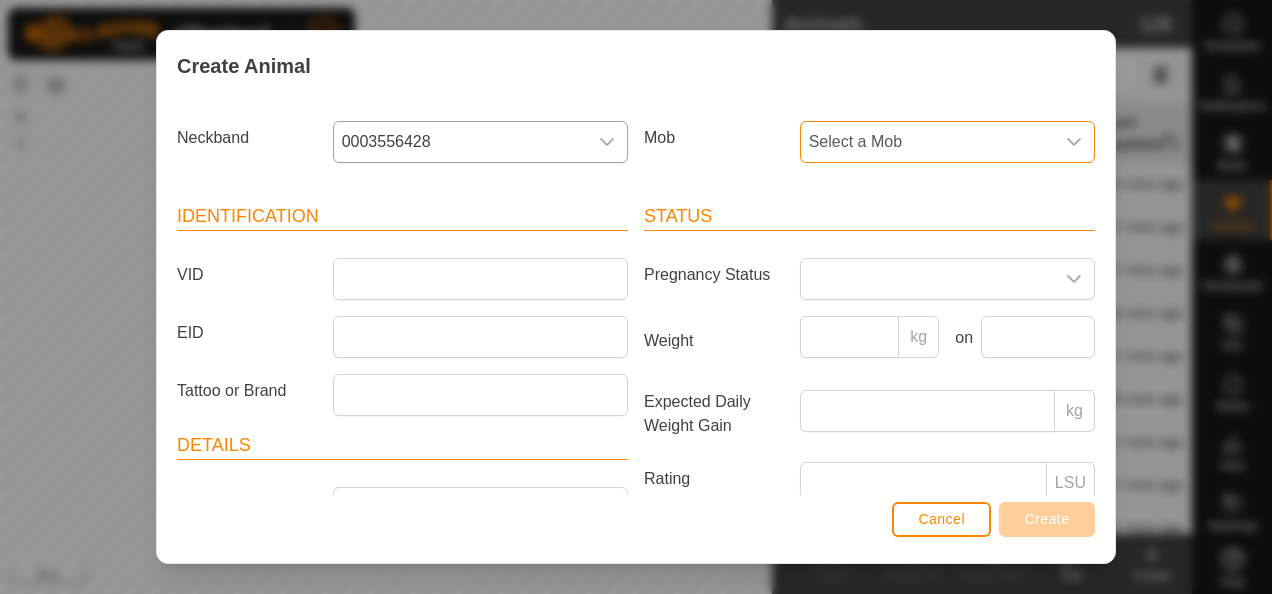 click on "Select a Mob" at bounding box center (927, 142) 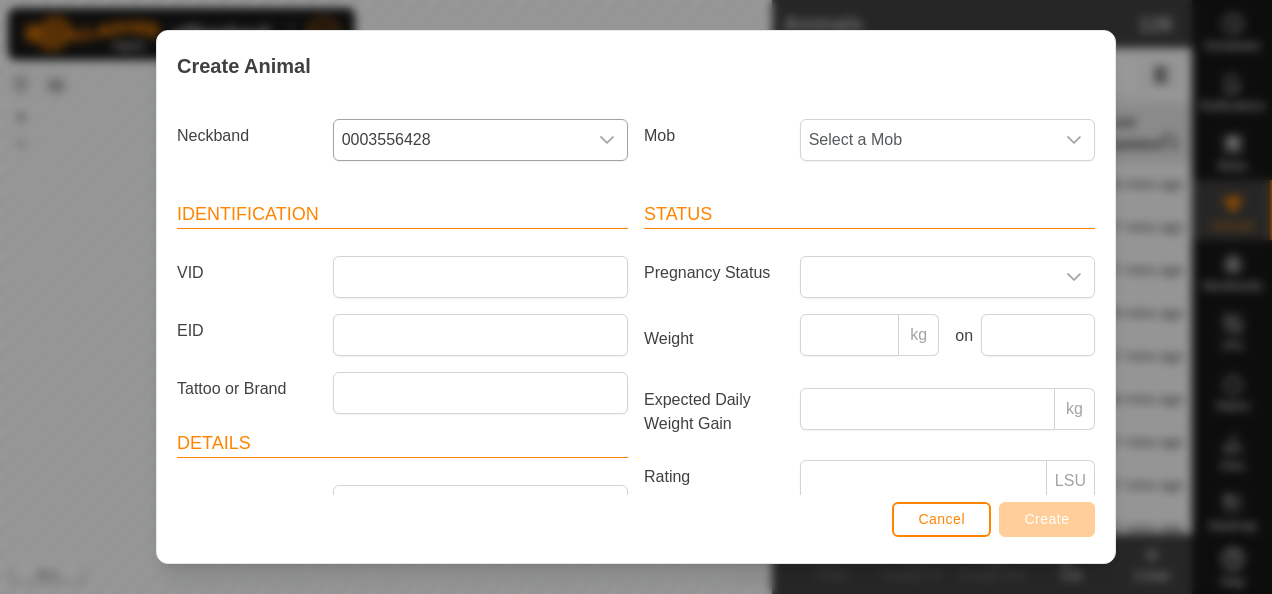 scroll, scrollTop: 0, scrollLeft: 0, axis: both 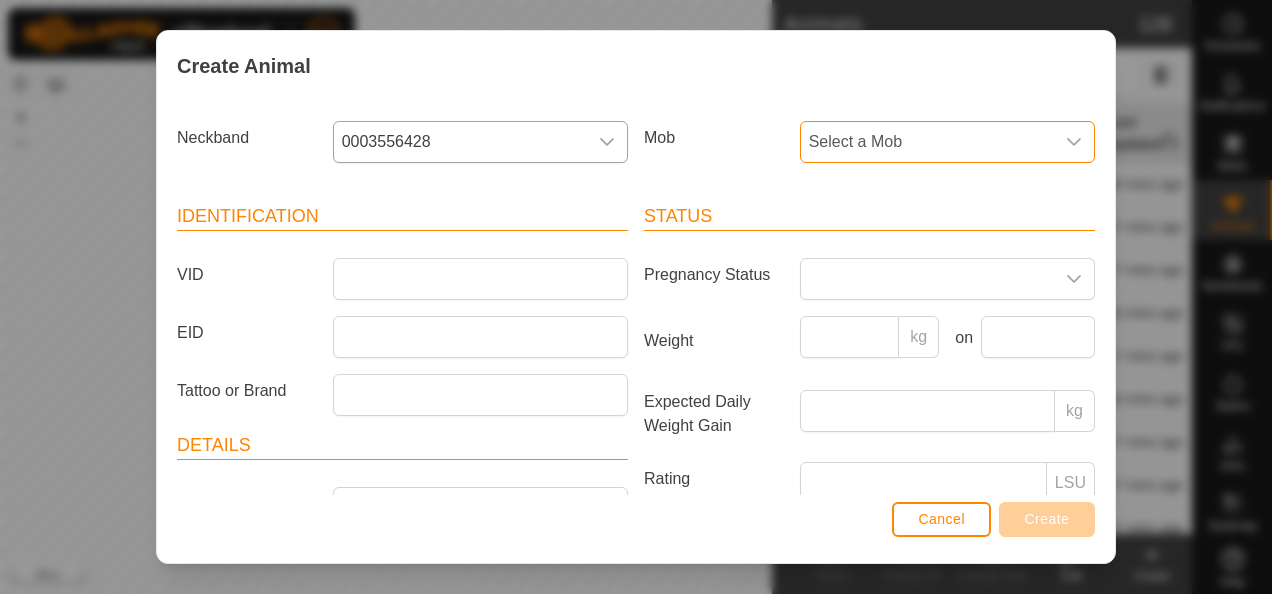 click on "Select a Mob" at bounding box center (927, 142) 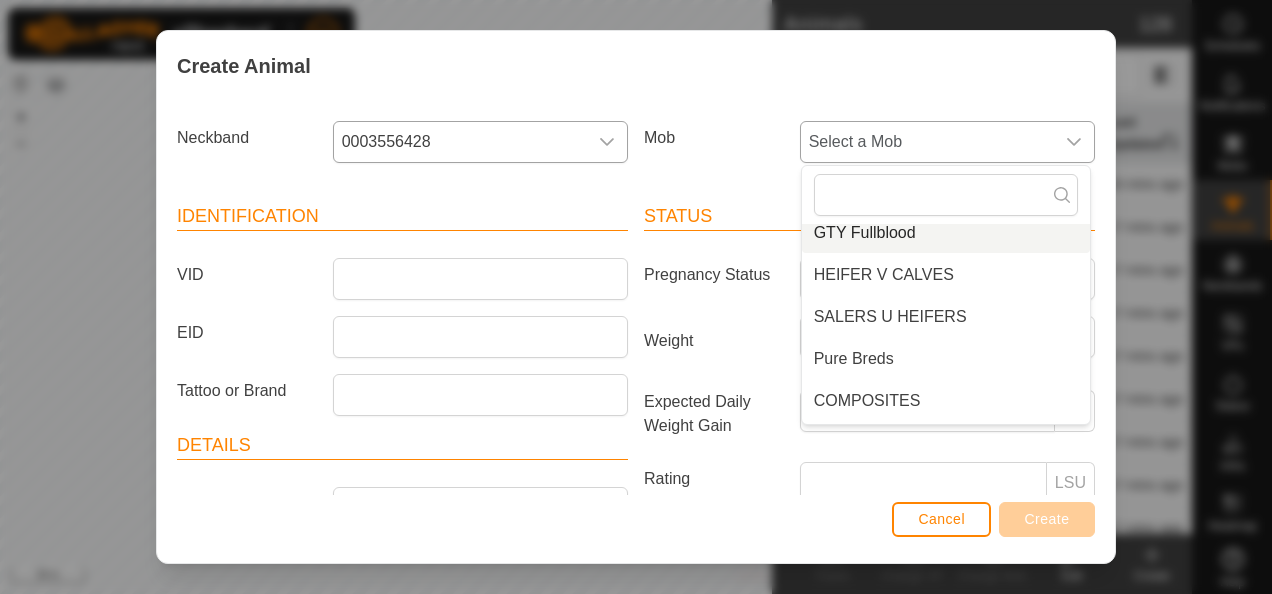 scroll, scrollTop: 218, scrollLeft: 0, axis: vertical 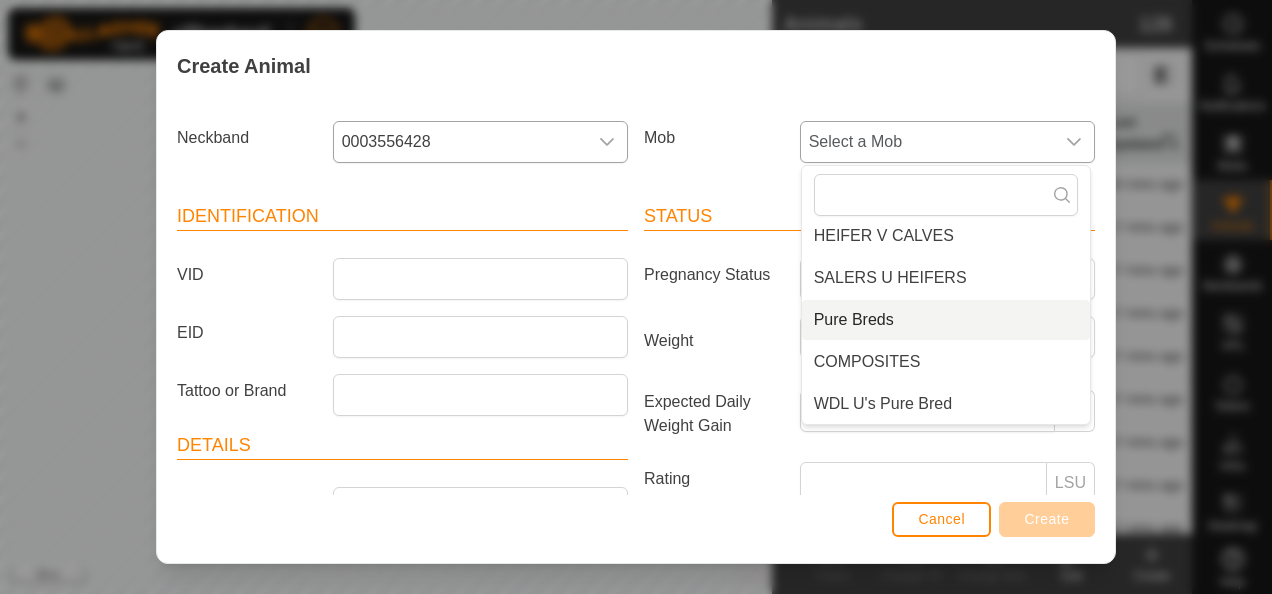 click on "Pure Breds" at bounding box center (946, 320) 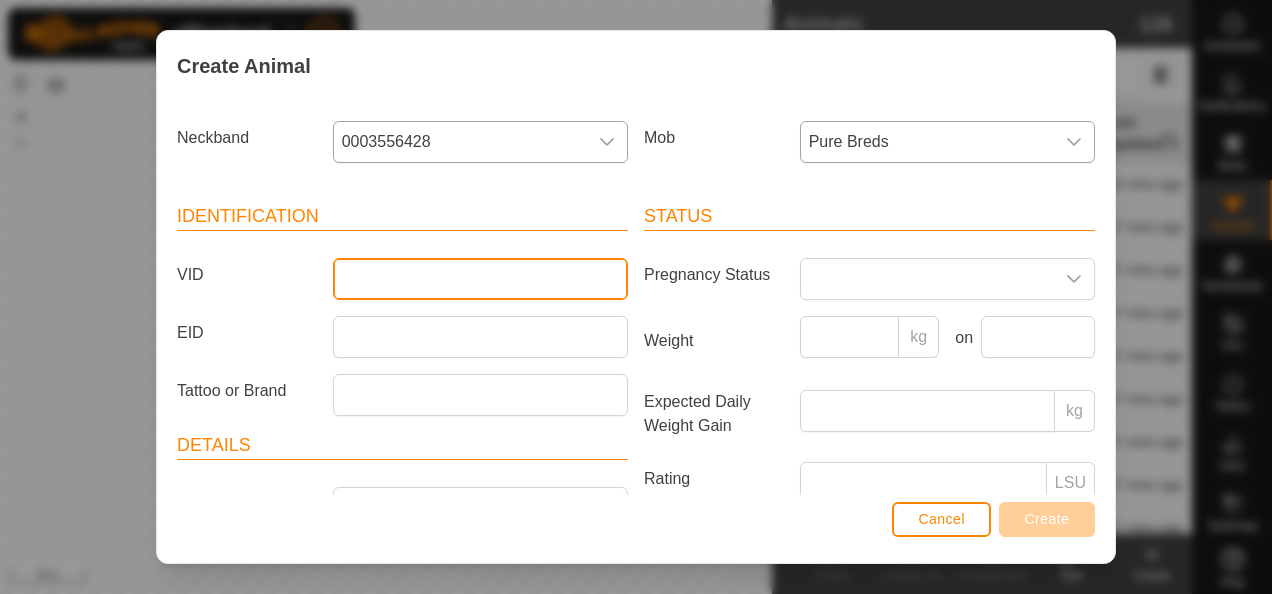 click on "VID" at bounding box center (480, 279) 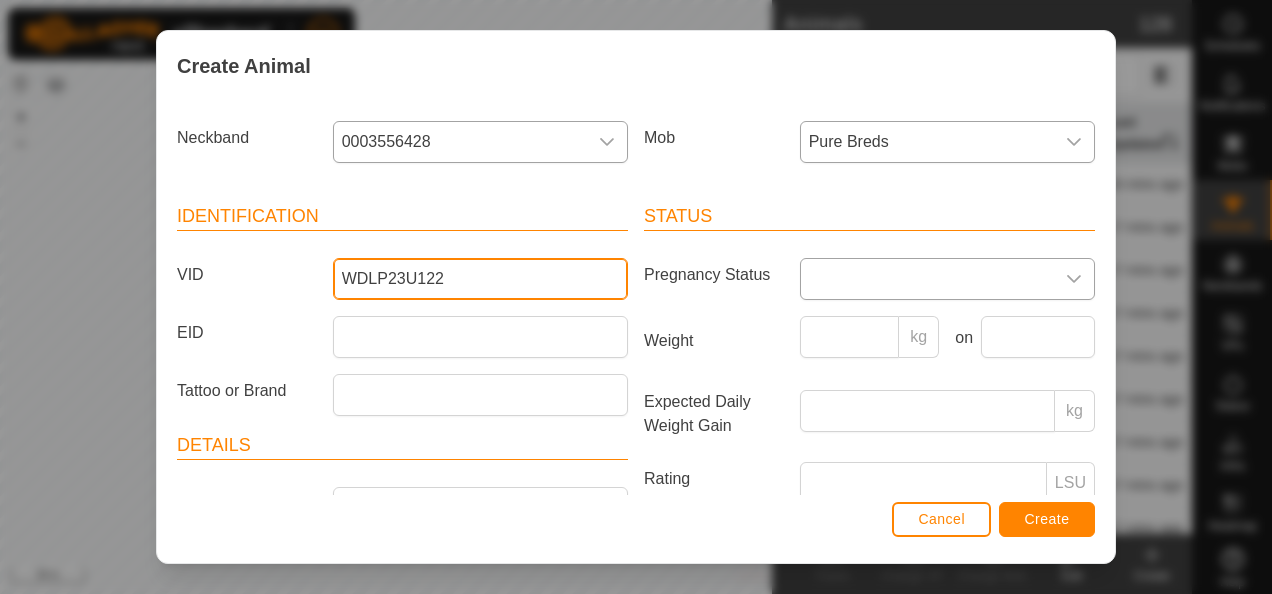 type on "WDLP23U122" 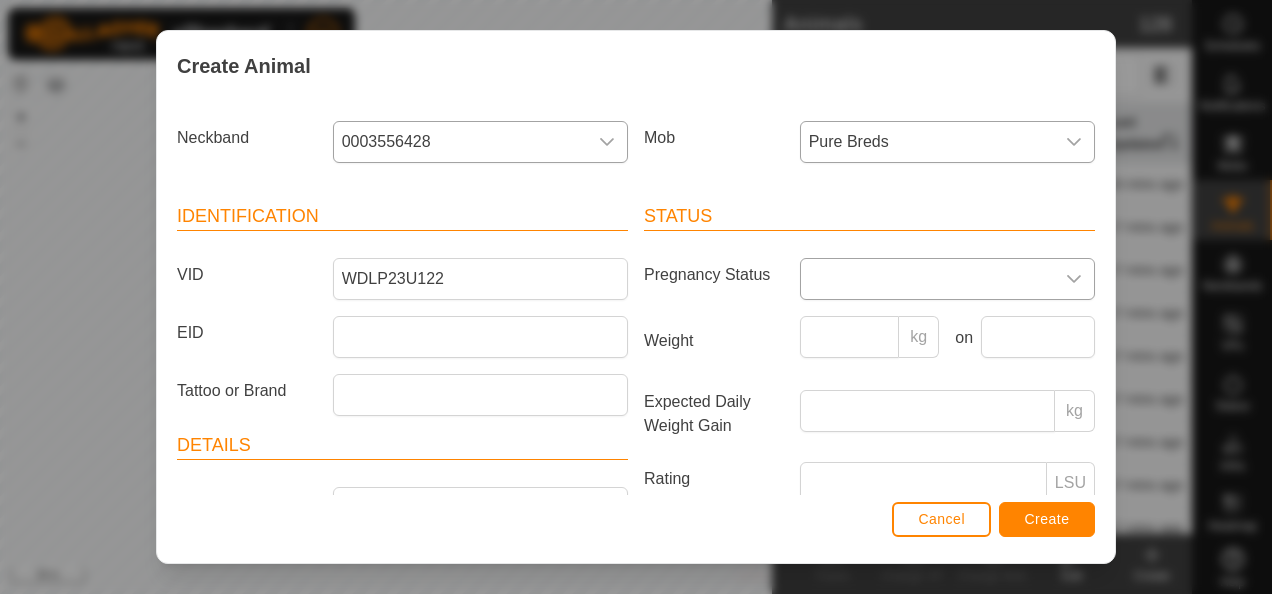 click at bounding box center (927, 279) 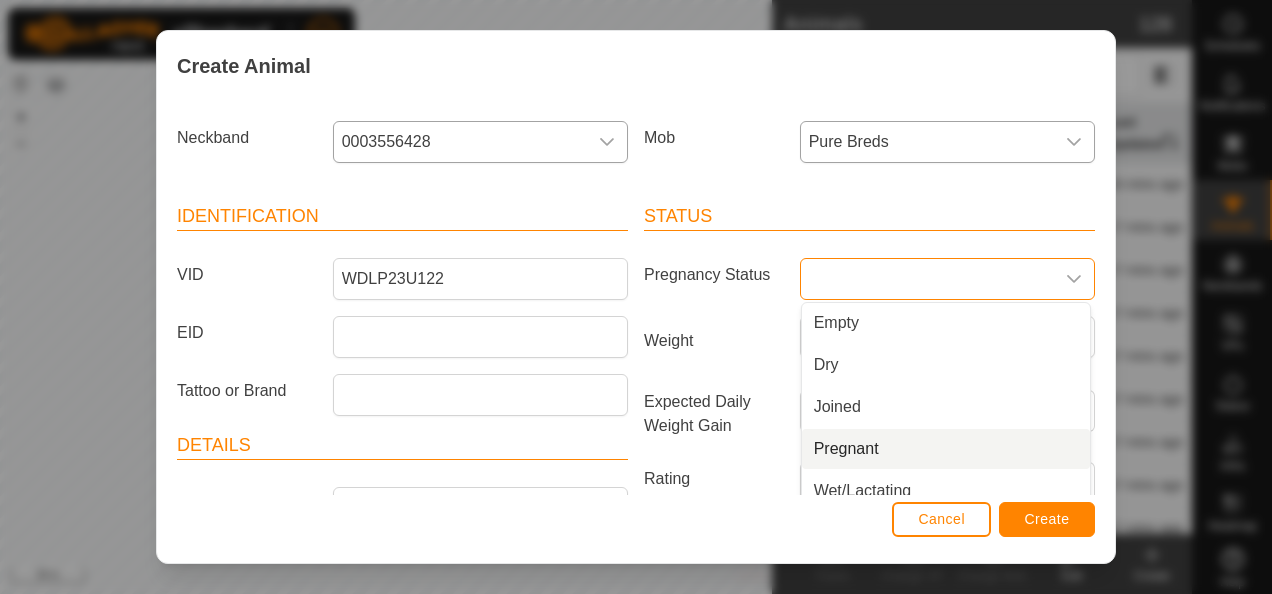click on "Pregnant" at bounding box center [946, 449] 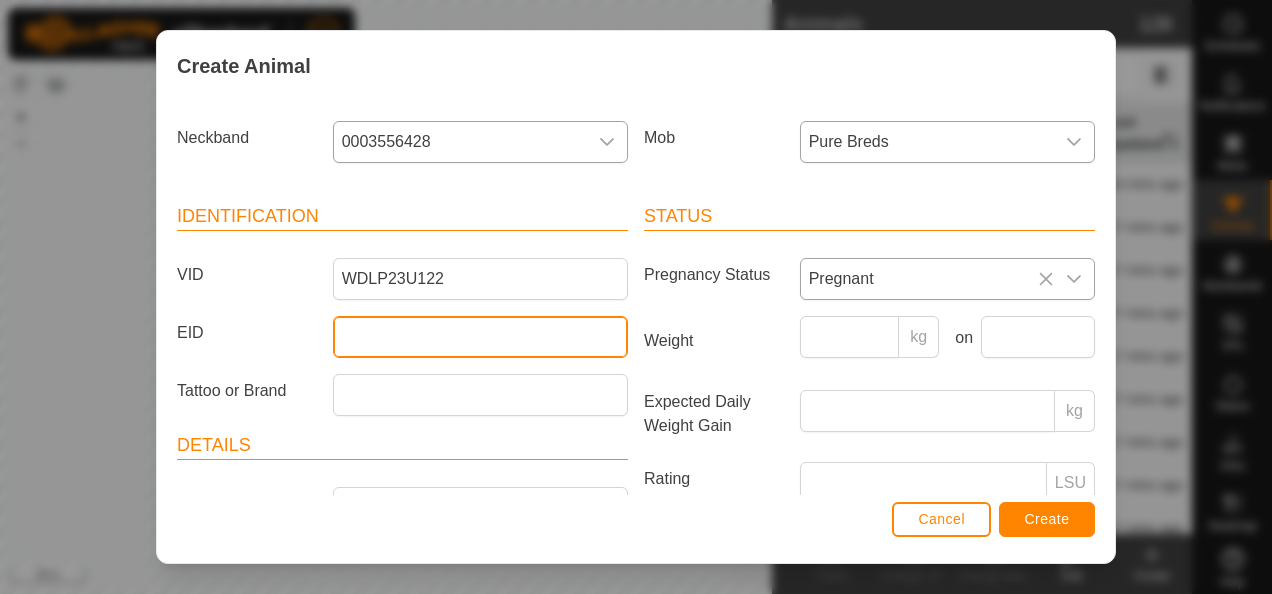 click on "EID" at bounding box center [480, 337] 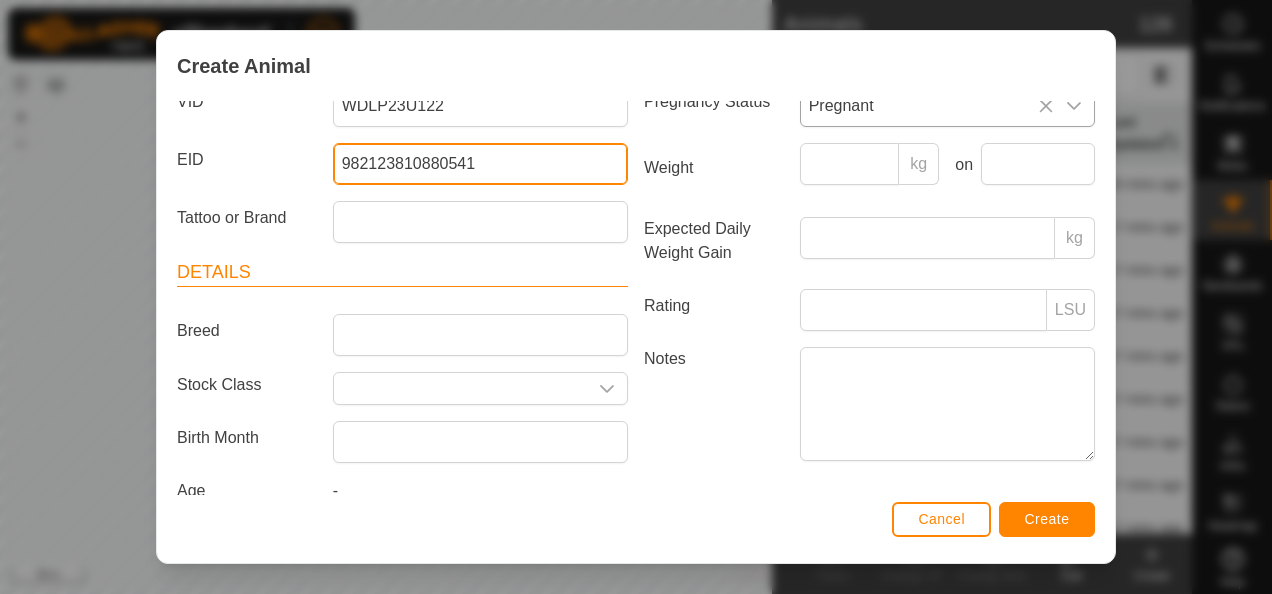 scroll, scrollTop: 200, scrollLeft: 0, axis: vertical 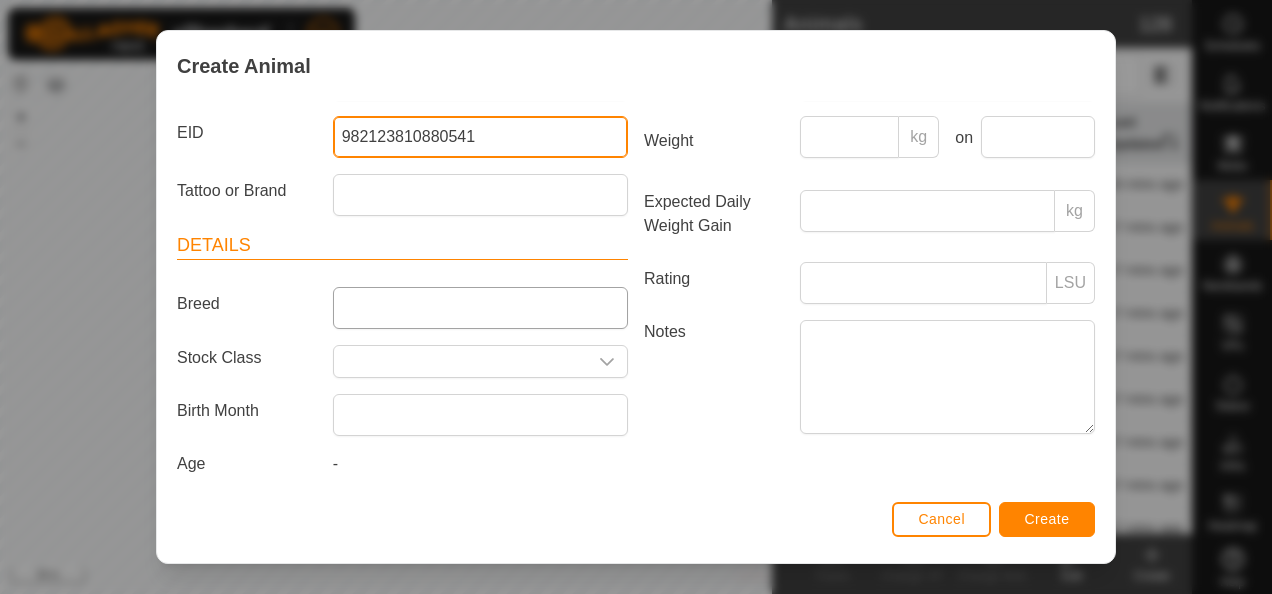 type on "982123810880541" 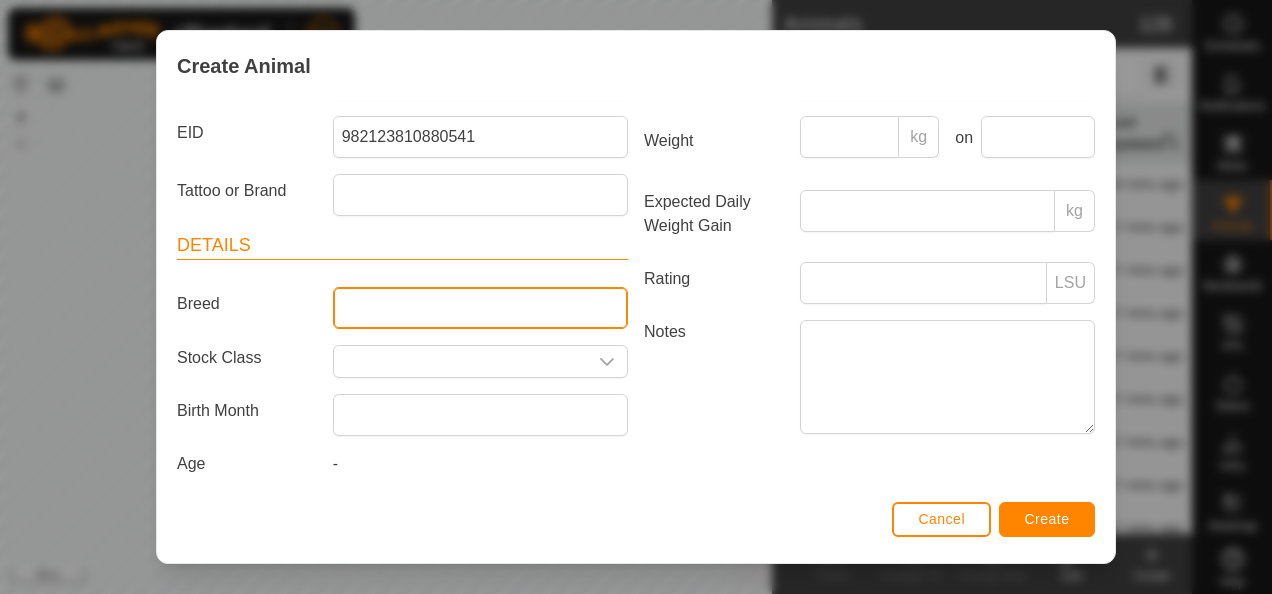 click on "Breed" at bounding box center (480, 308) 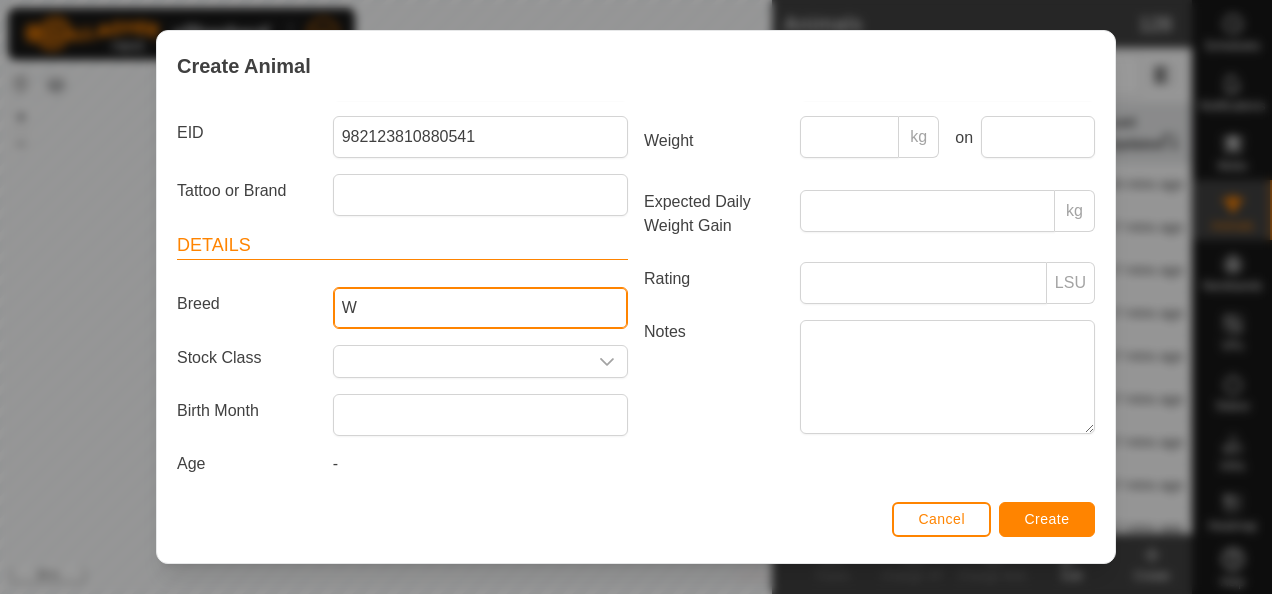 type on "Wagyu" 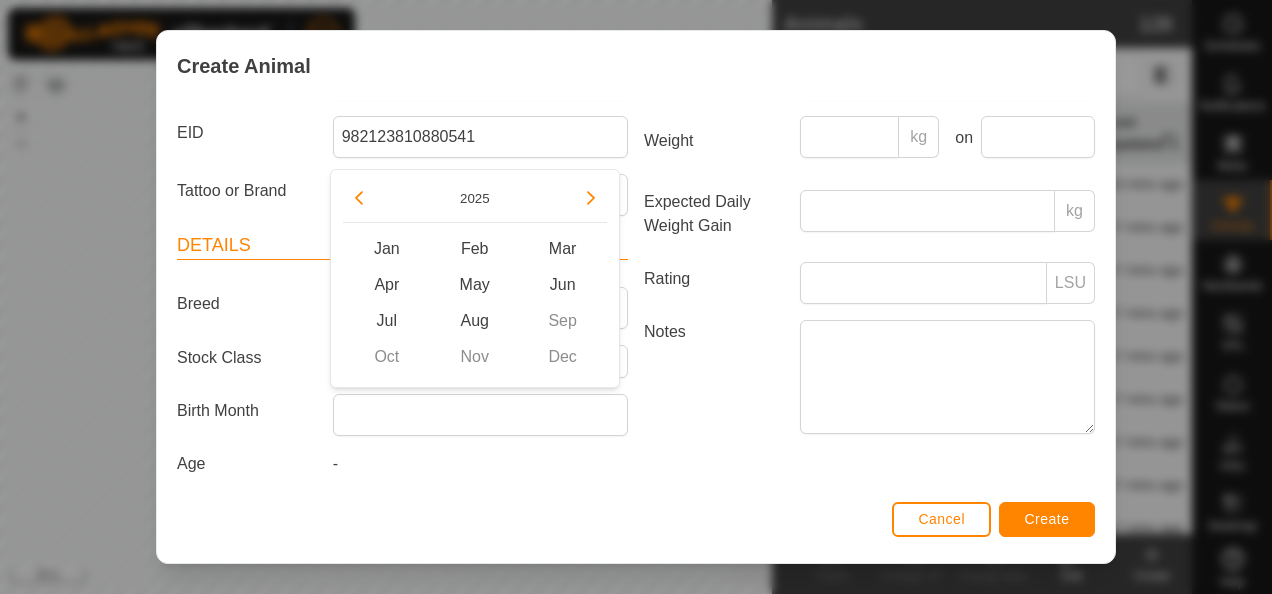 click on "Jan   Feb   Mar   Apr   May   Jun   Jul   Aug   Sep   Oct   Nov   Dec" at bounding box center (475, 303) 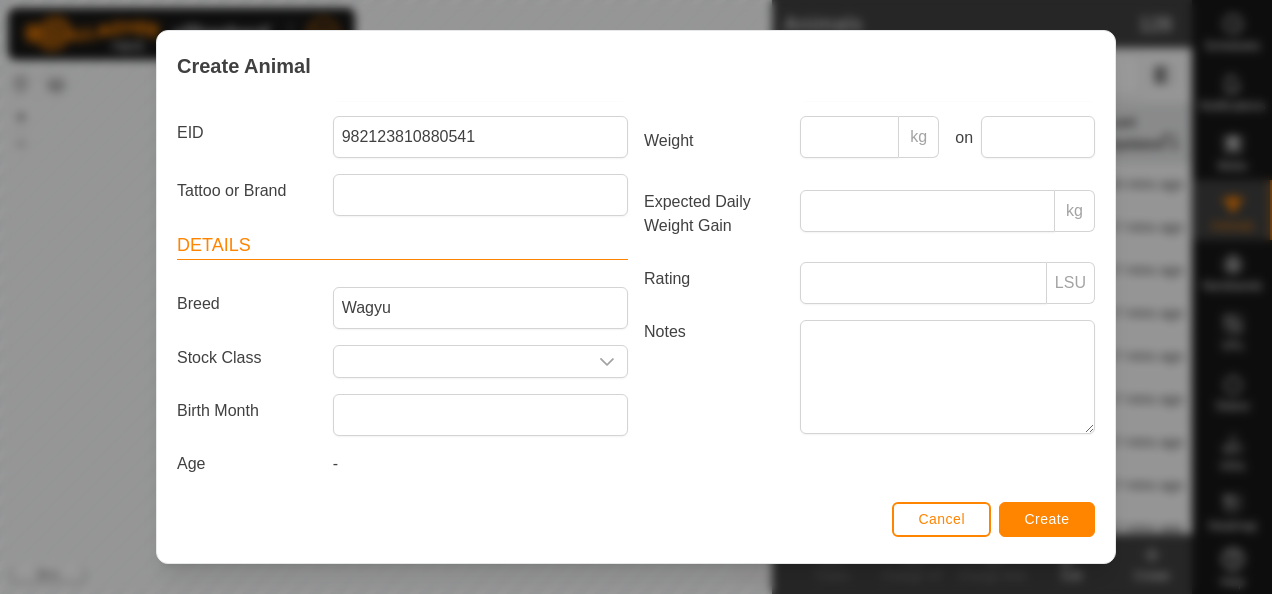 click on "Notes" at bounding box center [714, 376] 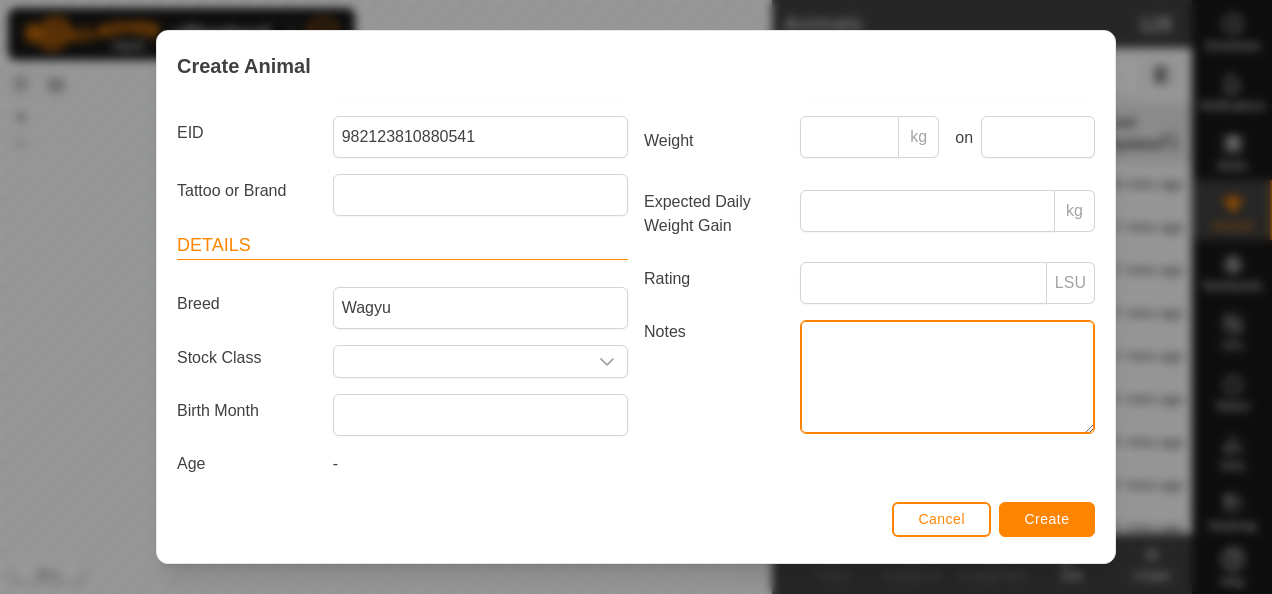 click on "Notes" at bounding box center [947, 377] 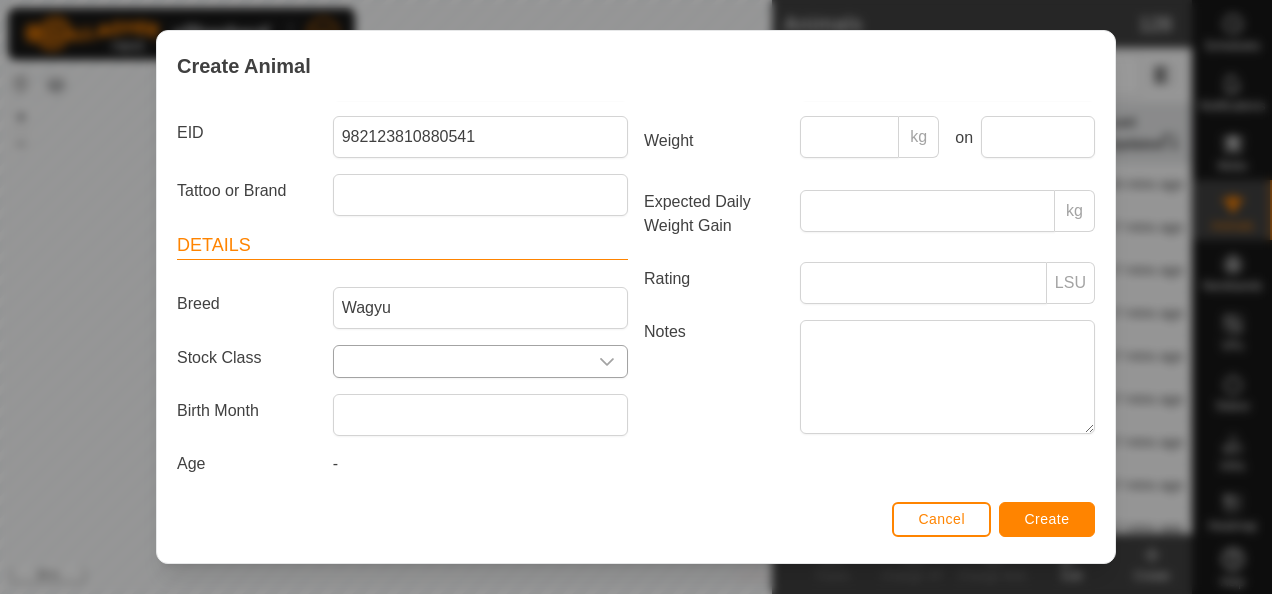 click 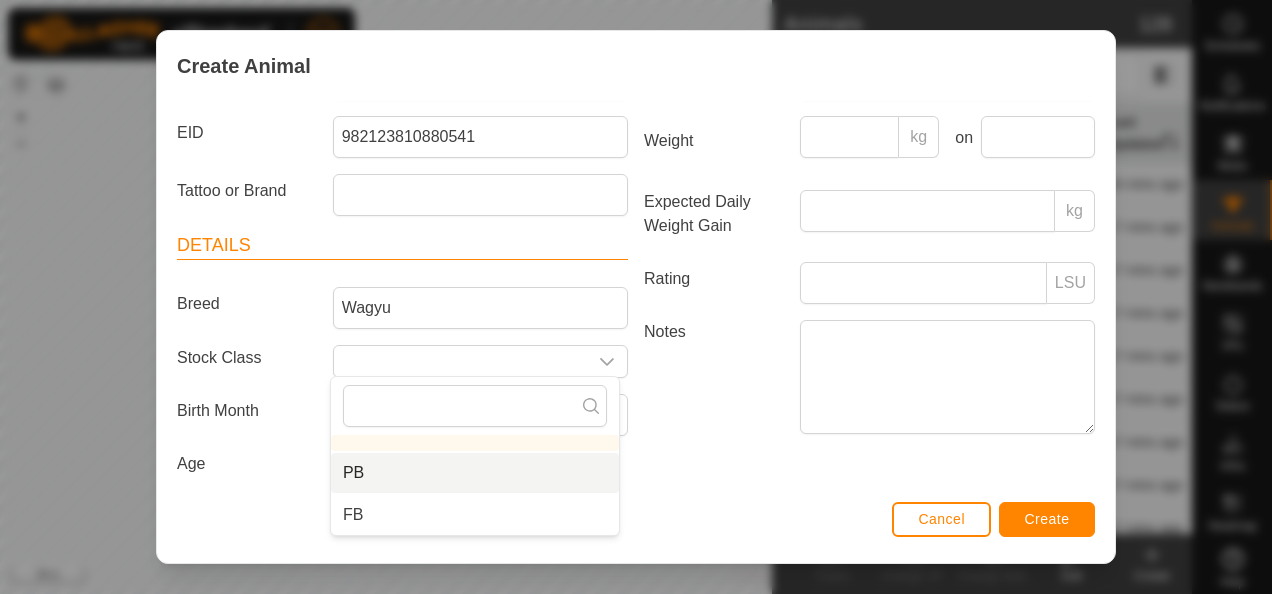 click on "PB" at bounding box center (475, 473) 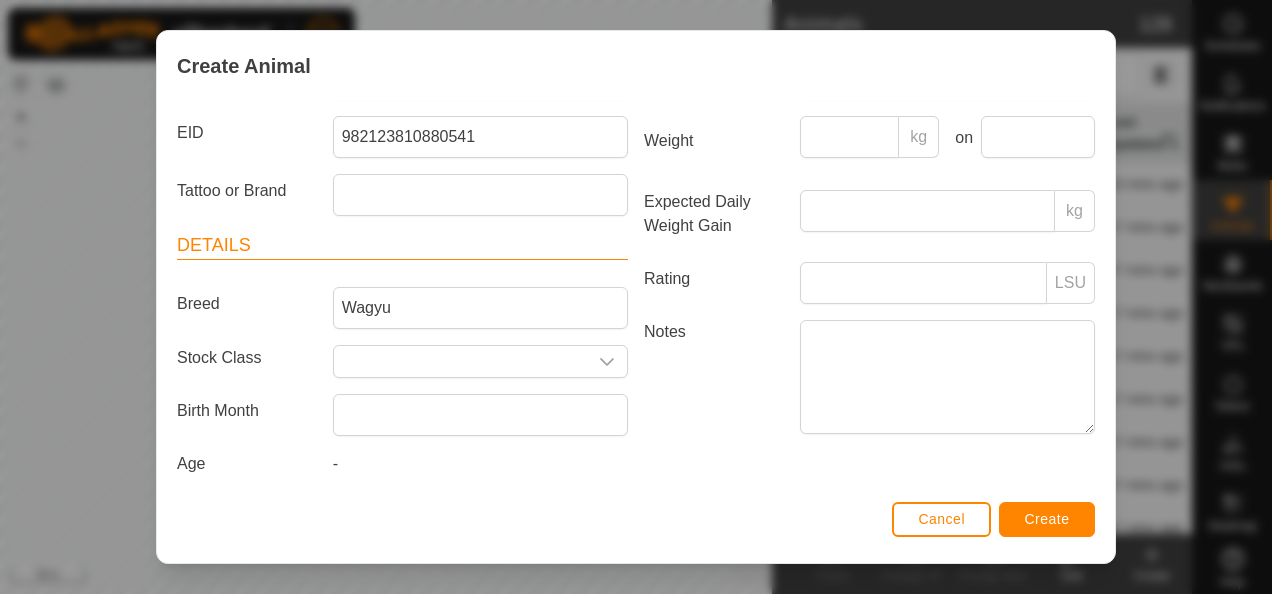 type on "PB" 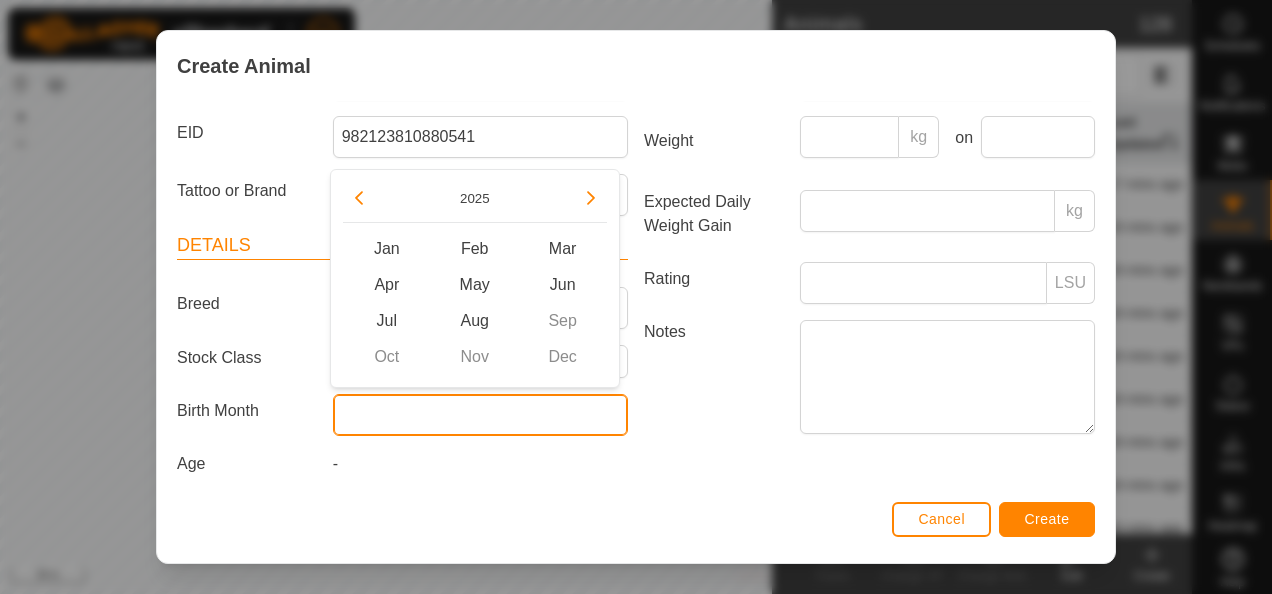 click at bounding box center [480, 415] 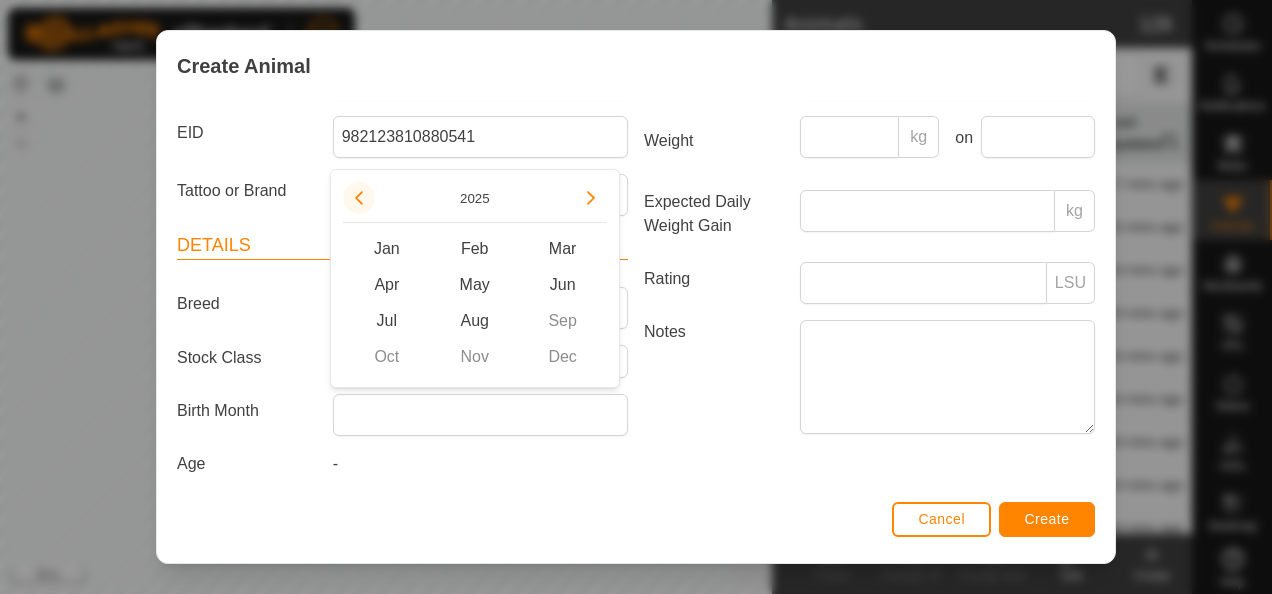 click at bounding box center (359, 198) 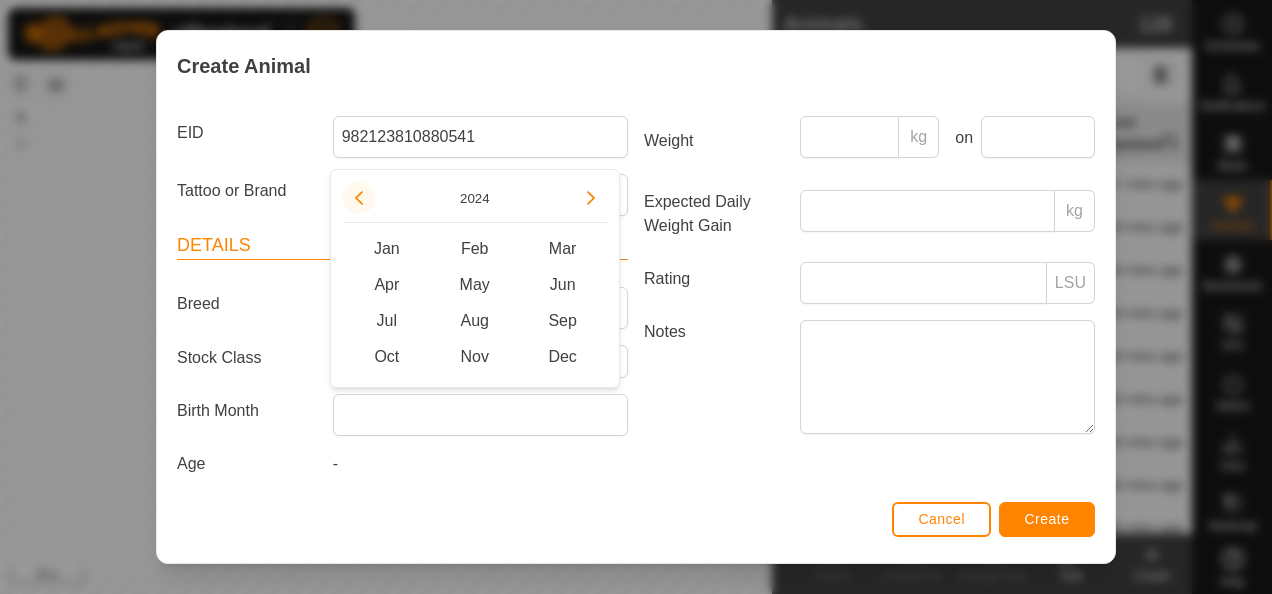 click at bounding box center (359, 198) 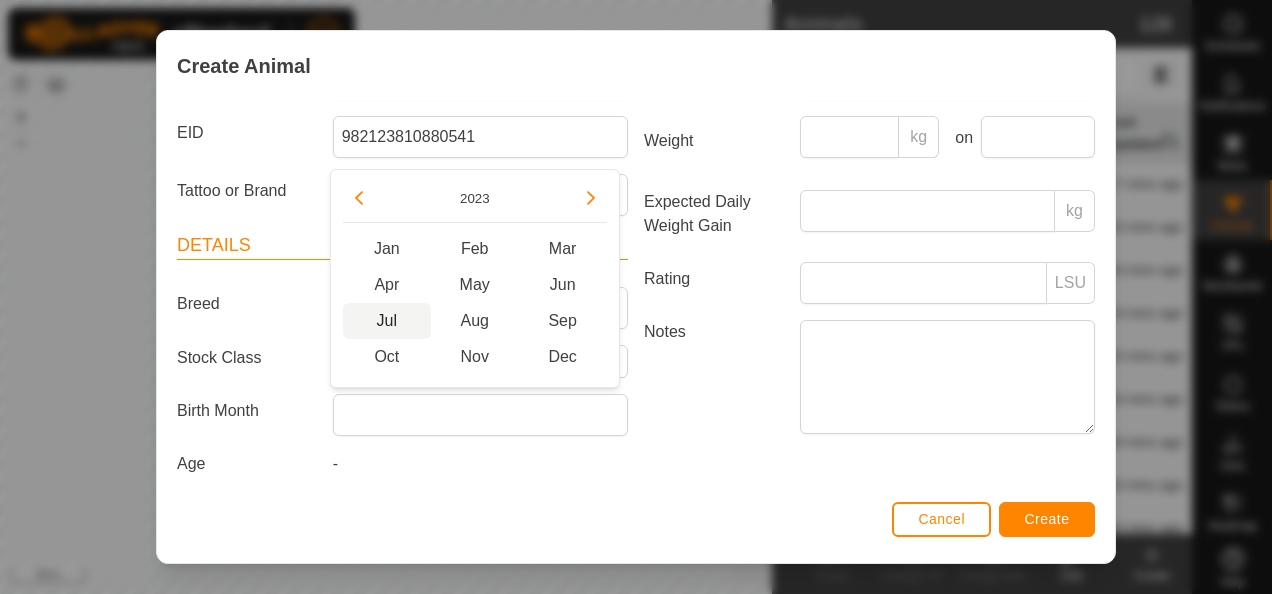 click on "Jul" at bounding box center (387, 321) 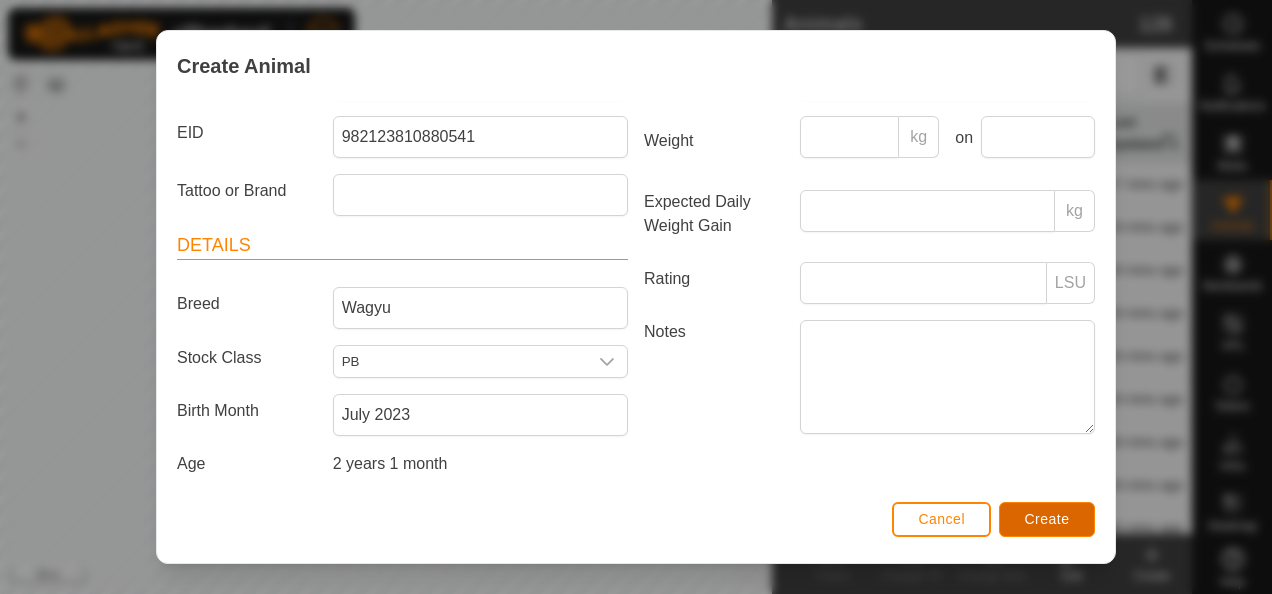 click on "Create" at bounding box center (1047, 519) 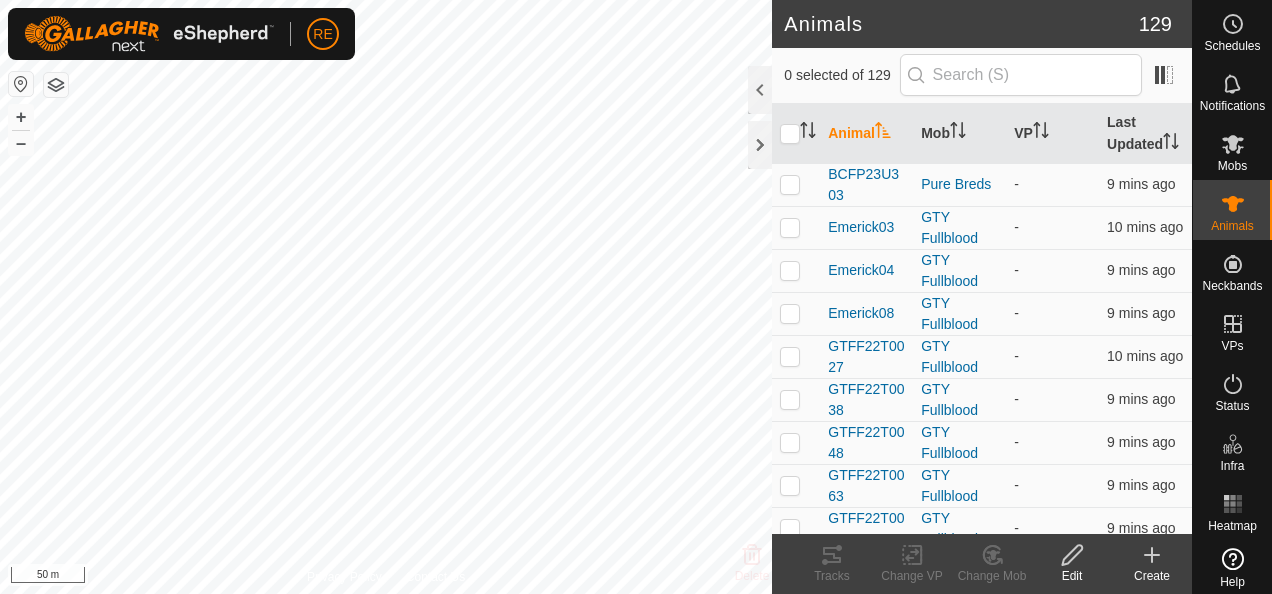 click 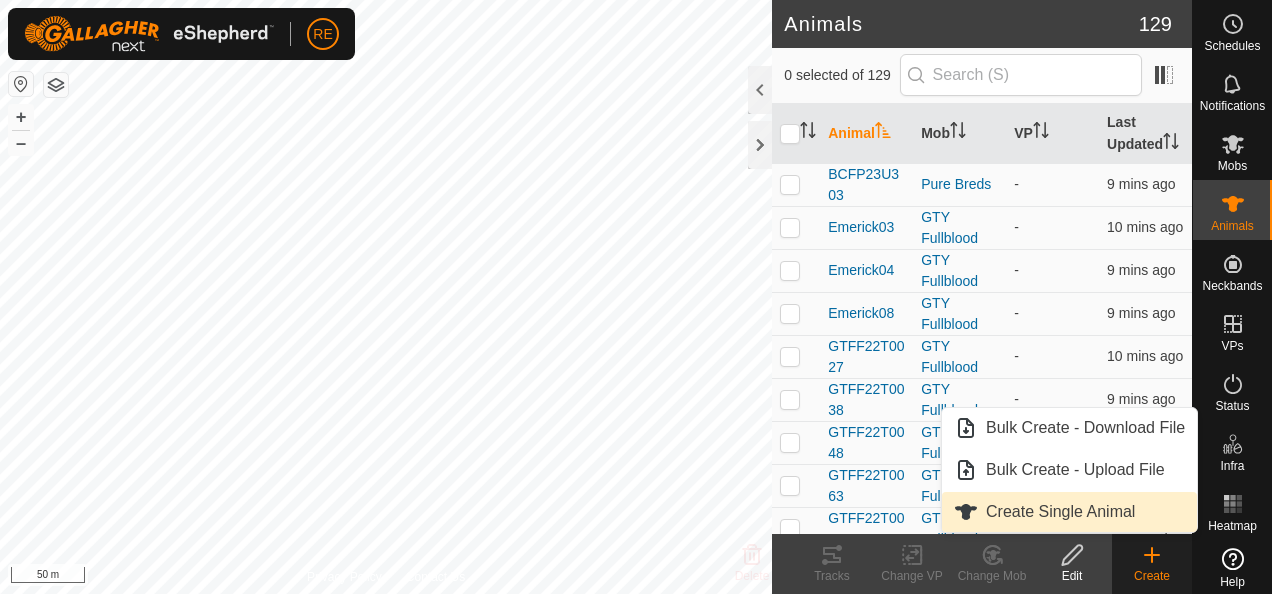 click on "Create Single Animal" at bounding box center [1069, 512] 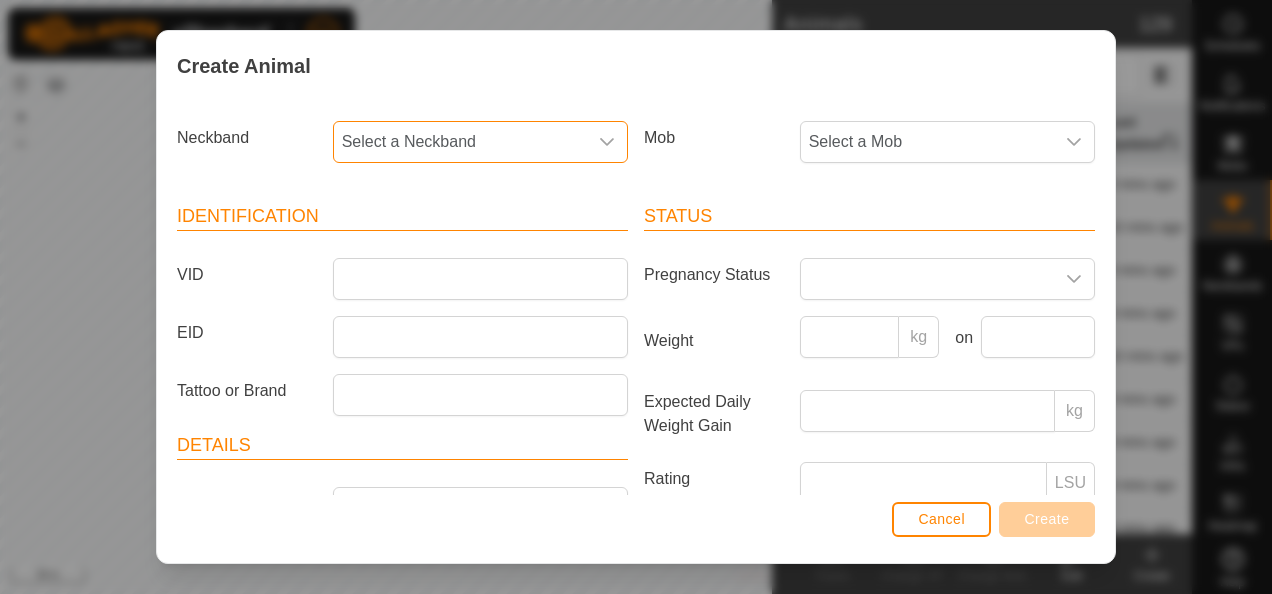 click on "Select a Neckband" at bounding box center (460, 142) 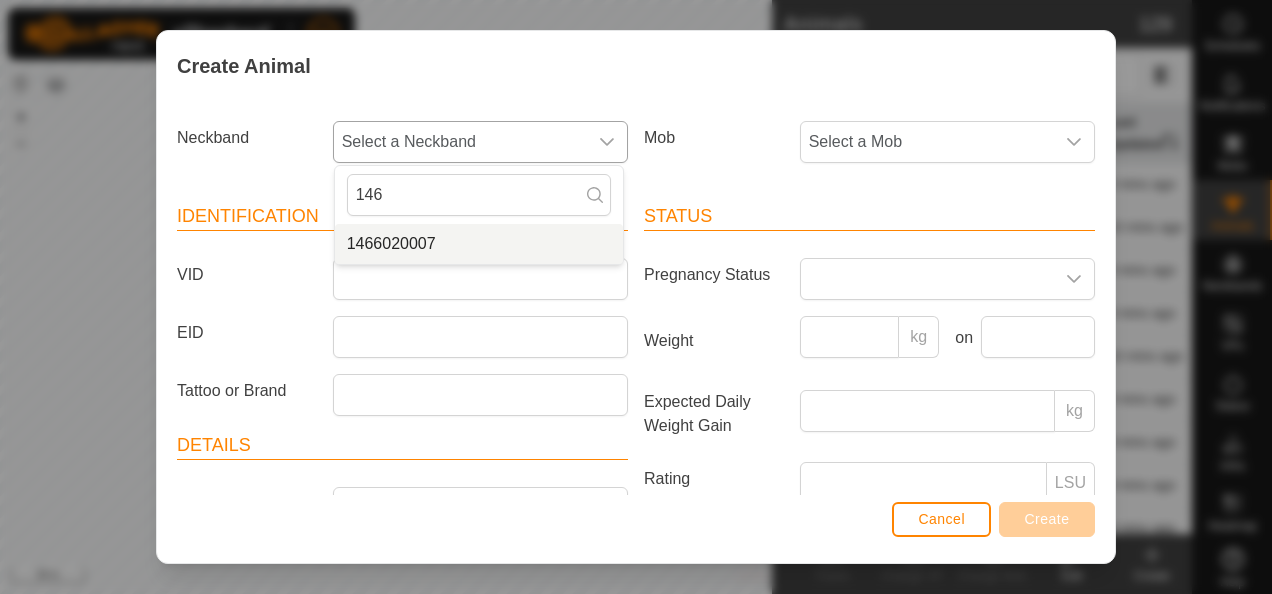type on "146" 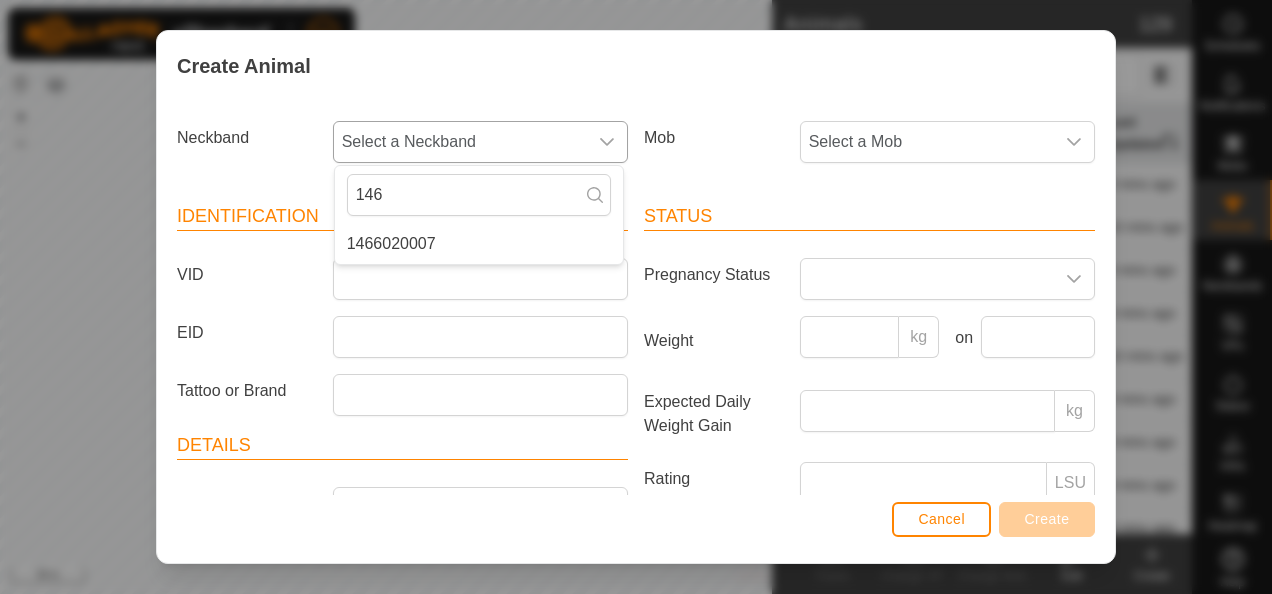 click on "1466020007" at bounding box center [479, 244] 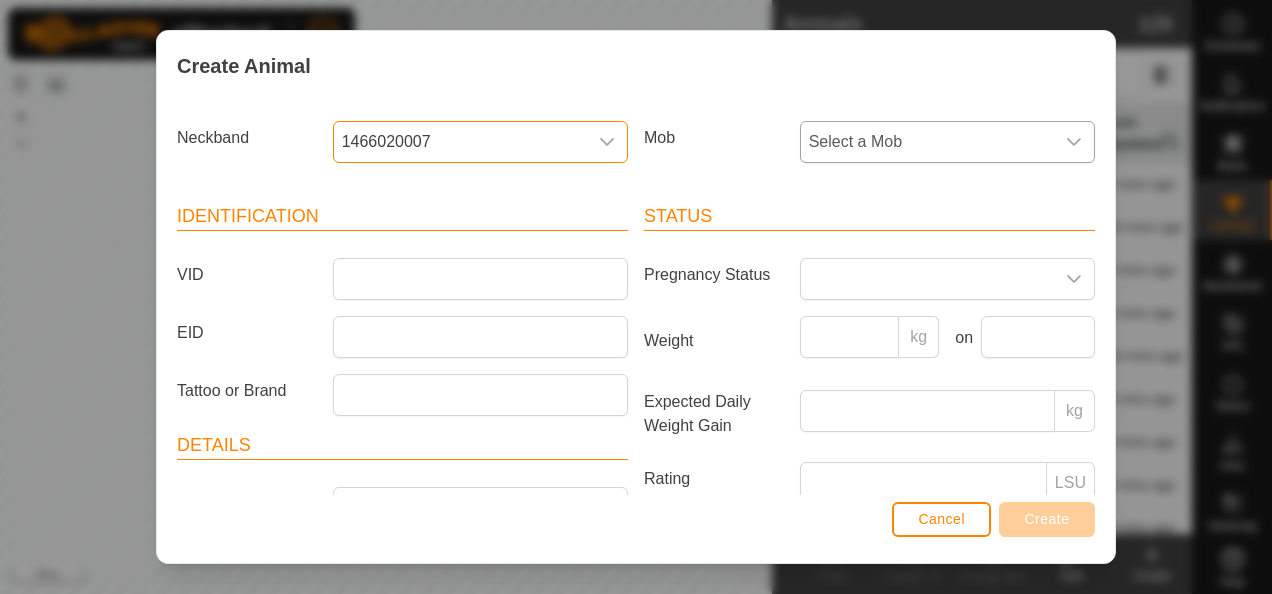 click on "Select a Mob" at bounding box center [927, 142] 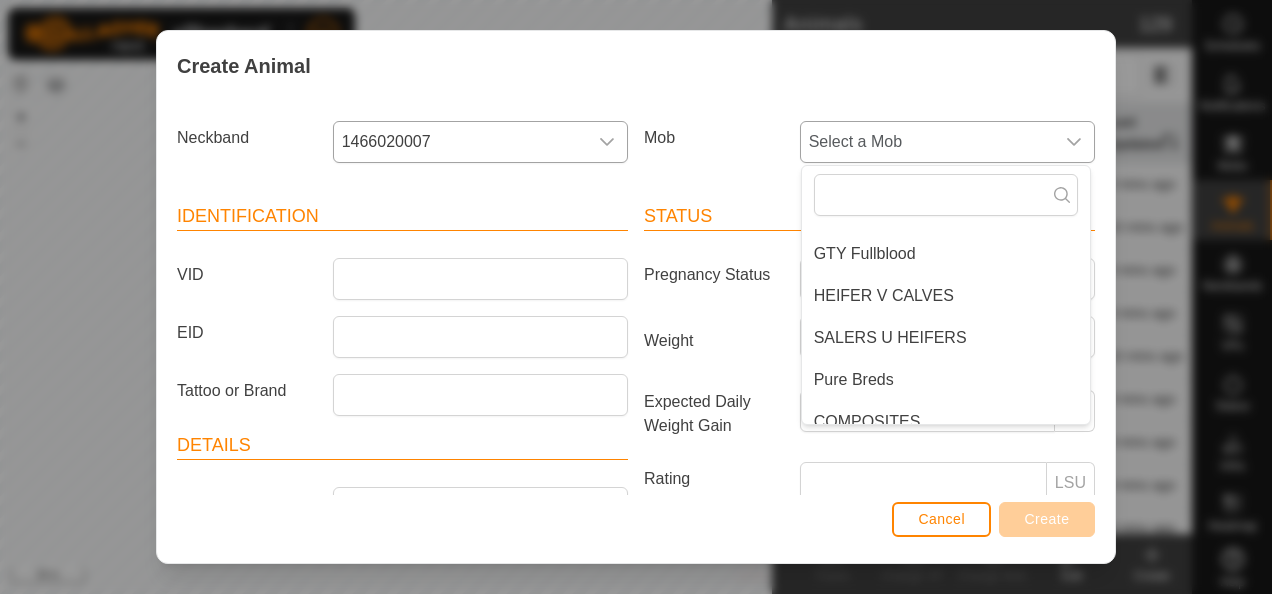 scroll, scrollTop: 200, scrollLeft: 0, axis: vertical 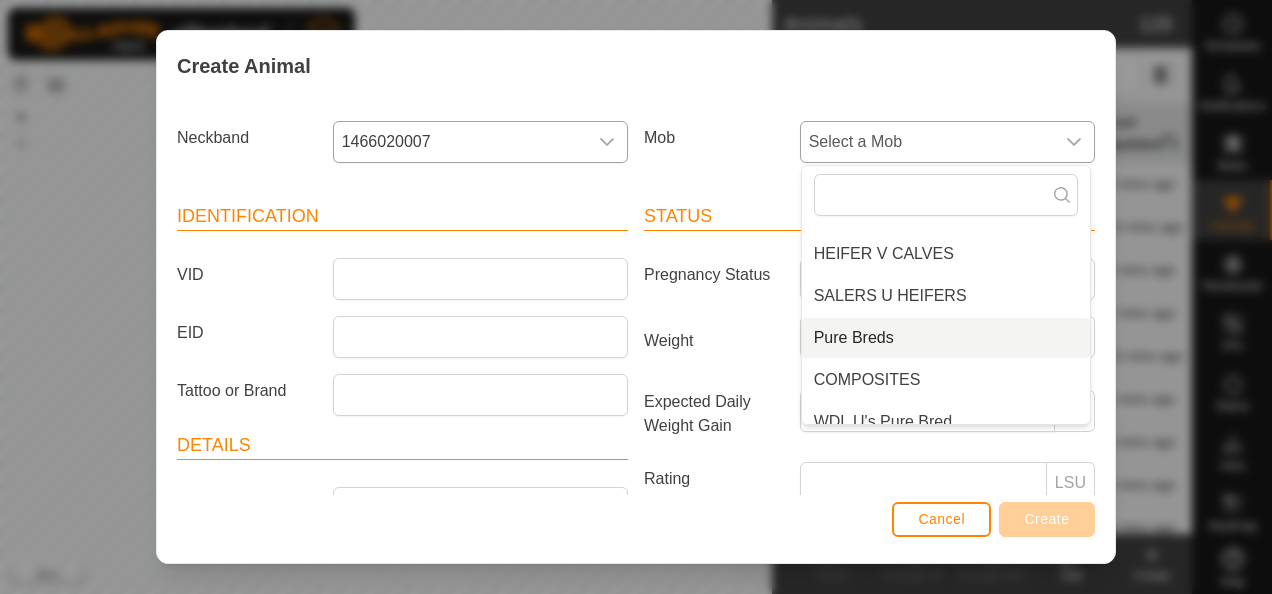 click on "Pure Breds" at bounding box center (946, 338) 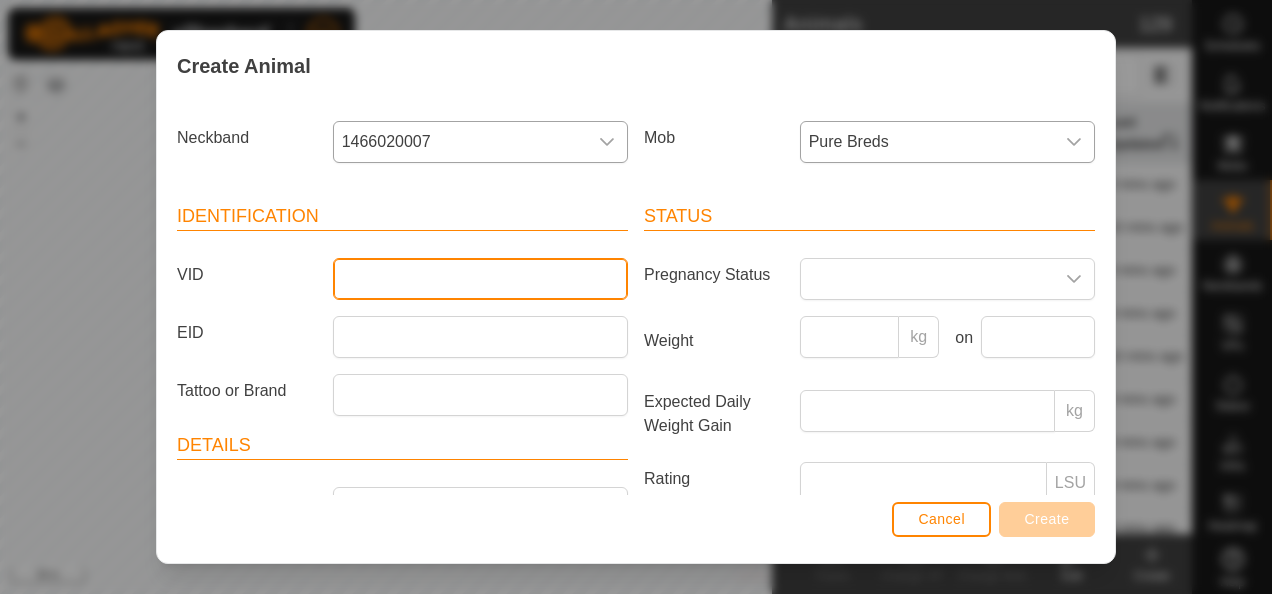 click on "VID" at bounding box center (480, 279) 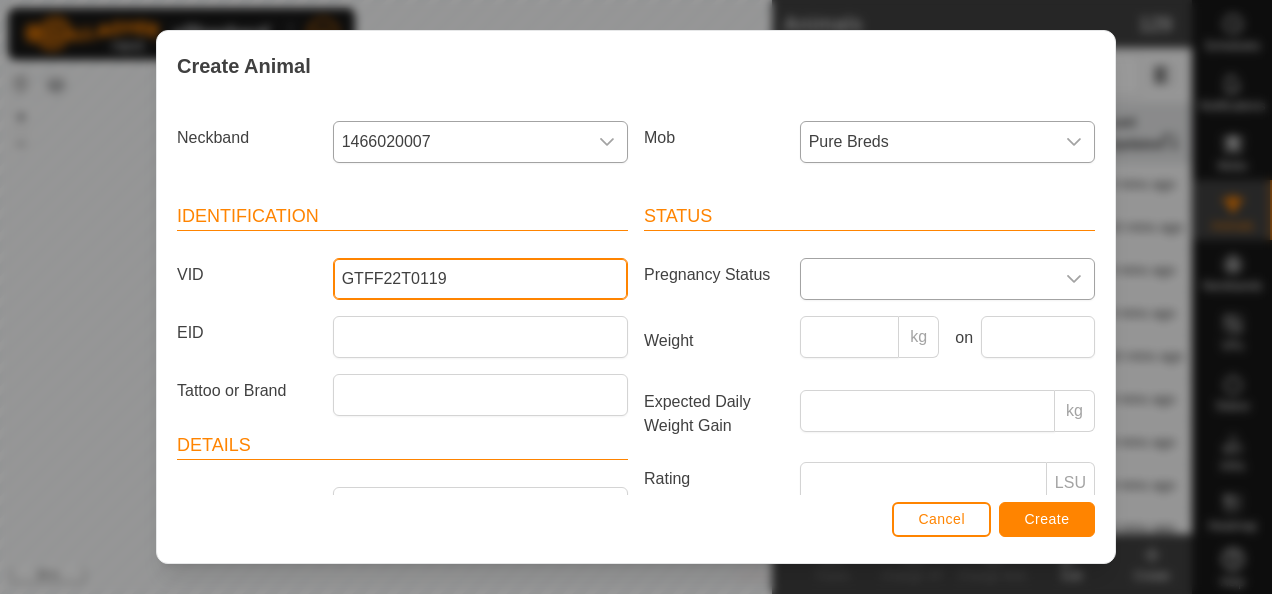 type on "GTFF22T0119" 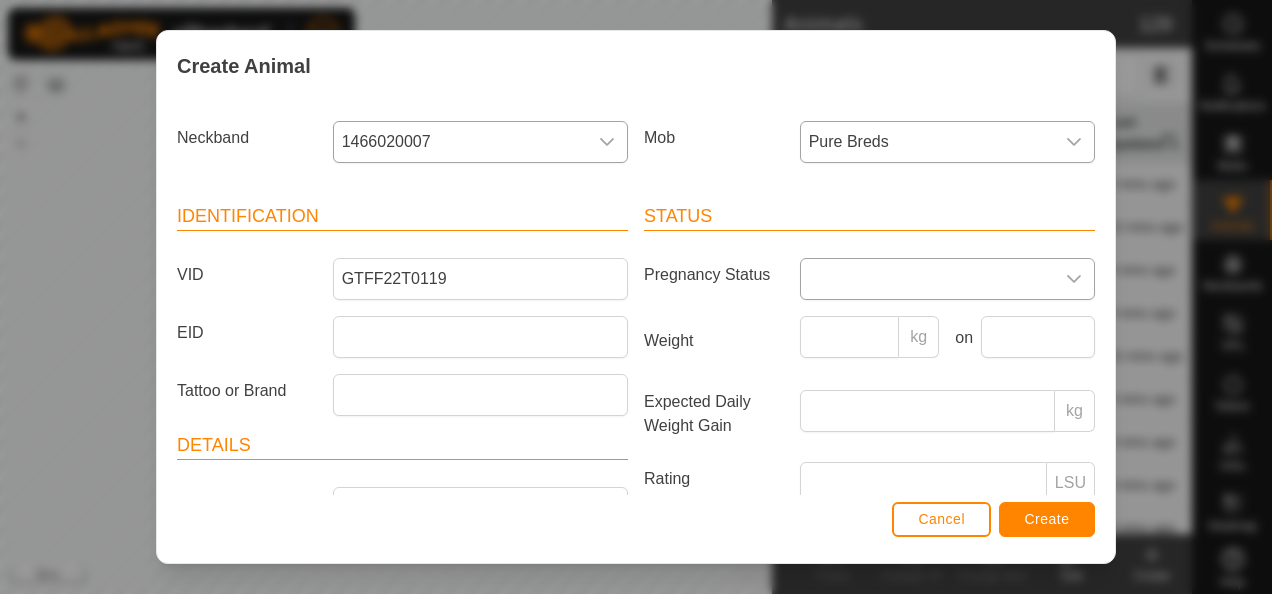click at bounding box center [927, 279] 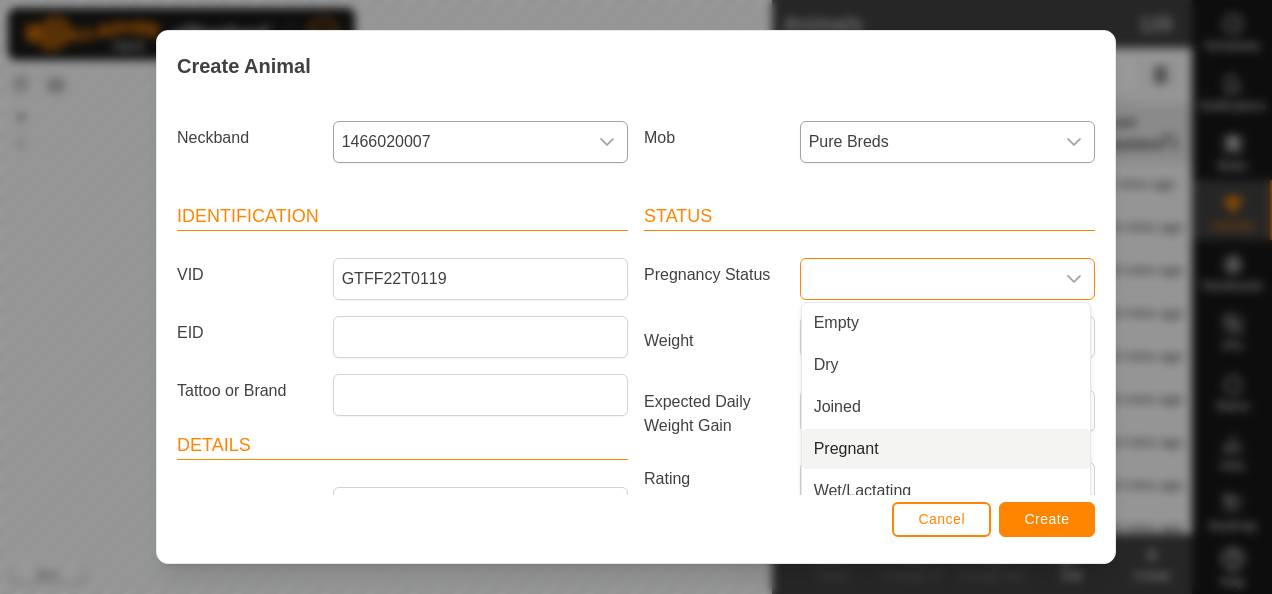 click on "Pregnant" at bounding box center (946, 449) 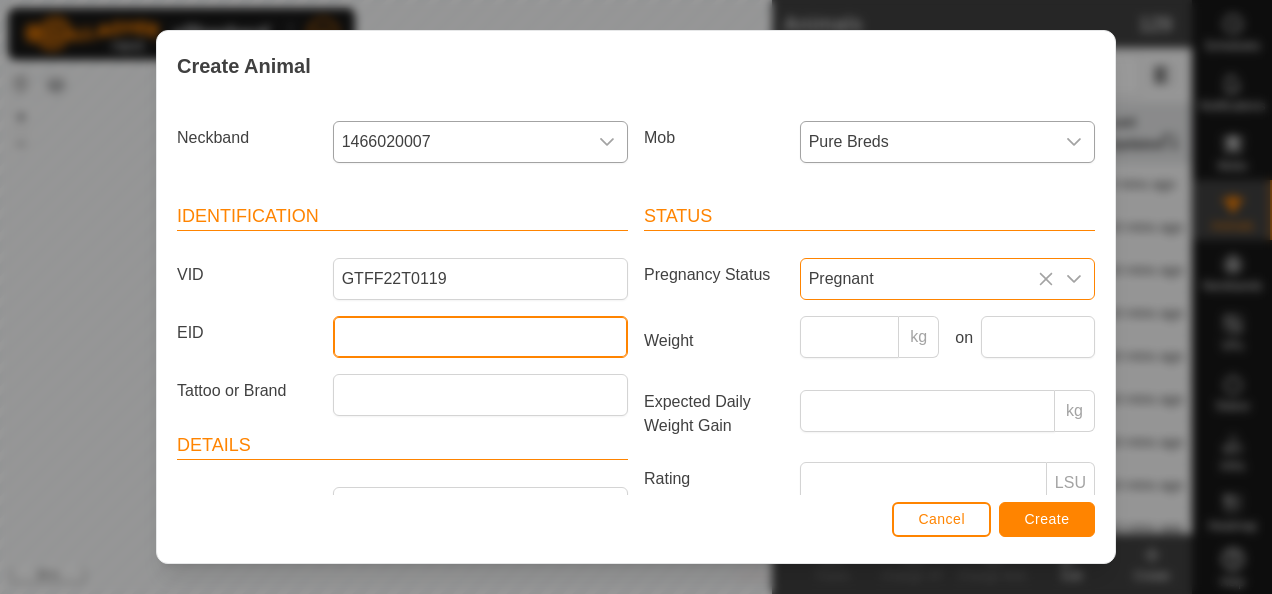 click on "EID" at bounding box center (480, 337) 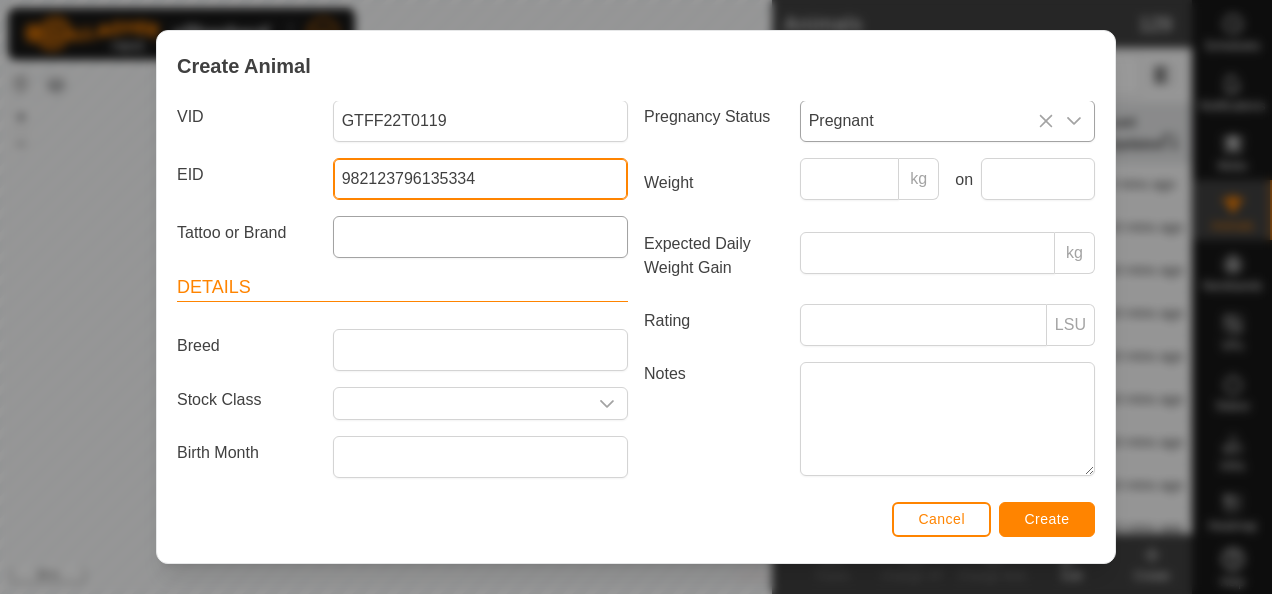 scroll, scrollTop: 200, scrollLeft: 0, axis: vertical 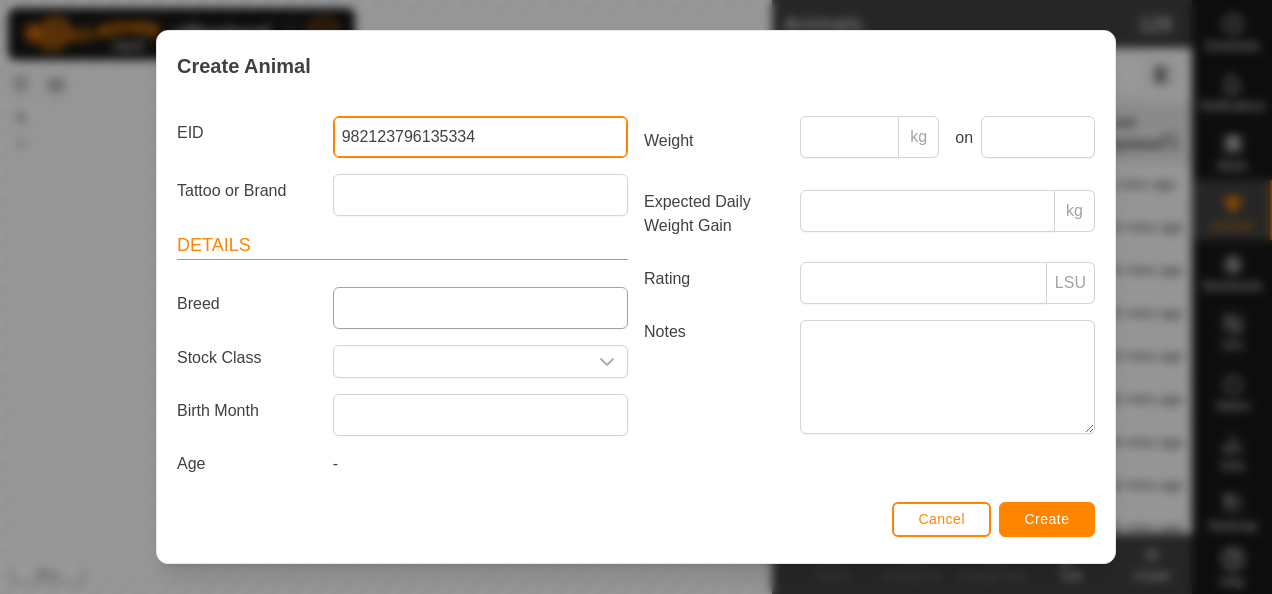 type on "982123796135334" 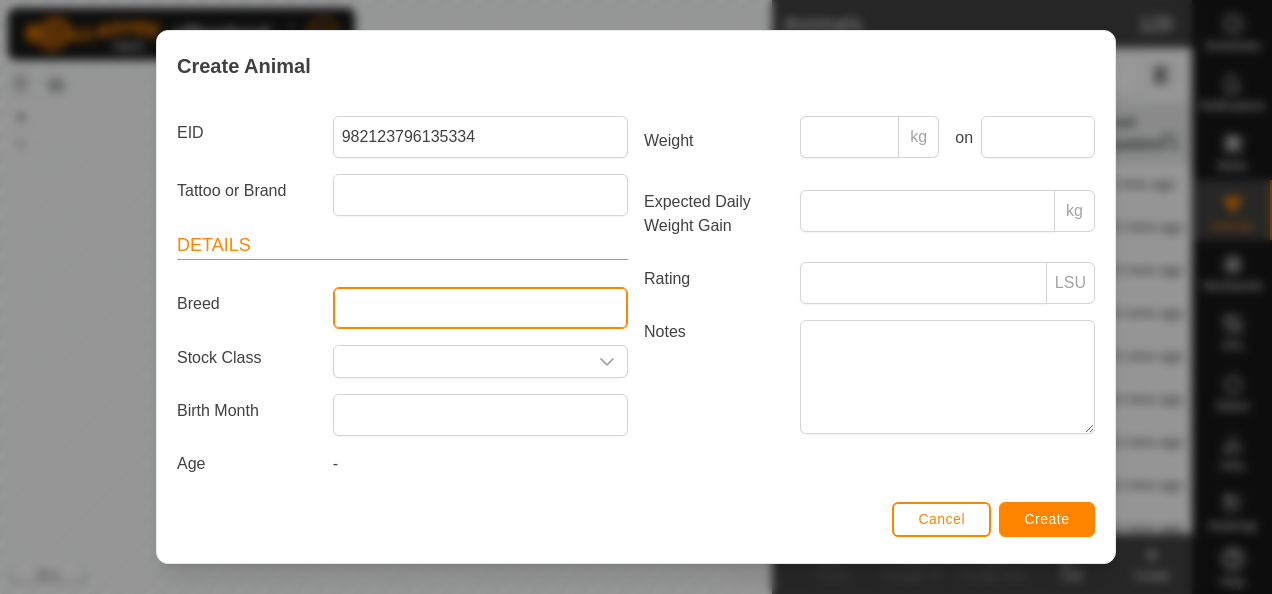 click on "Breed" at bounding box center (480, 308) 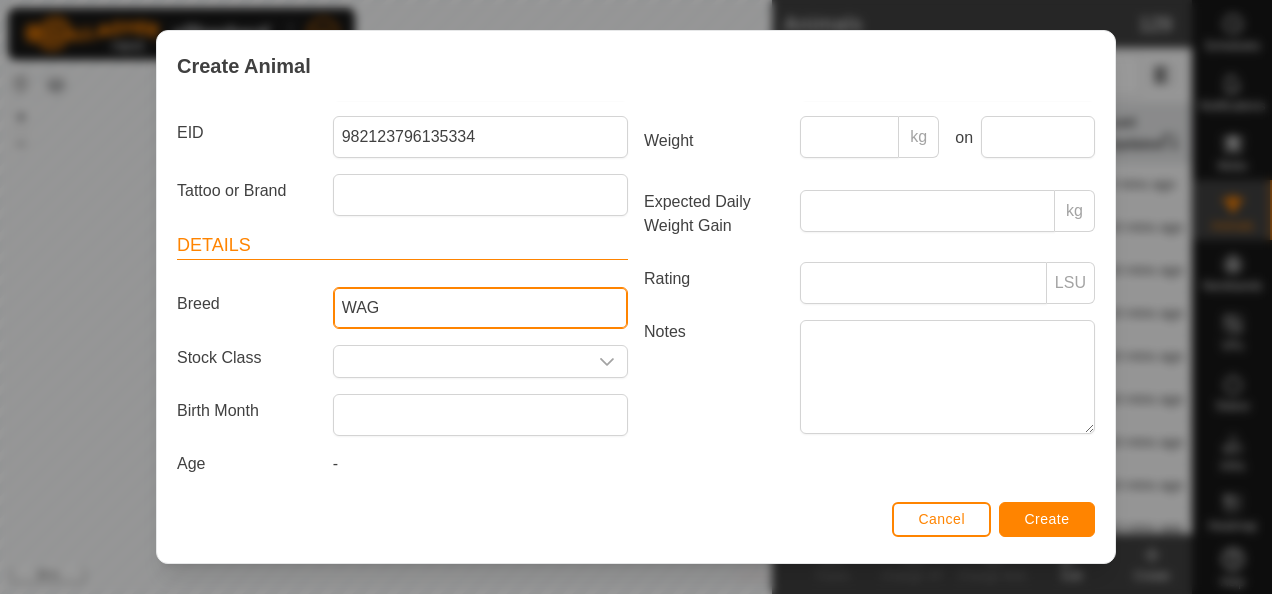 type on "Wagyu" 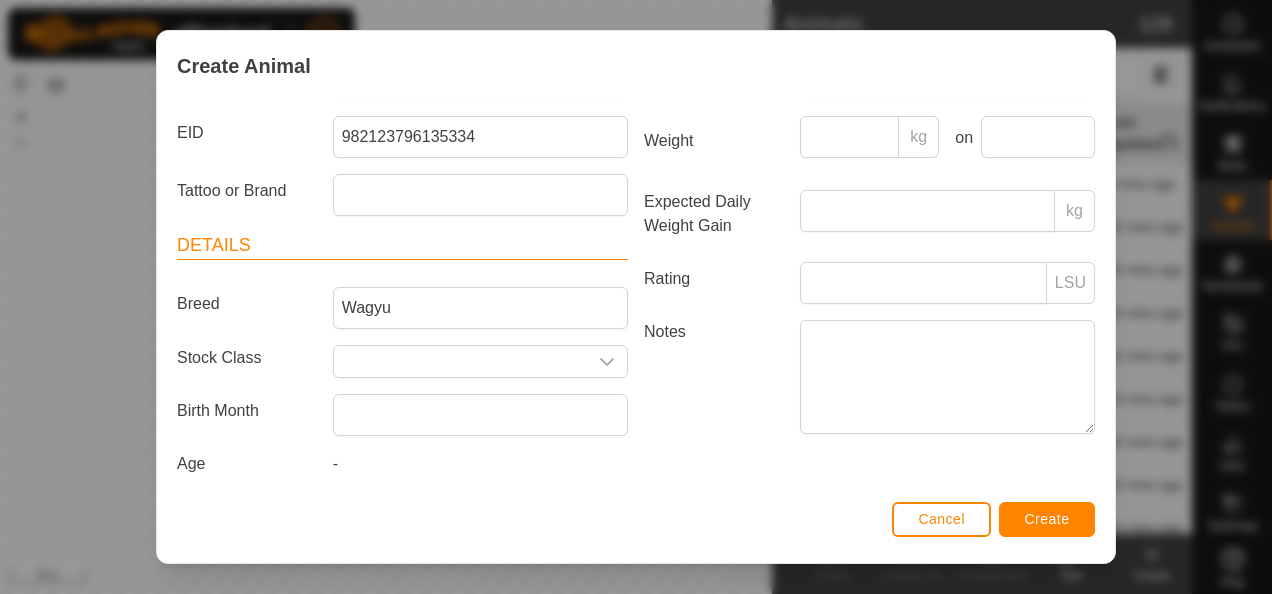click on "Notes" at bounding box center (714, 376) 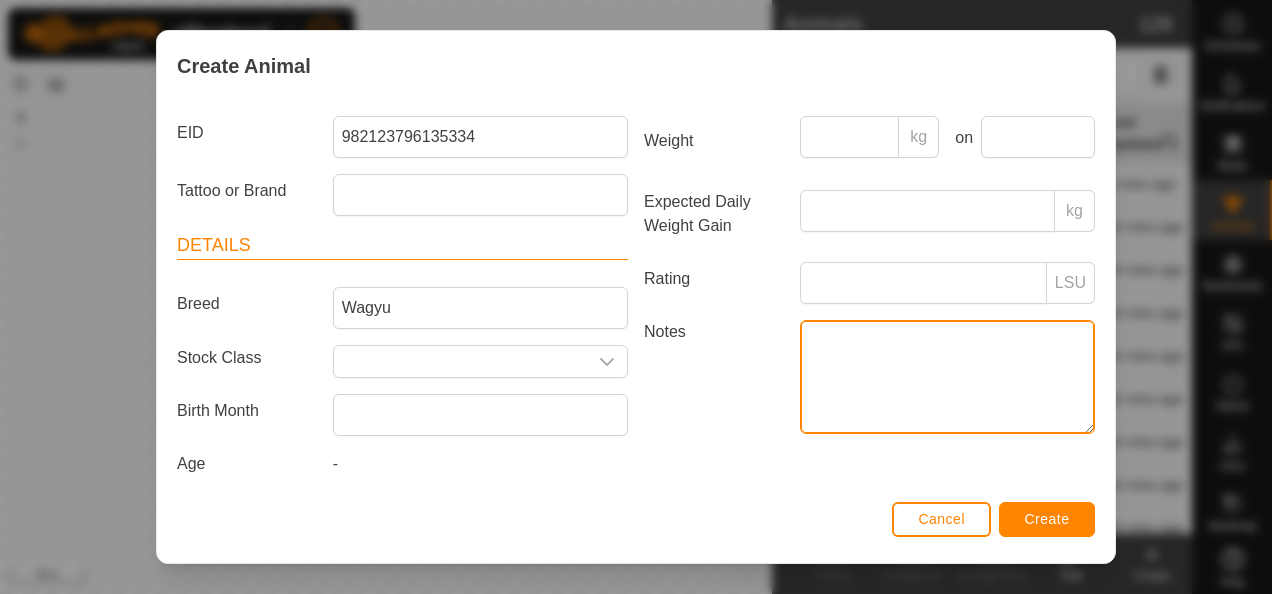 click on "Notes" at bounding box center (947, 377) 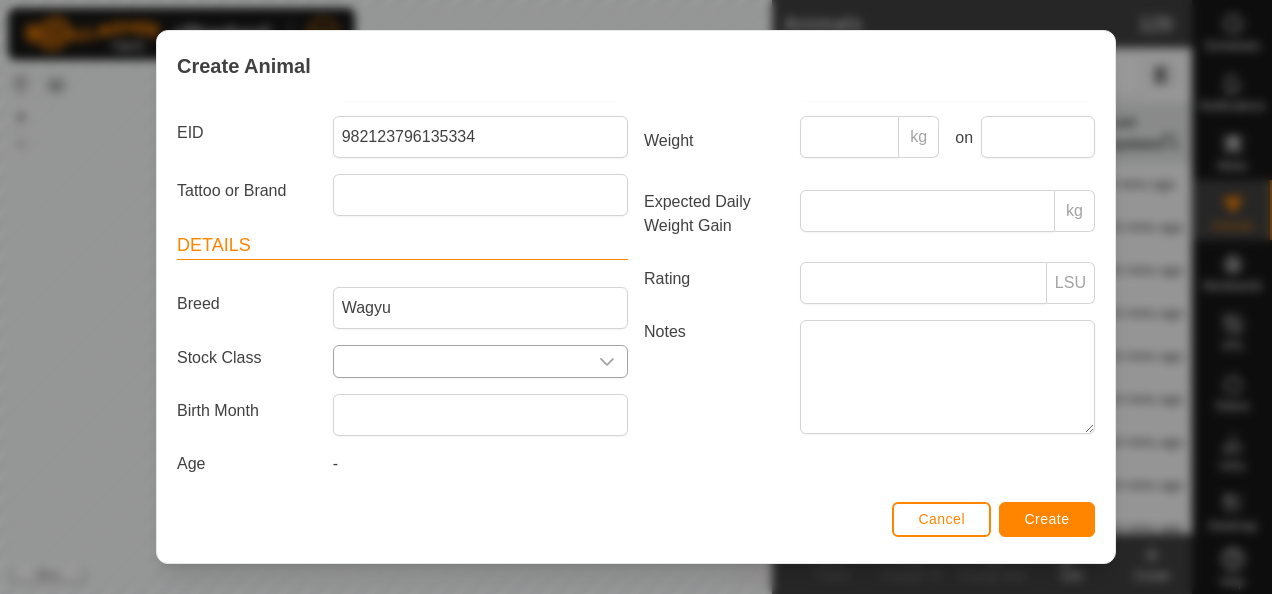 click 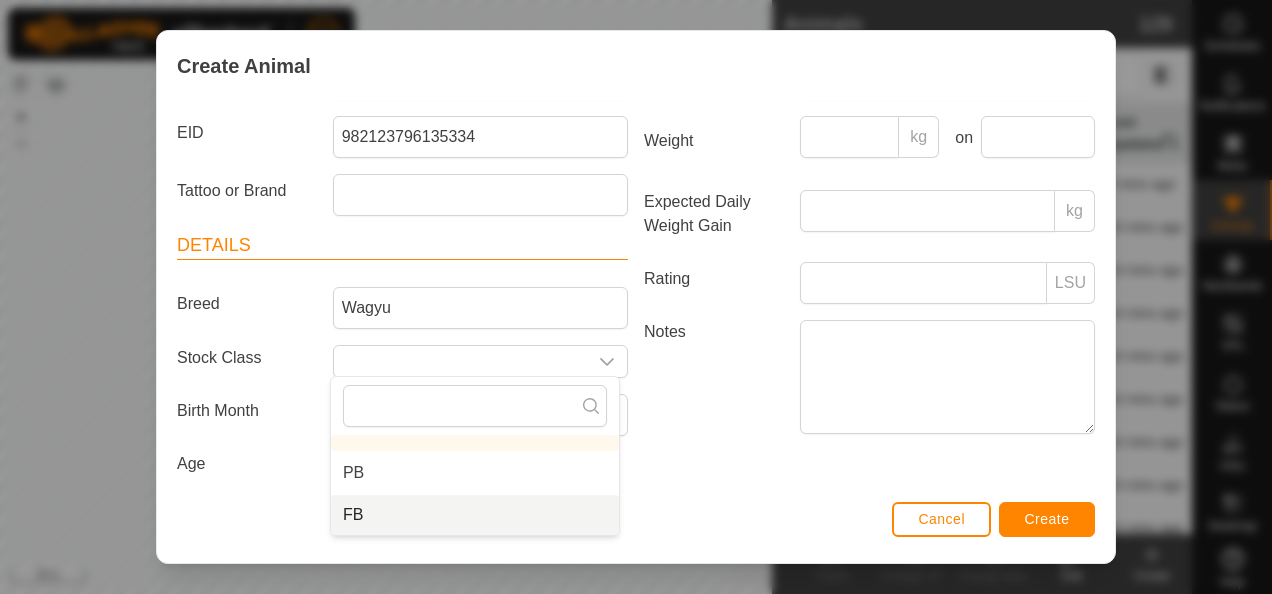 click on "FB" at bounding box center (475, 515) 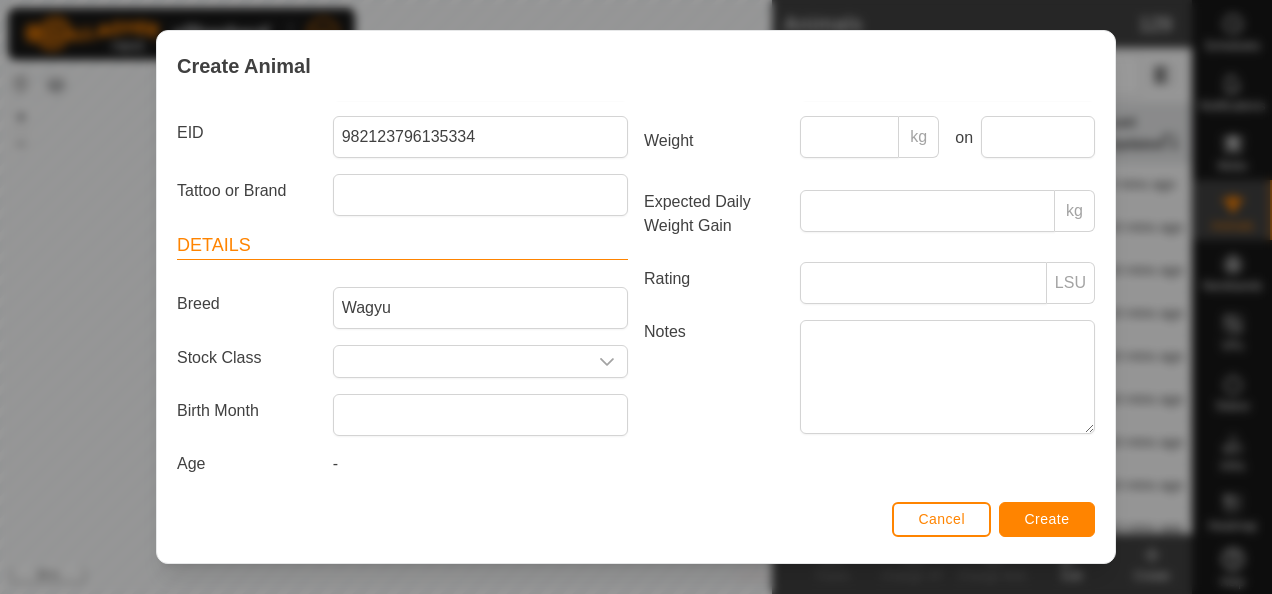 type on "FB" 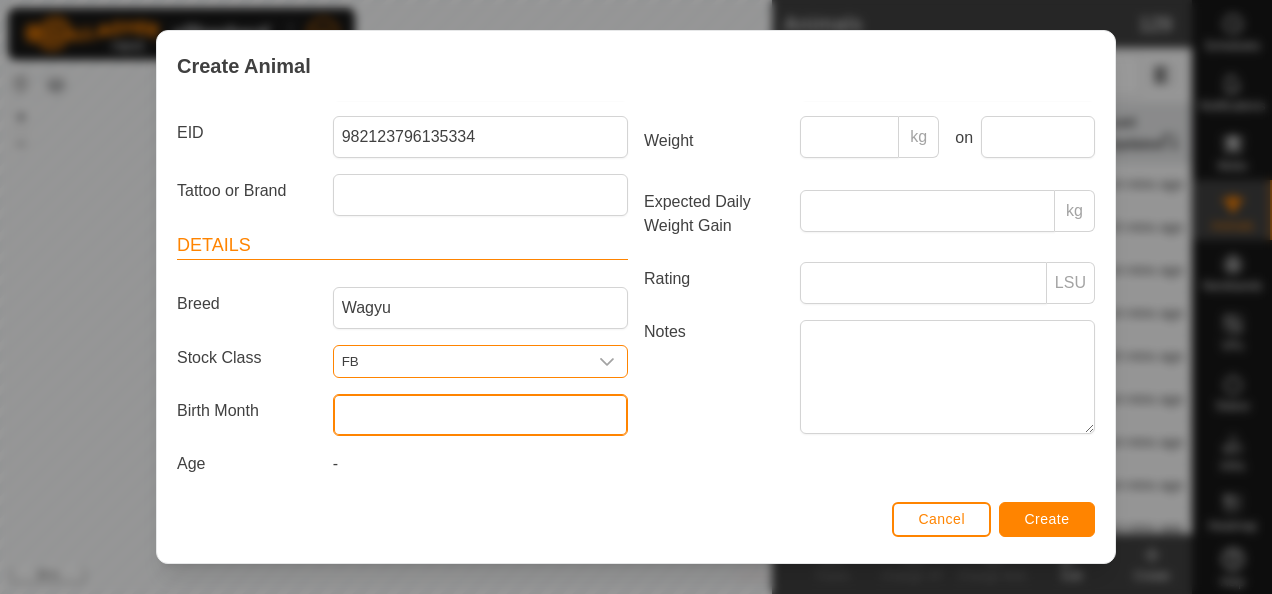 click at bounding box center [480, 415] 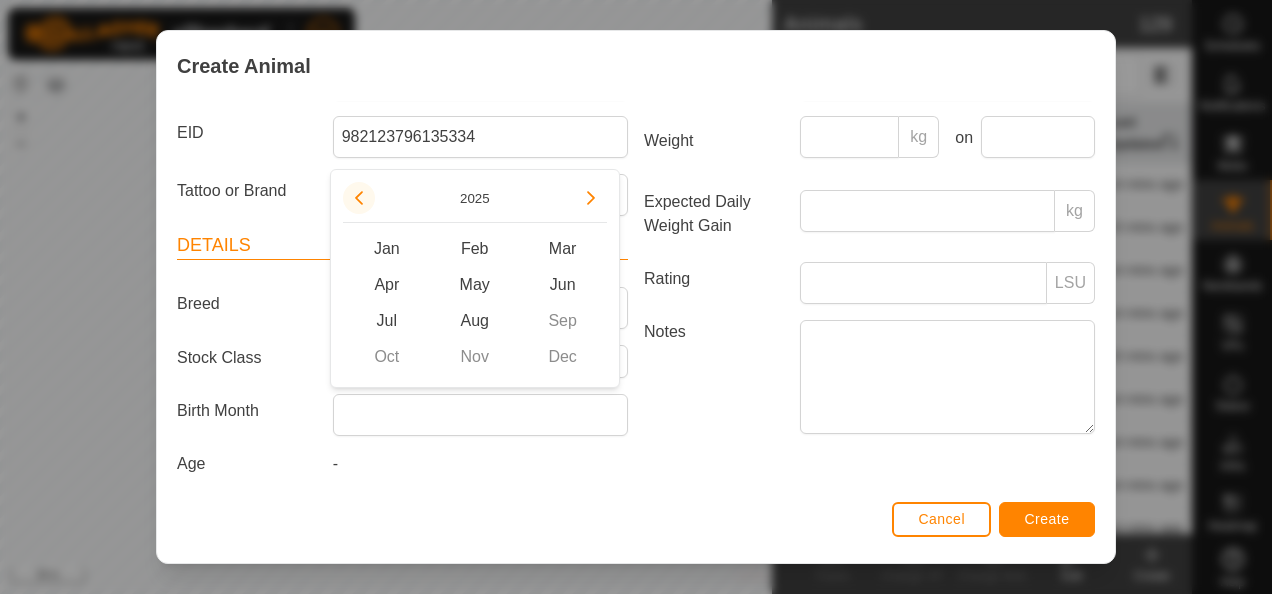 click at bounding box center (359, 198) 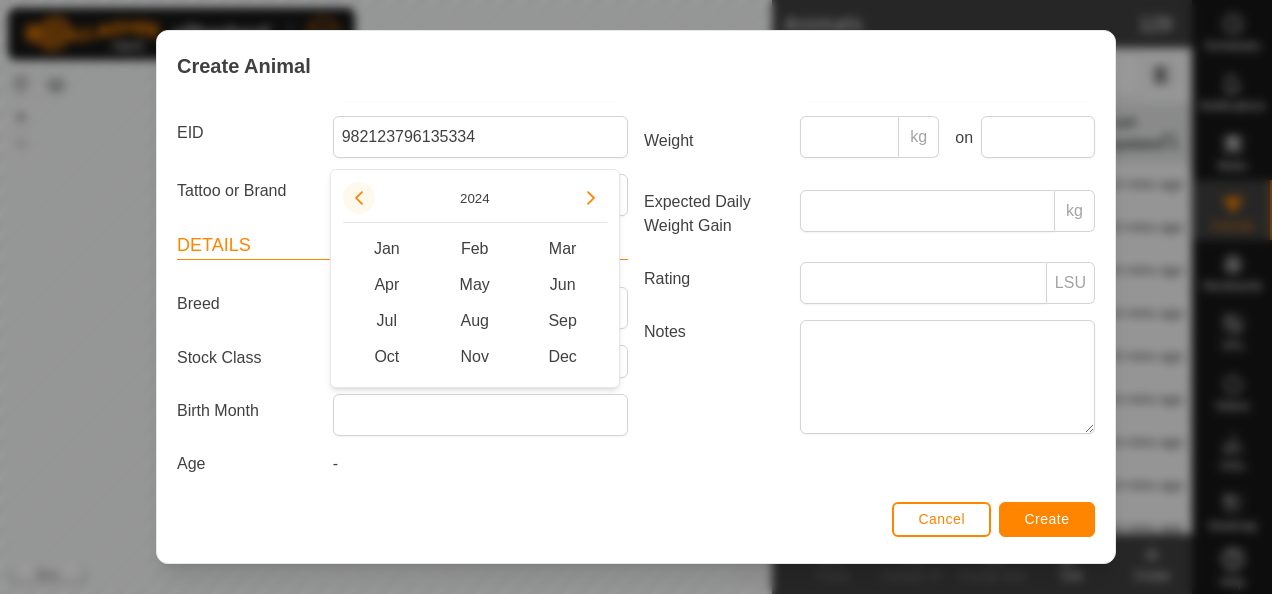 click at bounding box center [359, 203] 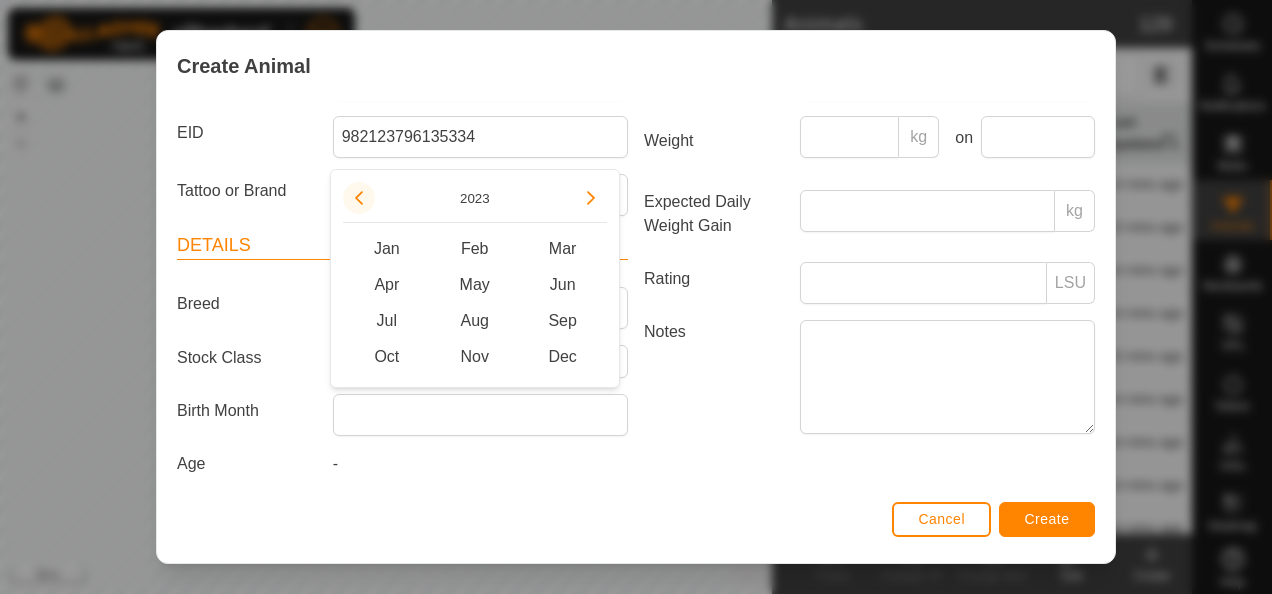 click at bounding box center (359, 198) 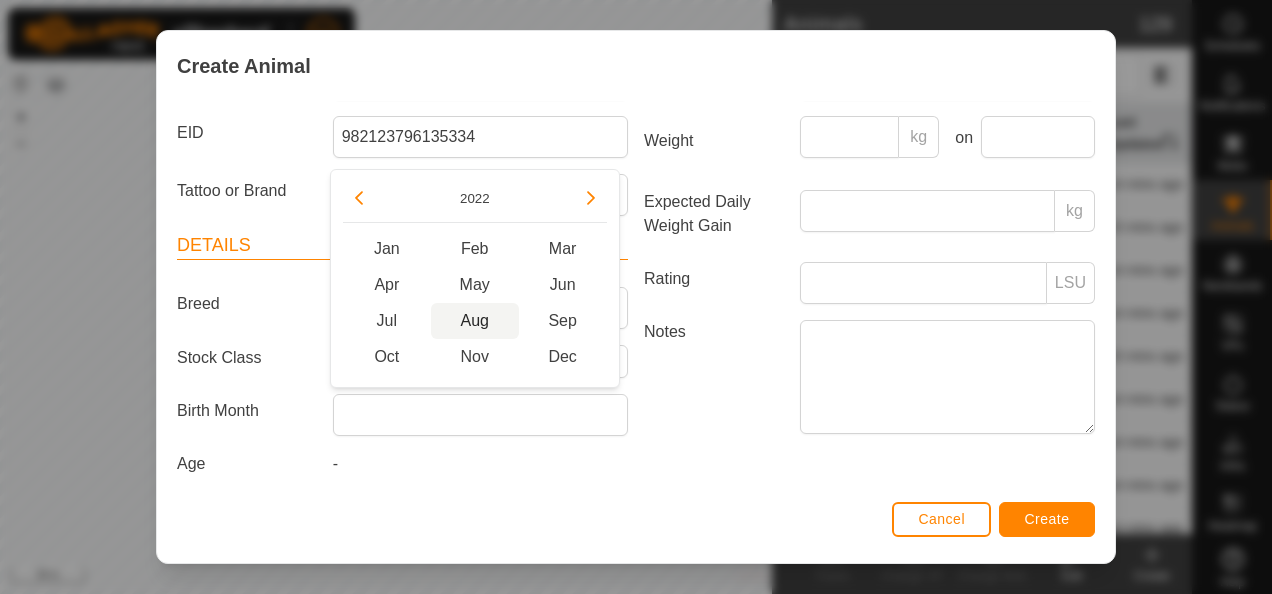 click on "Aug" at bounding box center (475, 321) 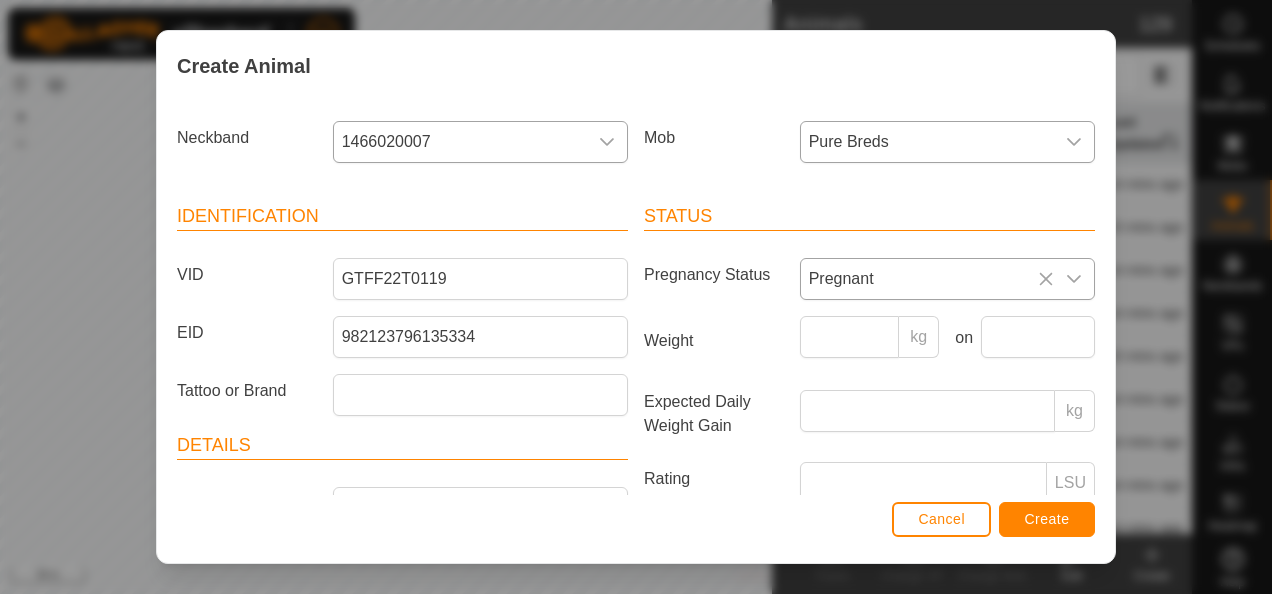 scroll, scrollTop: 100, scrollLeft: 0, axis: vertical 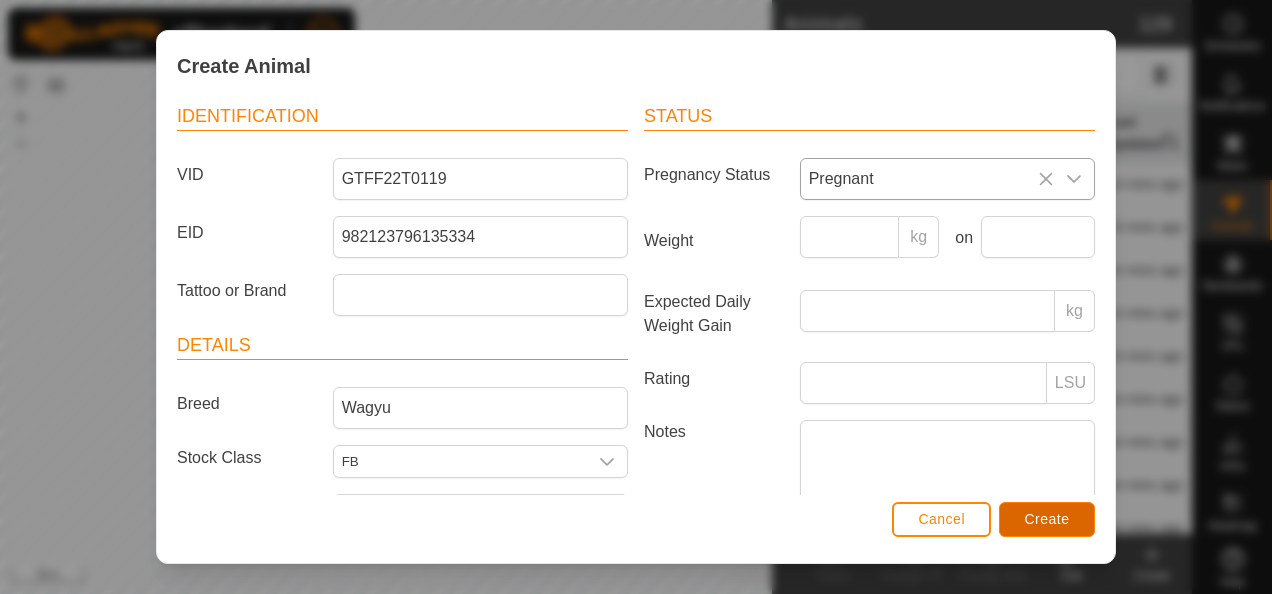 click on "Create" at bounding box center [1047, 519] 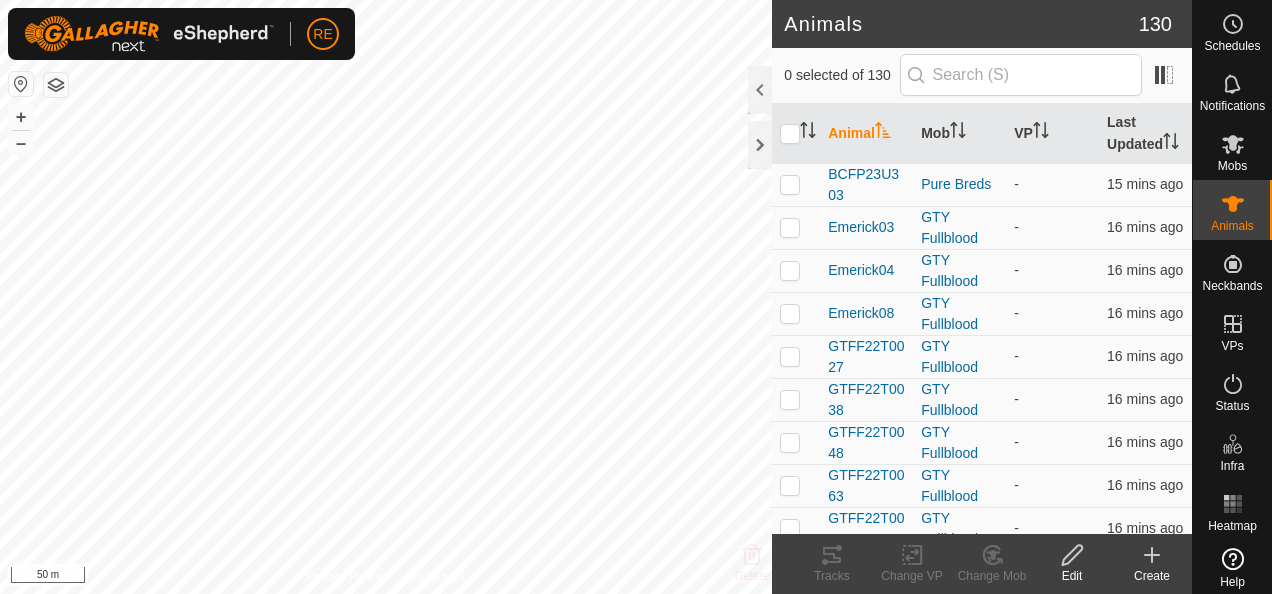 click 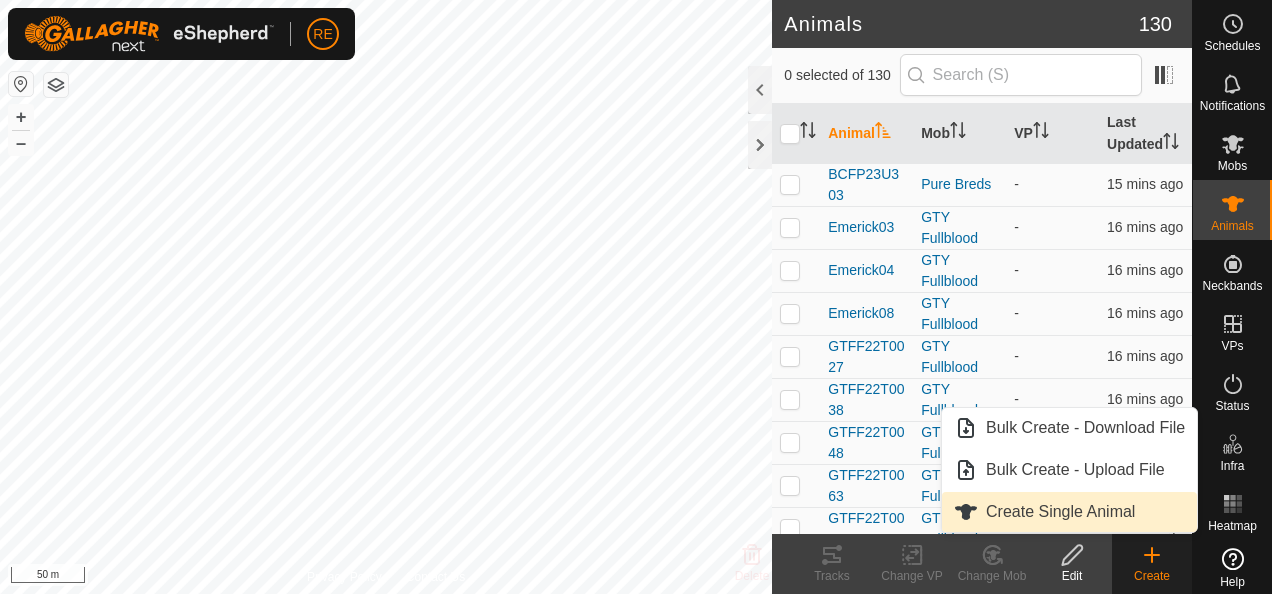 click on "Create Single Animal" at bounding box center (1069, 512) 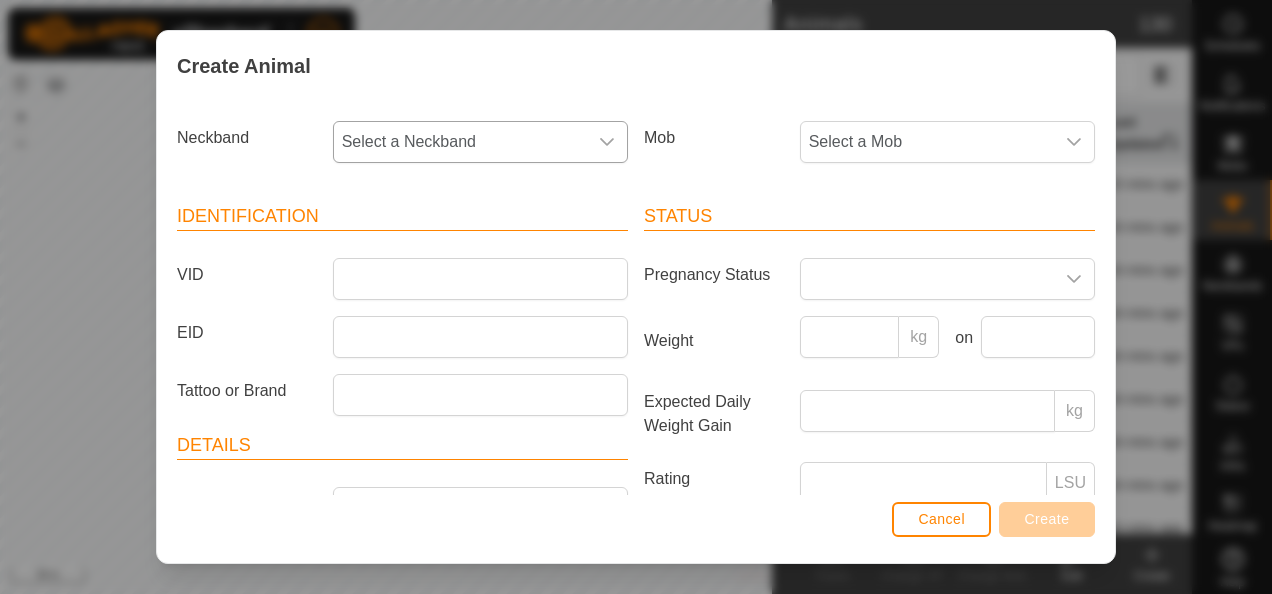 click on "Select a Neckband" at bounding box center [460, 142] 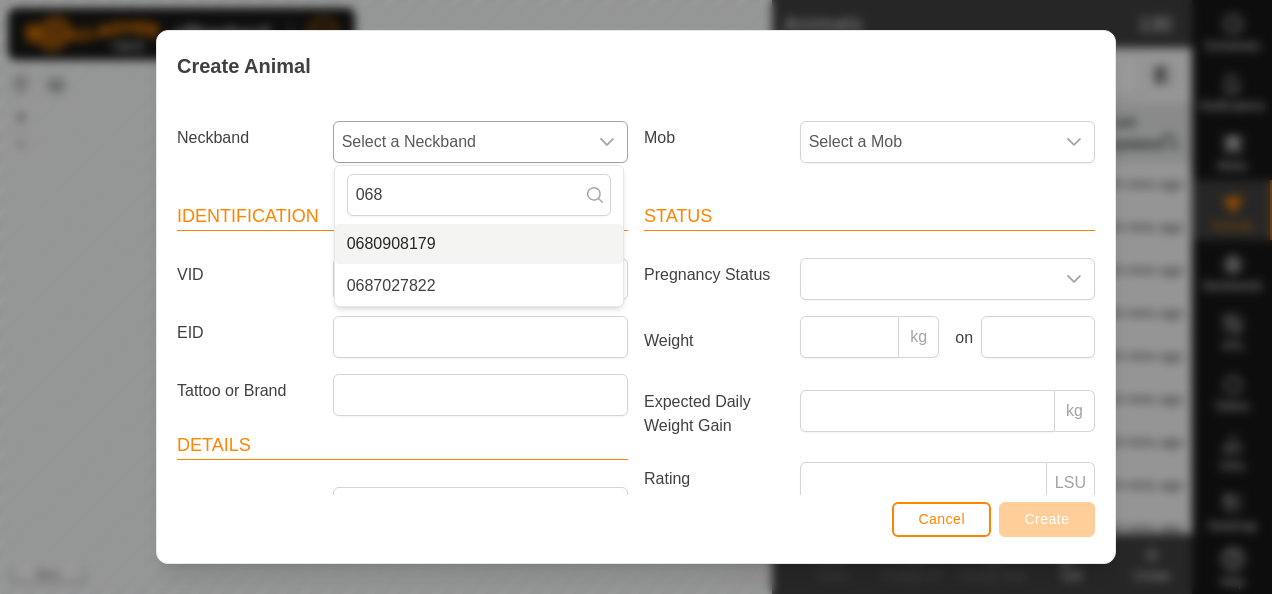 type on "068" 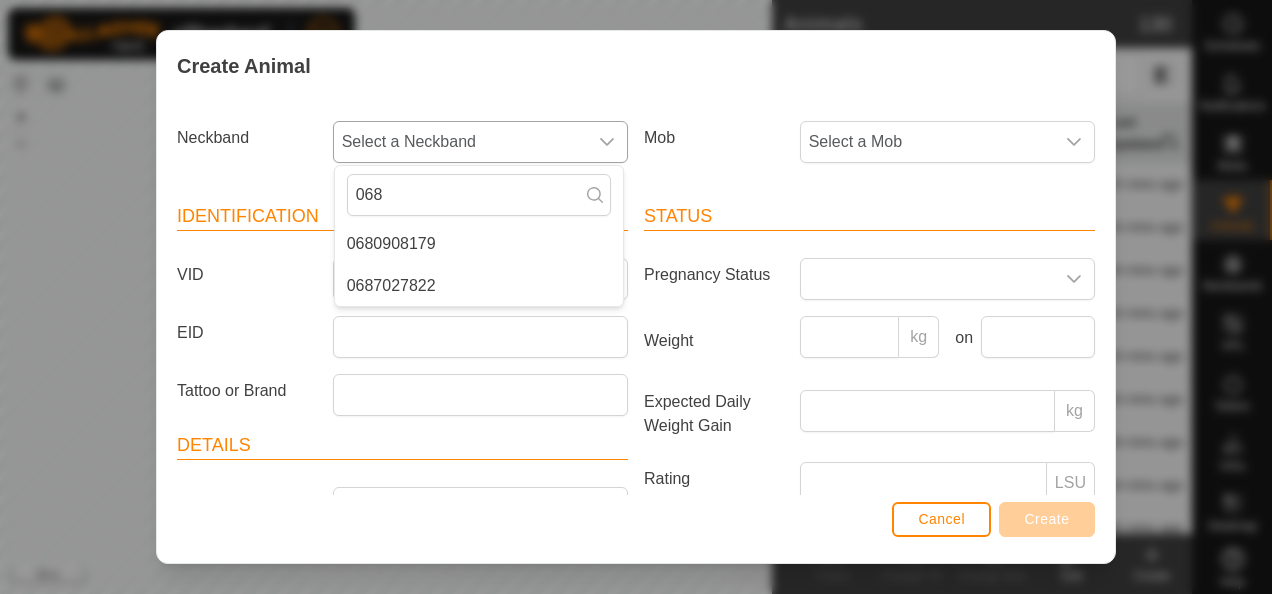 click on "0680908179" at bounding box center [479, 244] 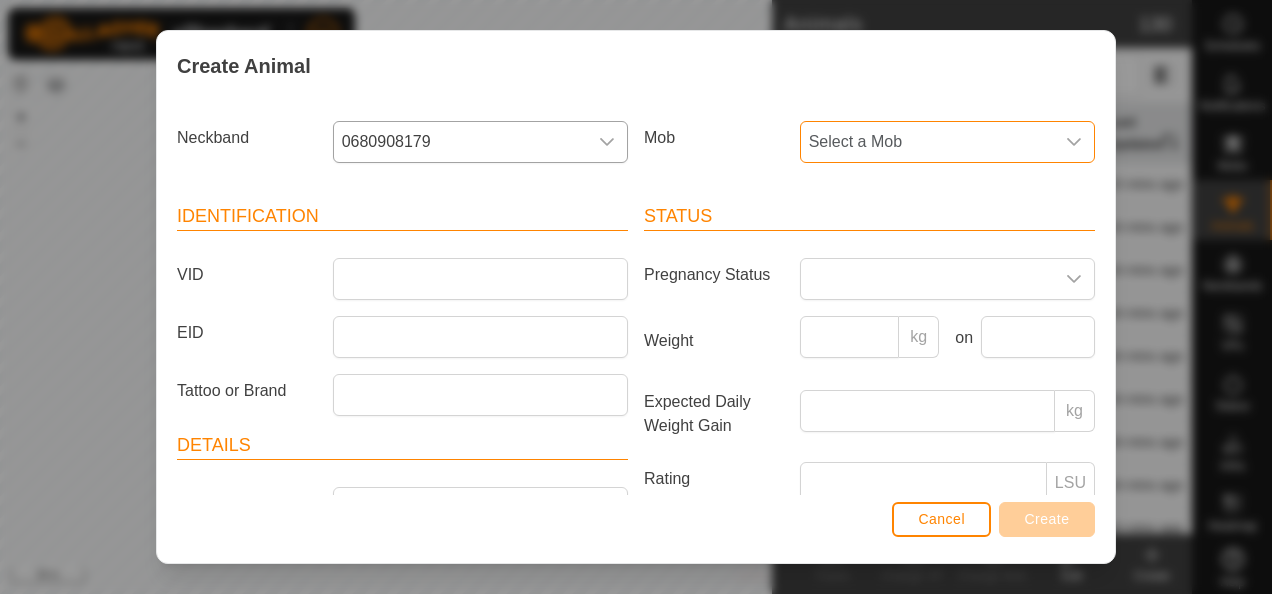 click on "Select a Mob" at bounding box center (927, 142) 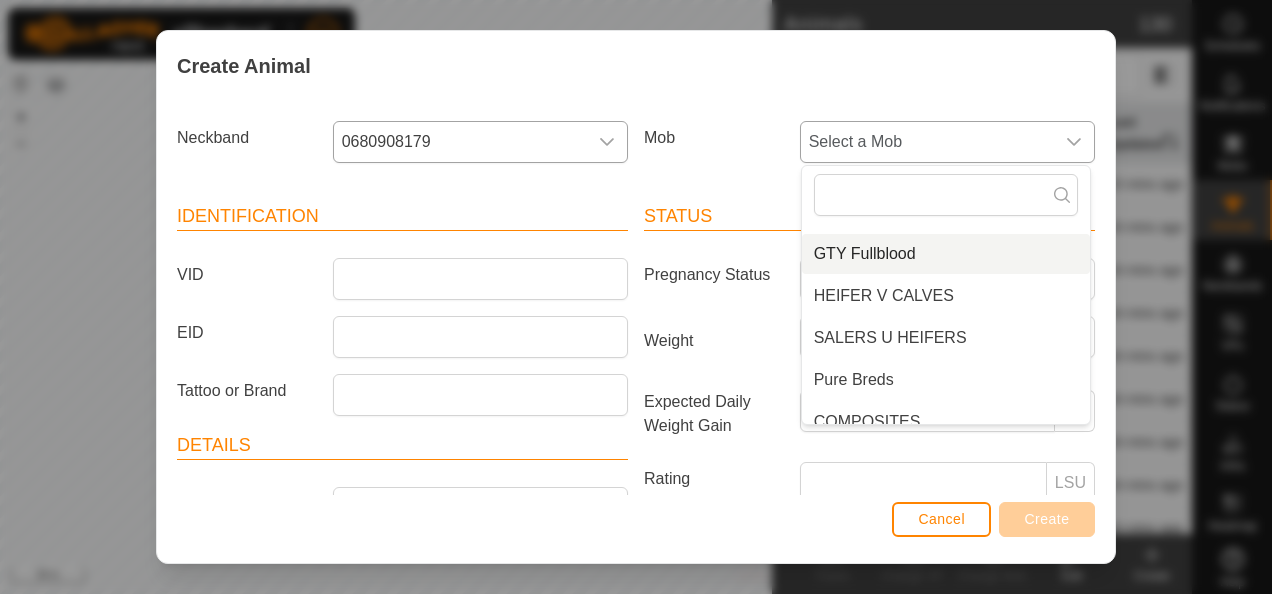 scroll, scrollTop: 200, scrollLeft: 0, axis: vertical 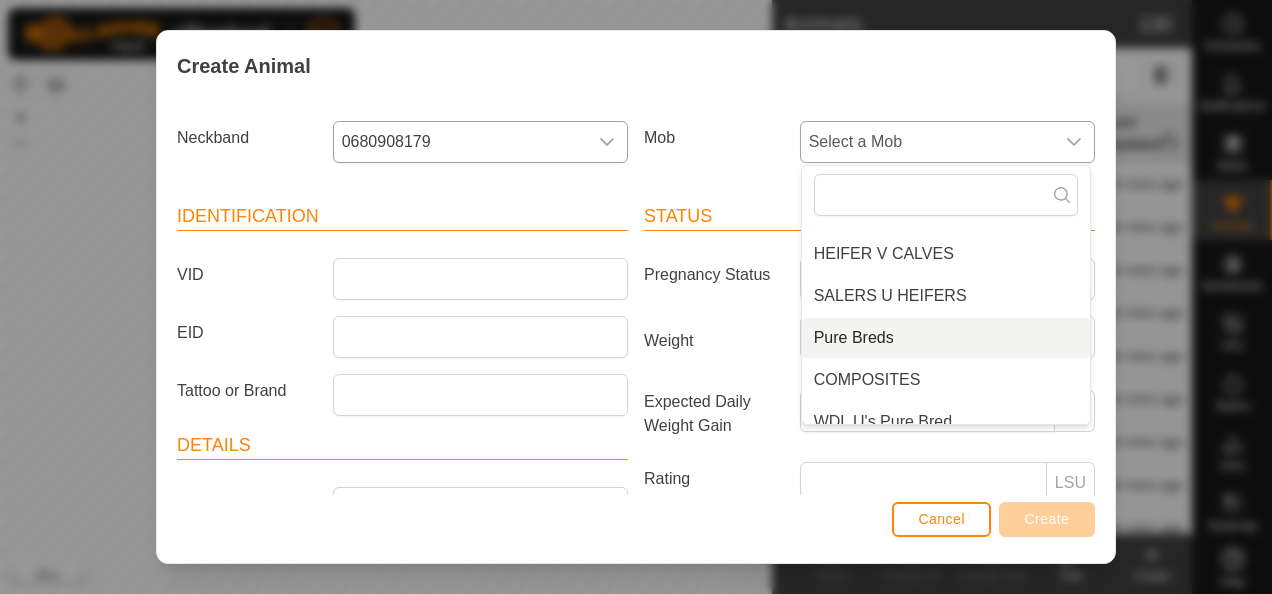 click on "Pure Breds" at bounding box center (946, 338) 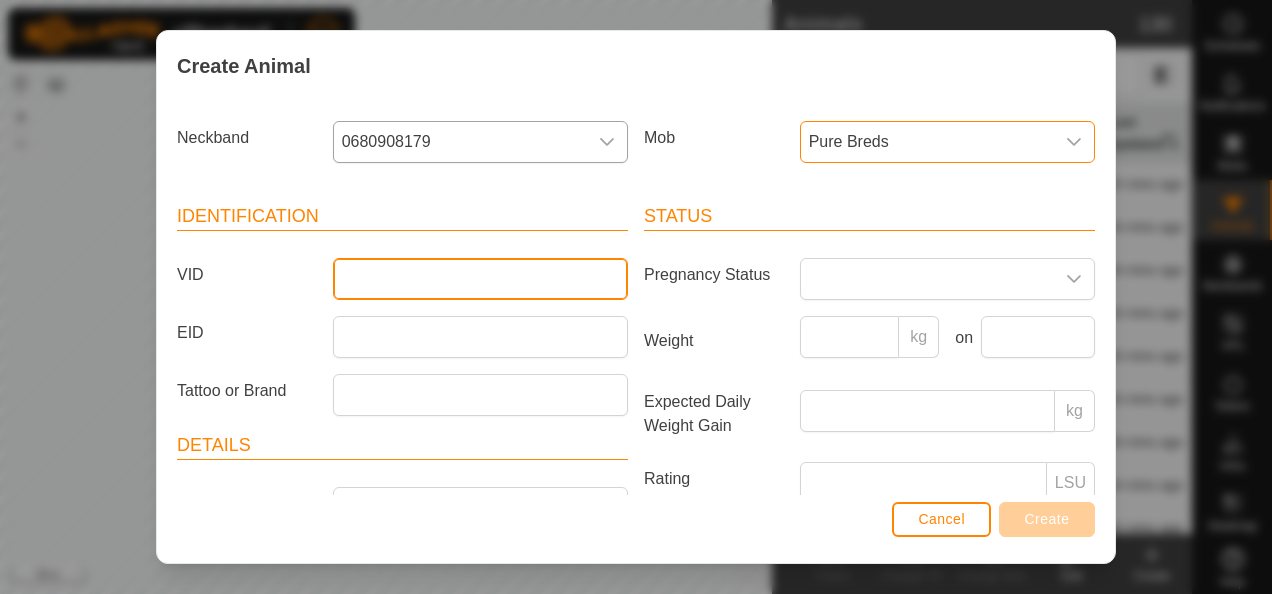 click on "VID" at bounding box center (480, 279) 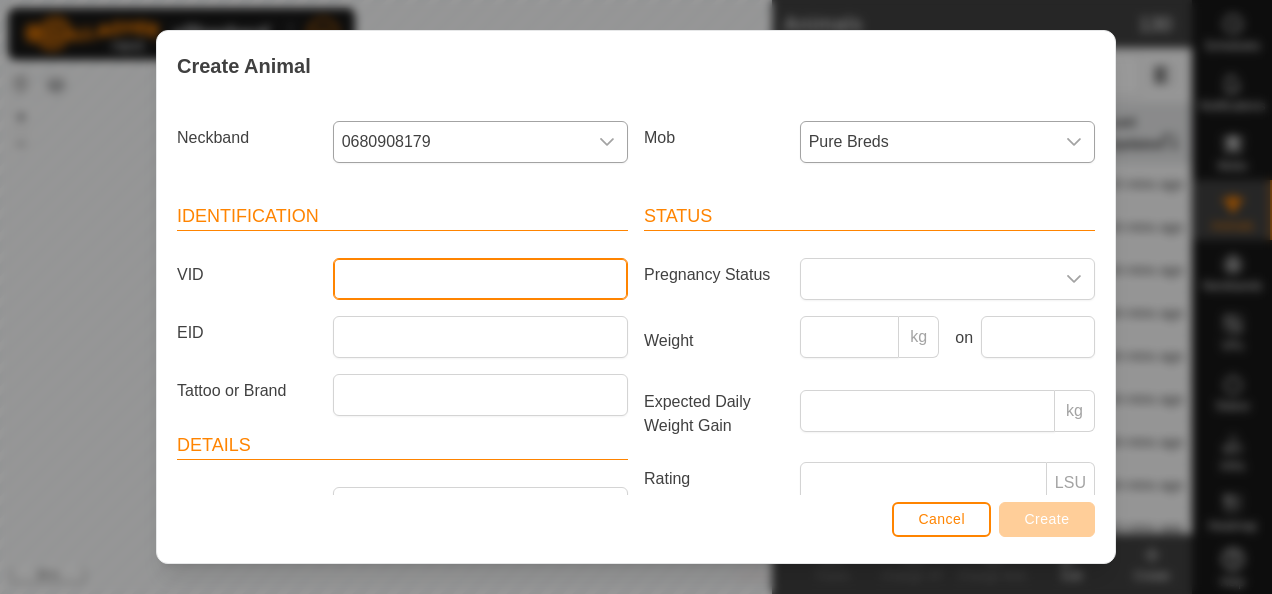 type on "e" 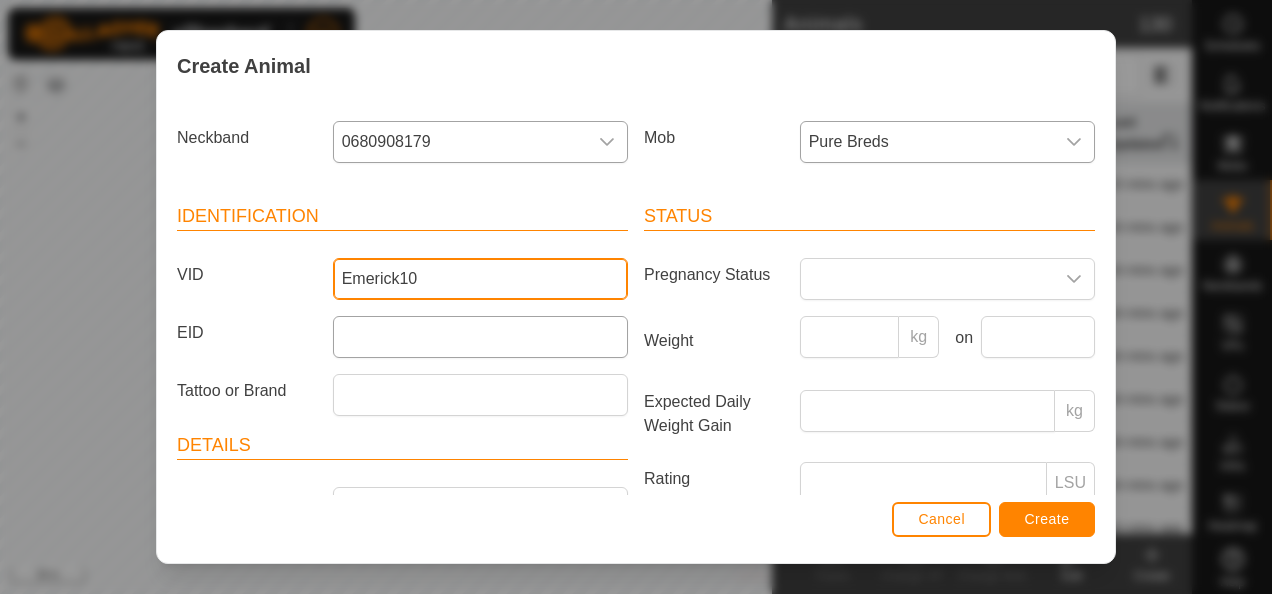 type on "Emerick10" 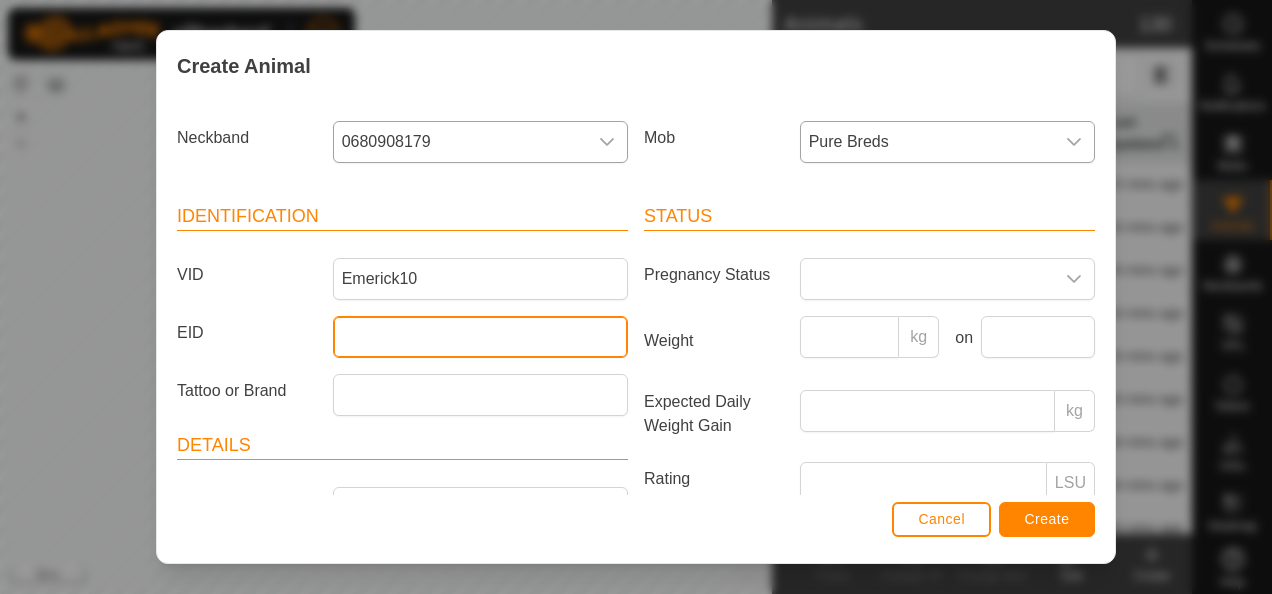 click on "EID" at bounding box center (480, 337) 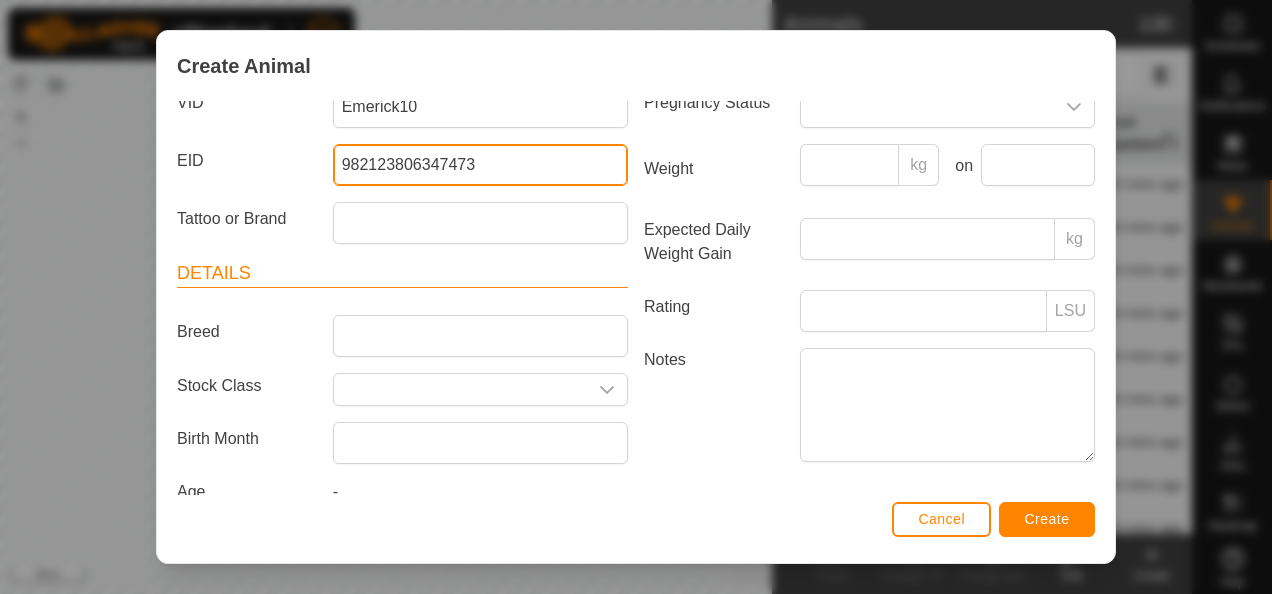 scroll, scrollTop: 200, scrollLeft: 0, axis: vertical 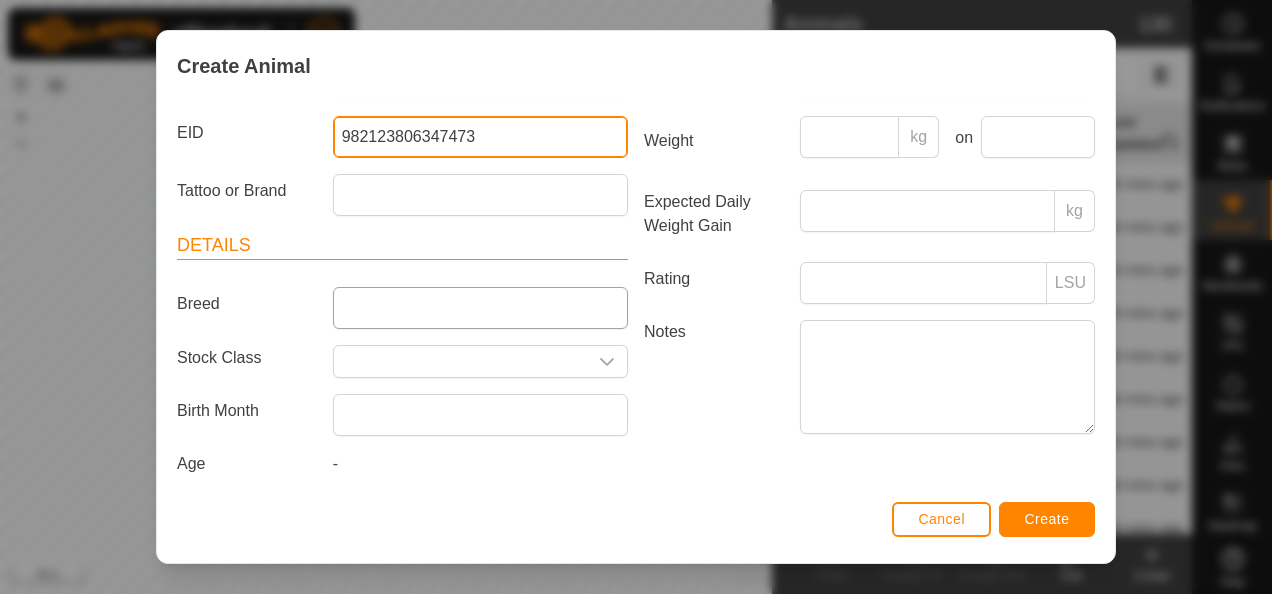 type on "982123806347473" 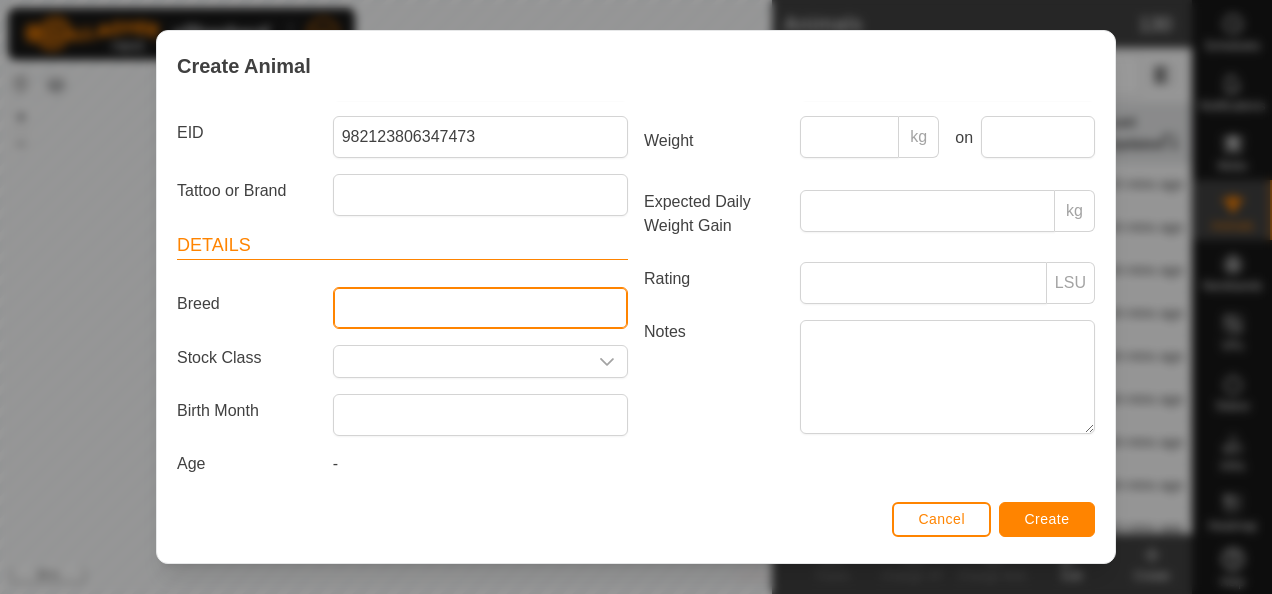 click on "Breed" at bounding box center [480, 308] 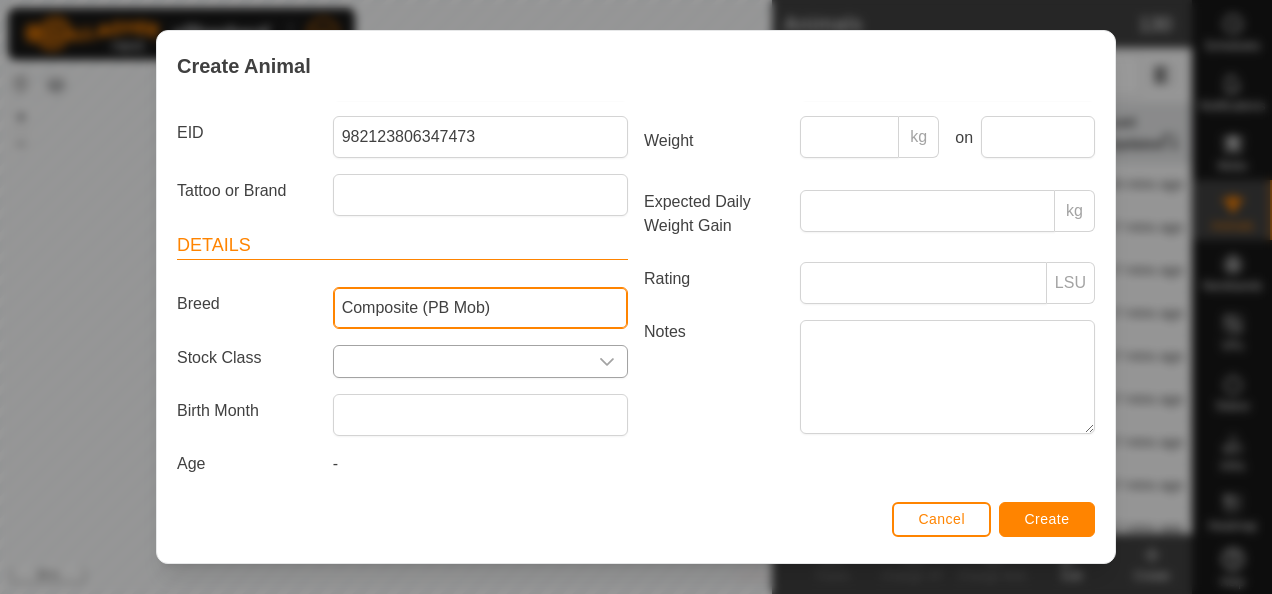 type on "Composite (PB Mob)" 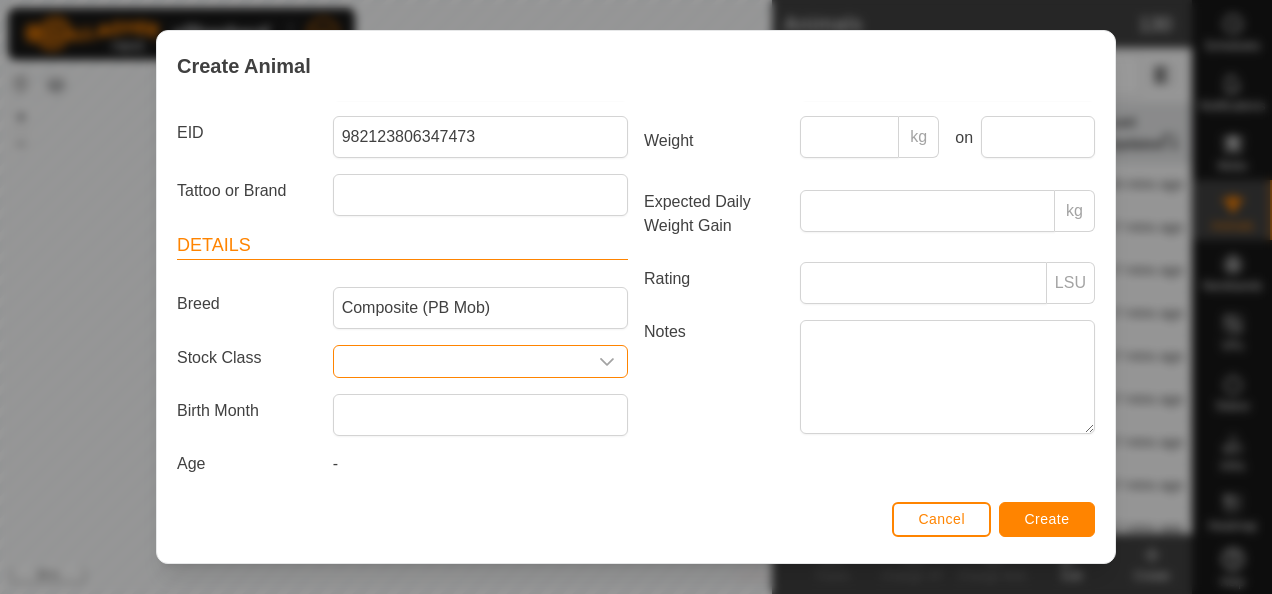 click at bounding box center (460, 361) 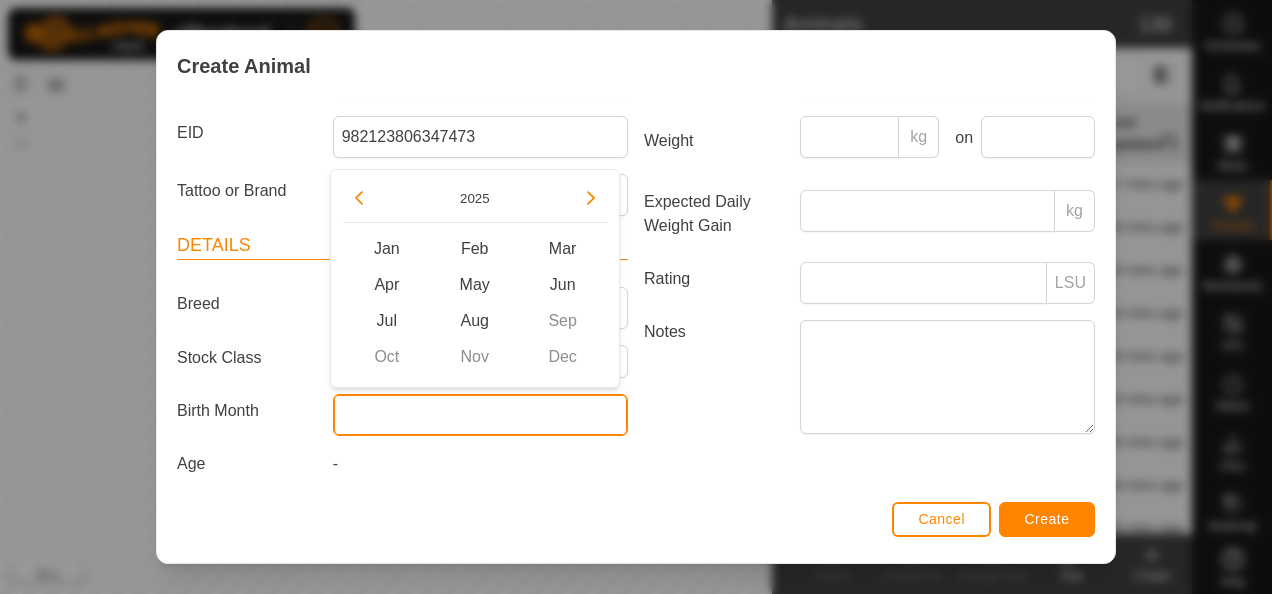 click at bounding box center [480, 415] 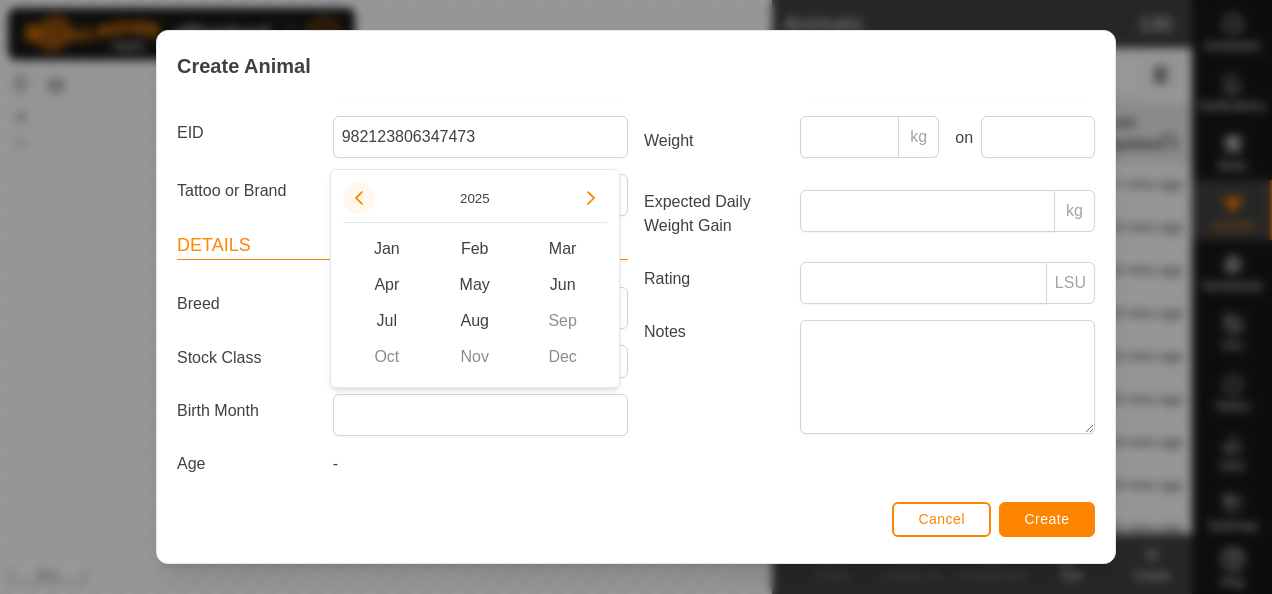 click at bounding box center (359, 198) 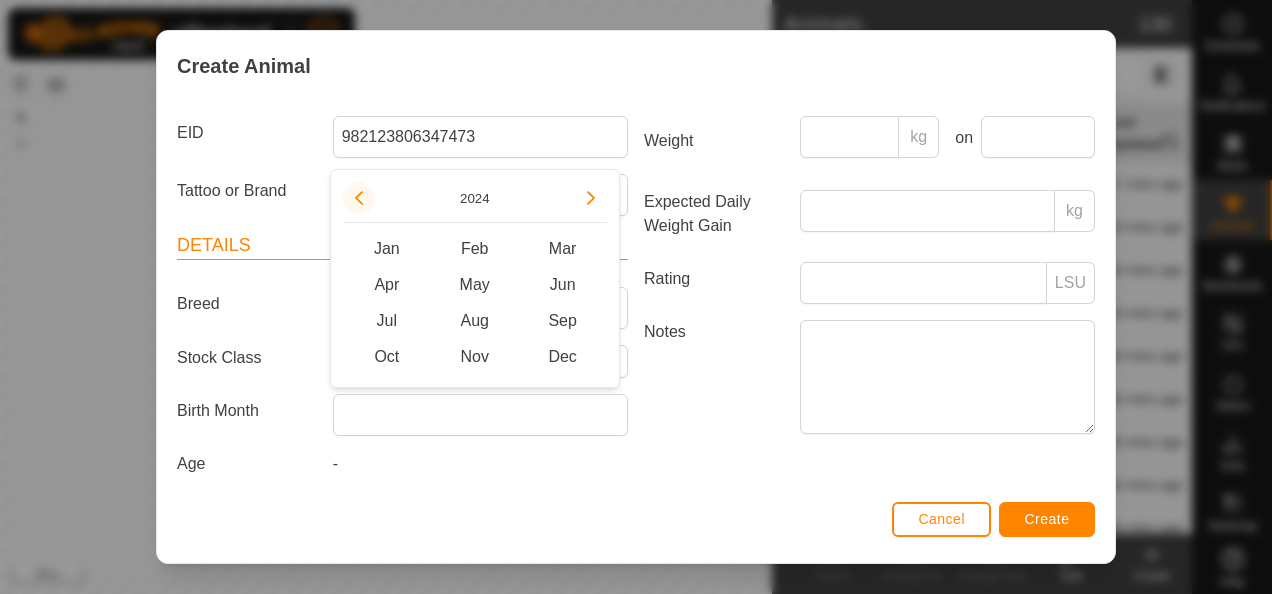 click at bounding box center (359, 195) 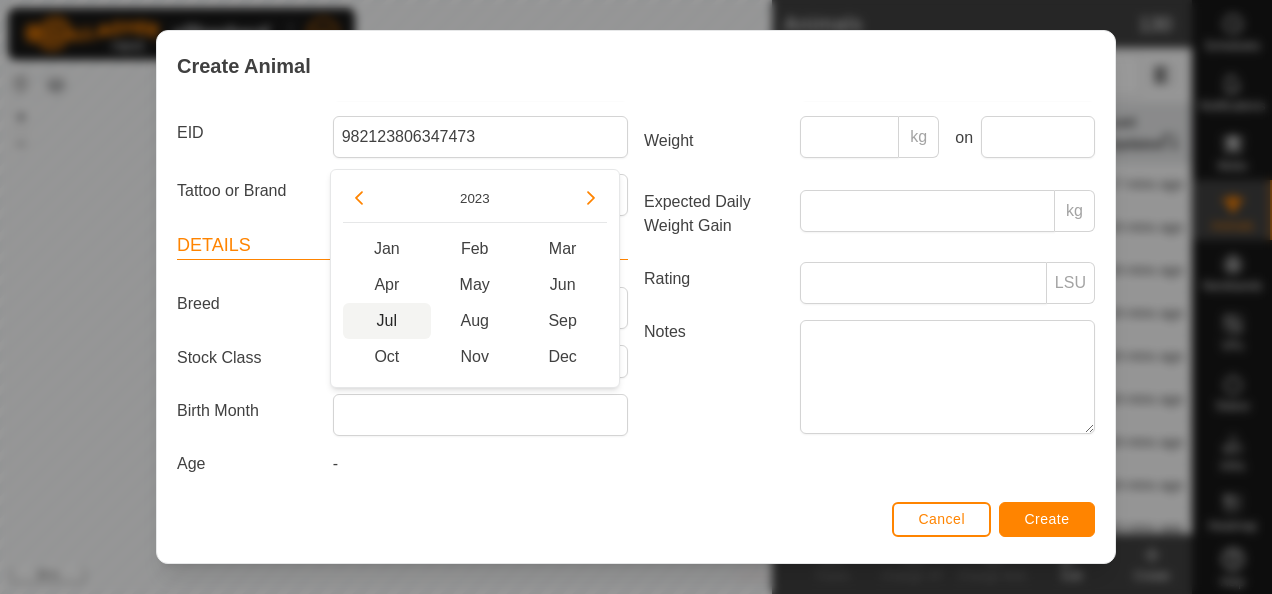 click on "Jul" at bounding box center (387, 321) 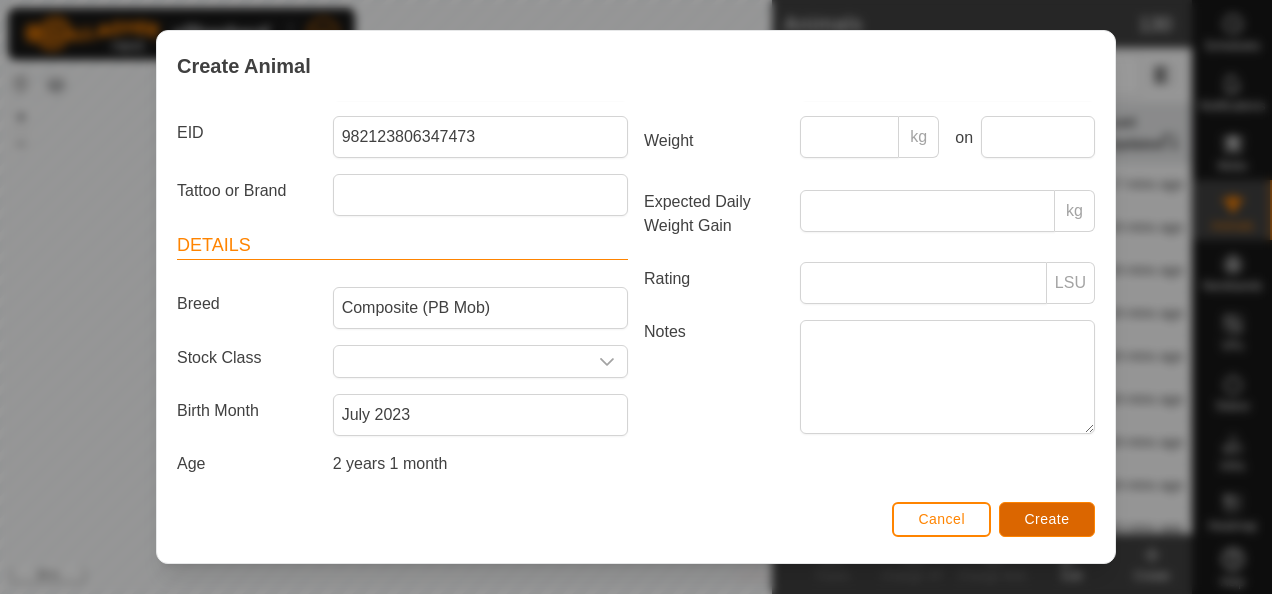 click on "Create" at bounding box center (1047, 519) 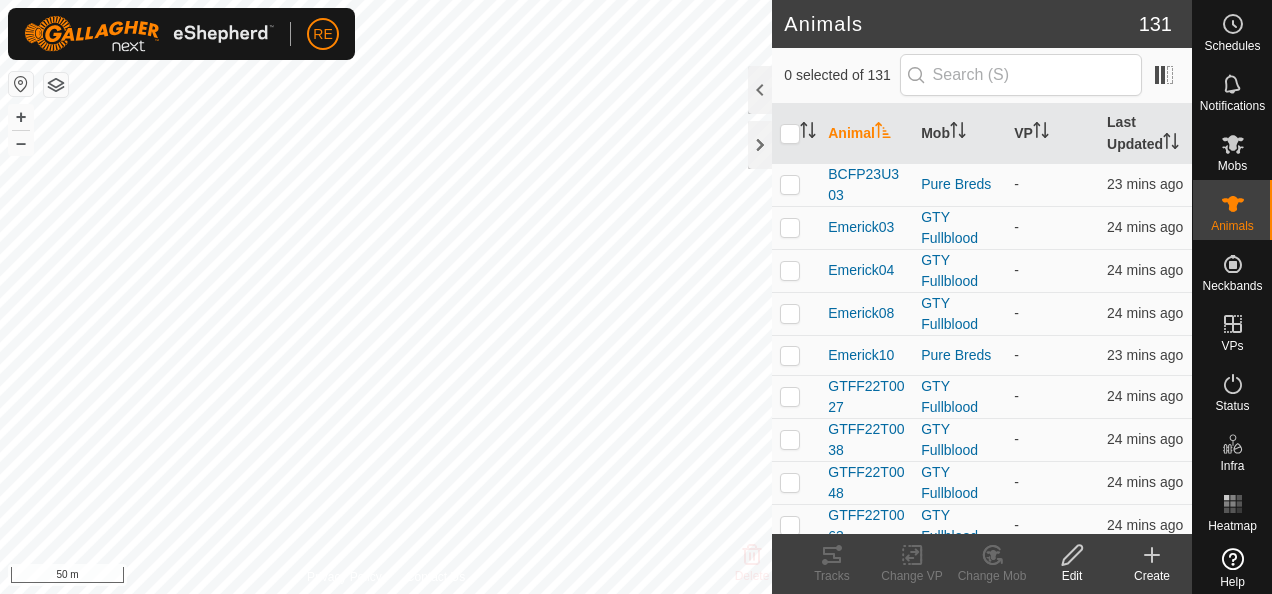 click 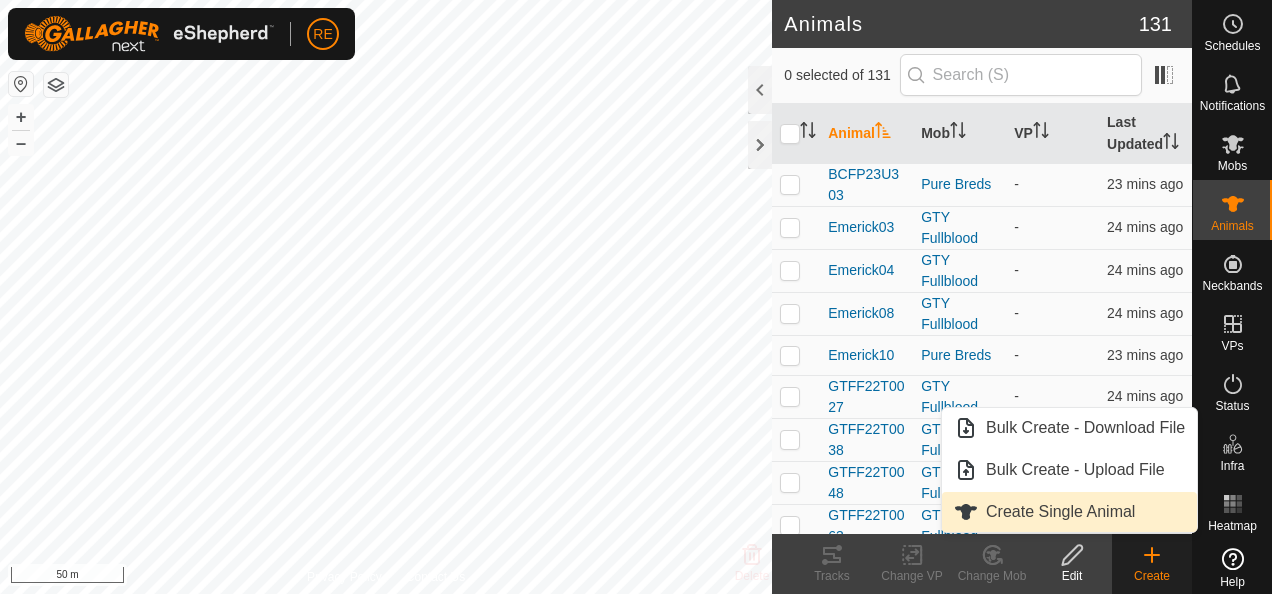 click on "Create Single Animal" at bounding box center (1069, 512) 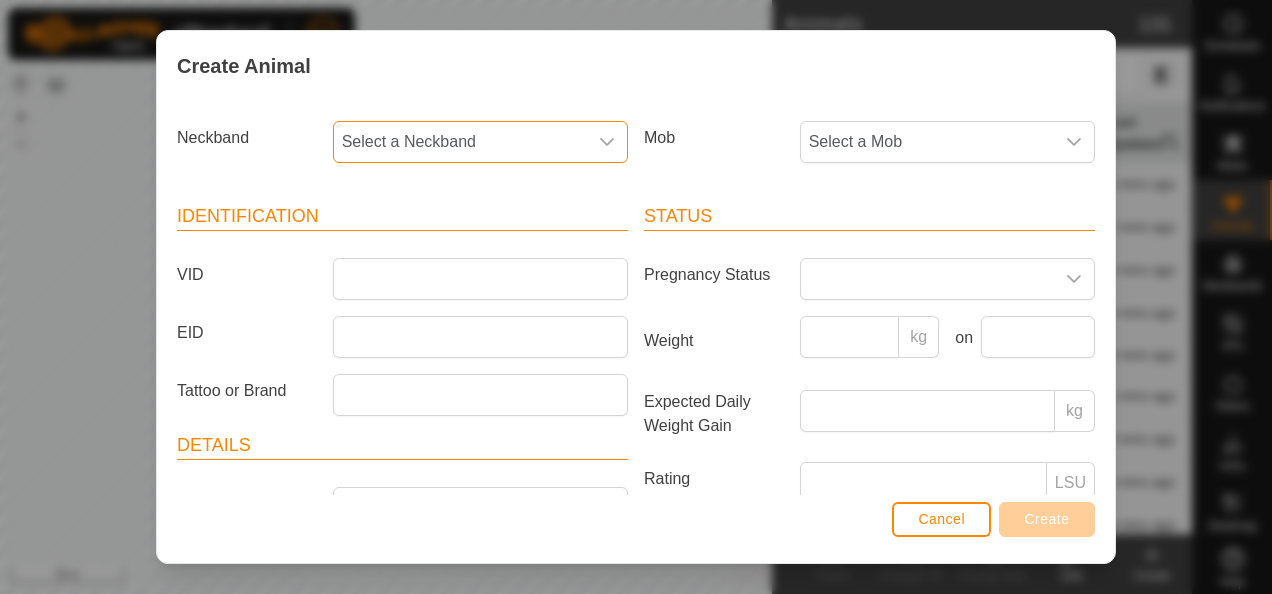 click on "Select a Neckband" at bounding box center [460, 142] 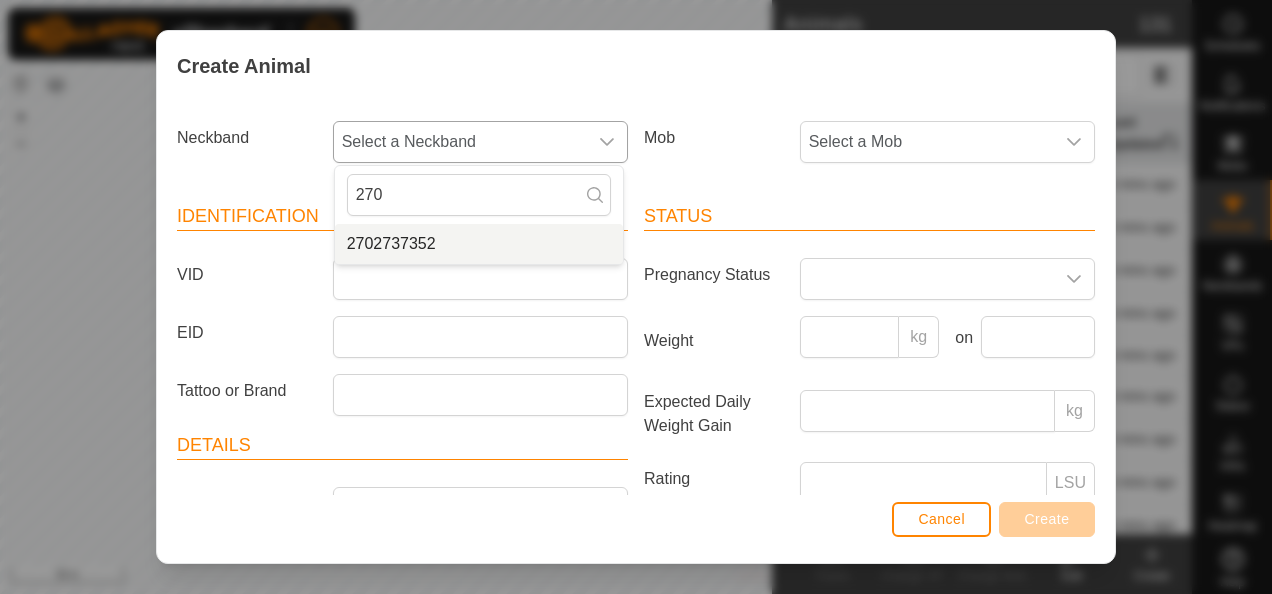 type on "270" 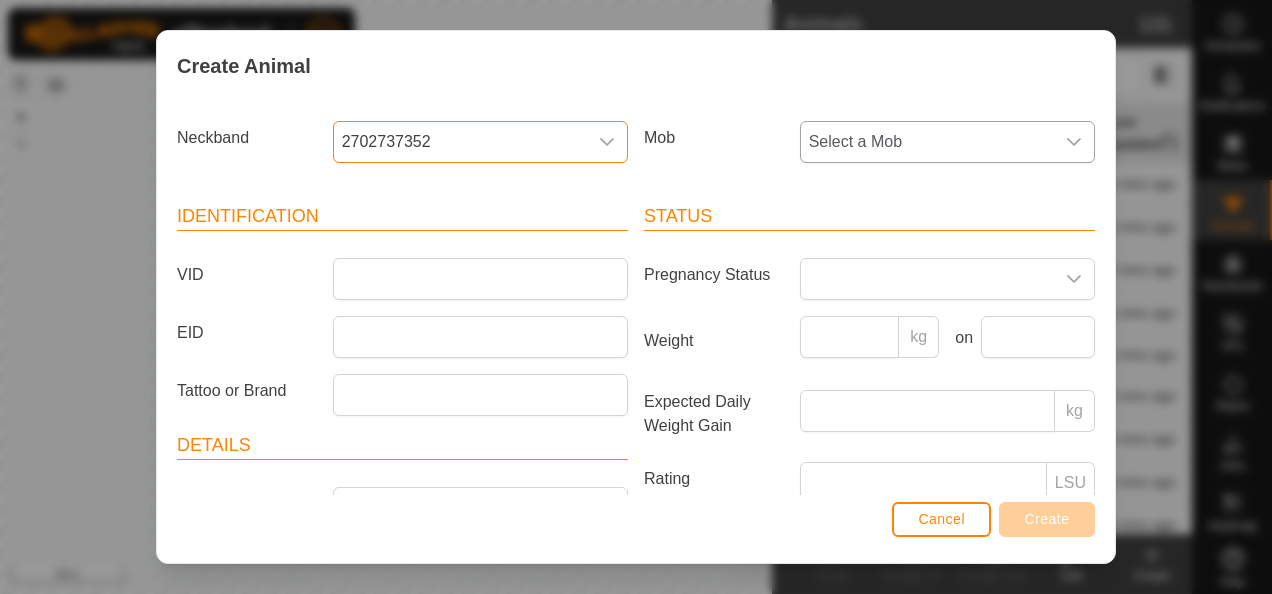 click on "Select a Mob" at bounding box center [927, 142] 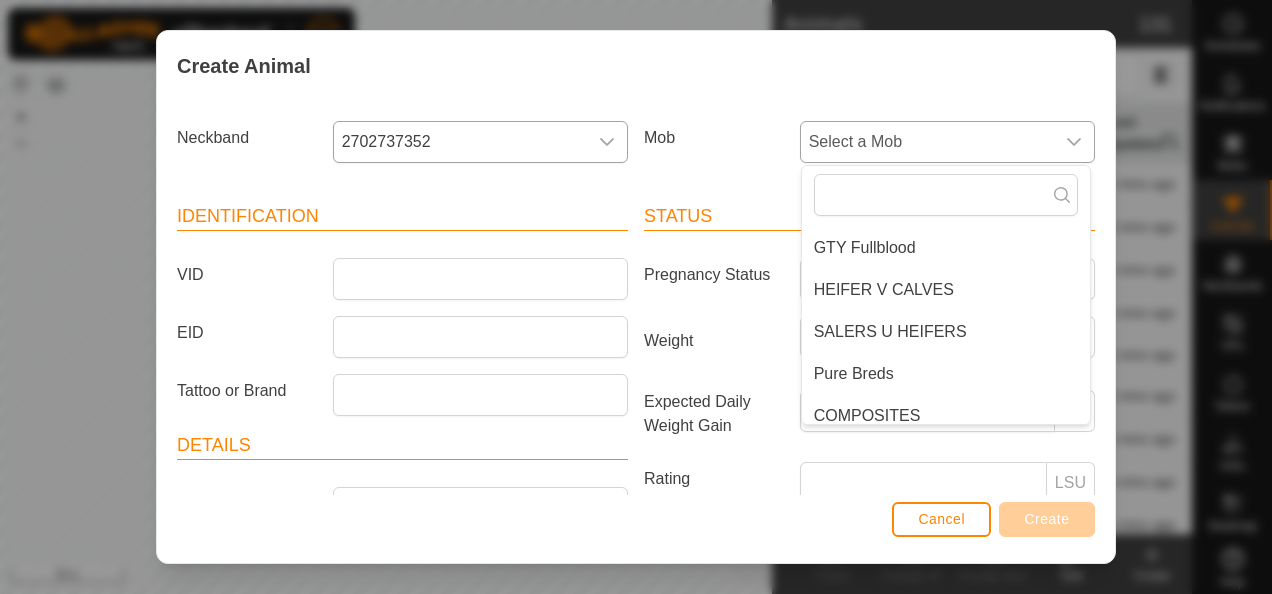 scroll, scrollTop: 200, scrollLeft: 0, axis: vertical 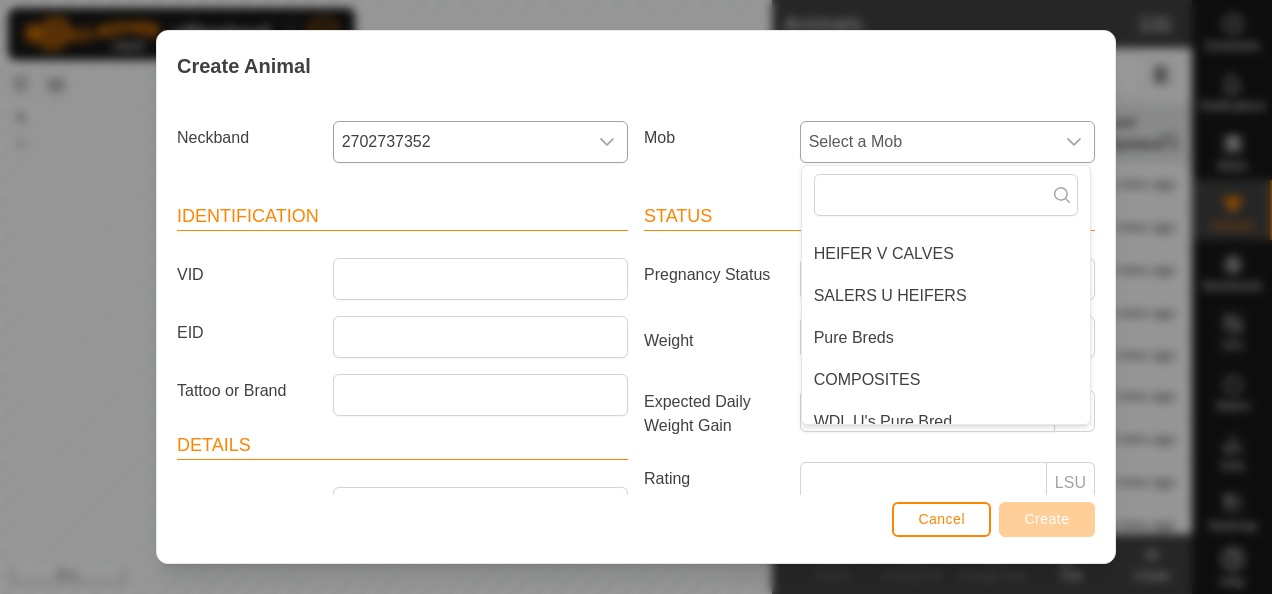 click on "Pure Breds" at bounding box center (946, 338) 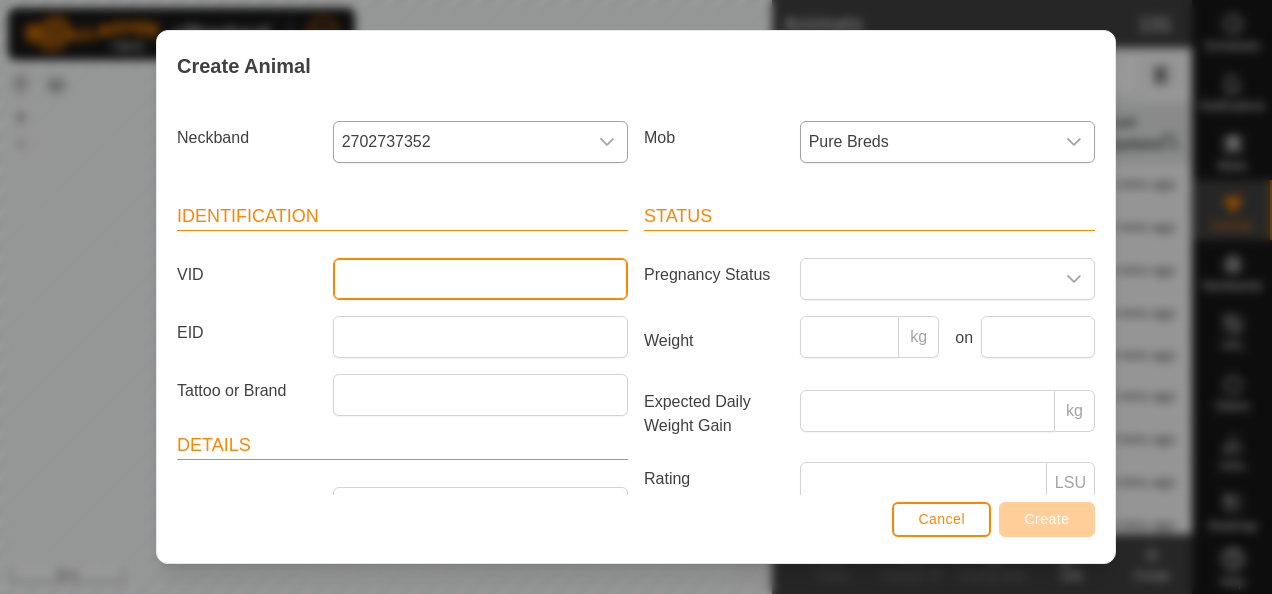 click on "VID" at bounding box center [480, 279] 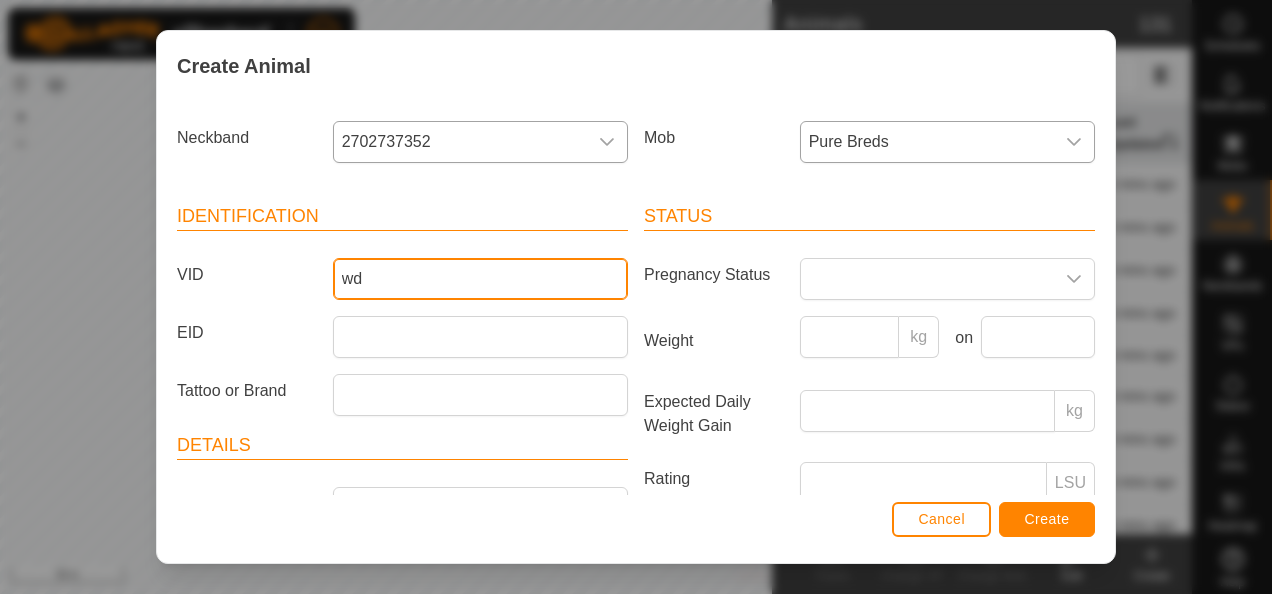 type on "w" 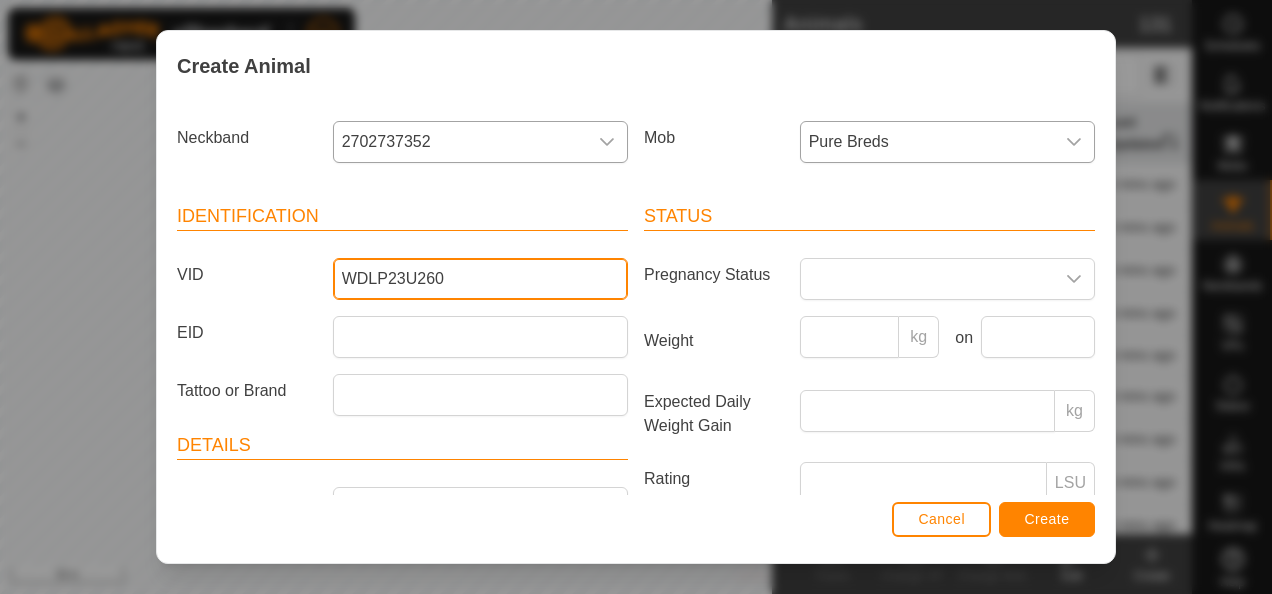 type on "WDLP23U260" 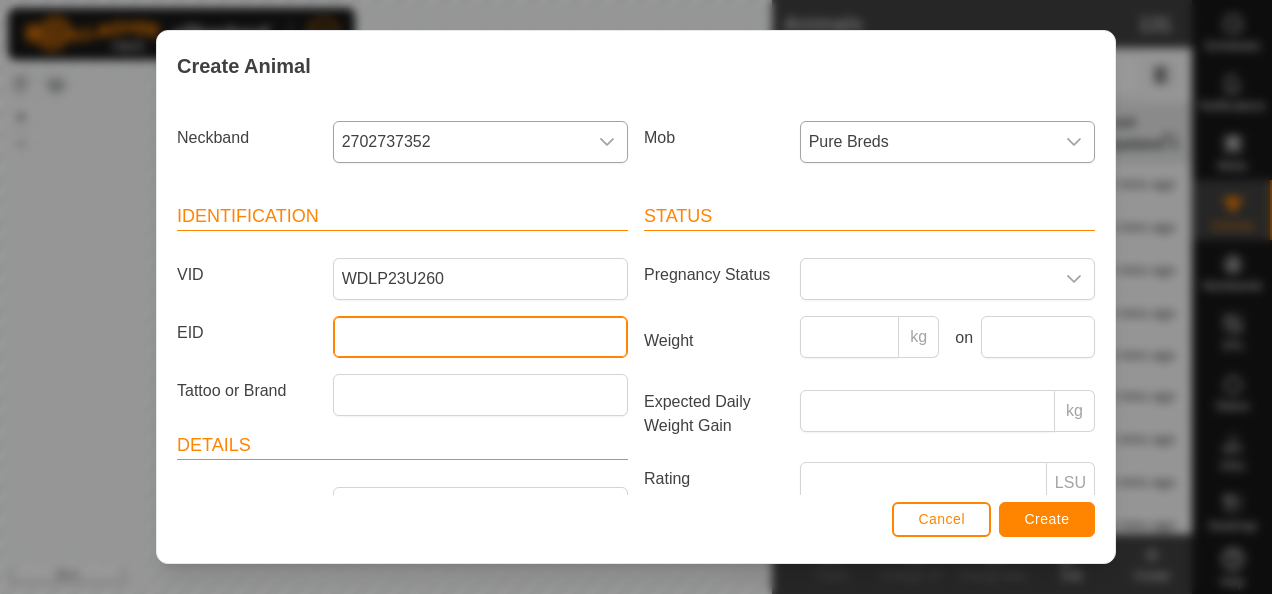 click on "EID" at bounding box center (480, 337) 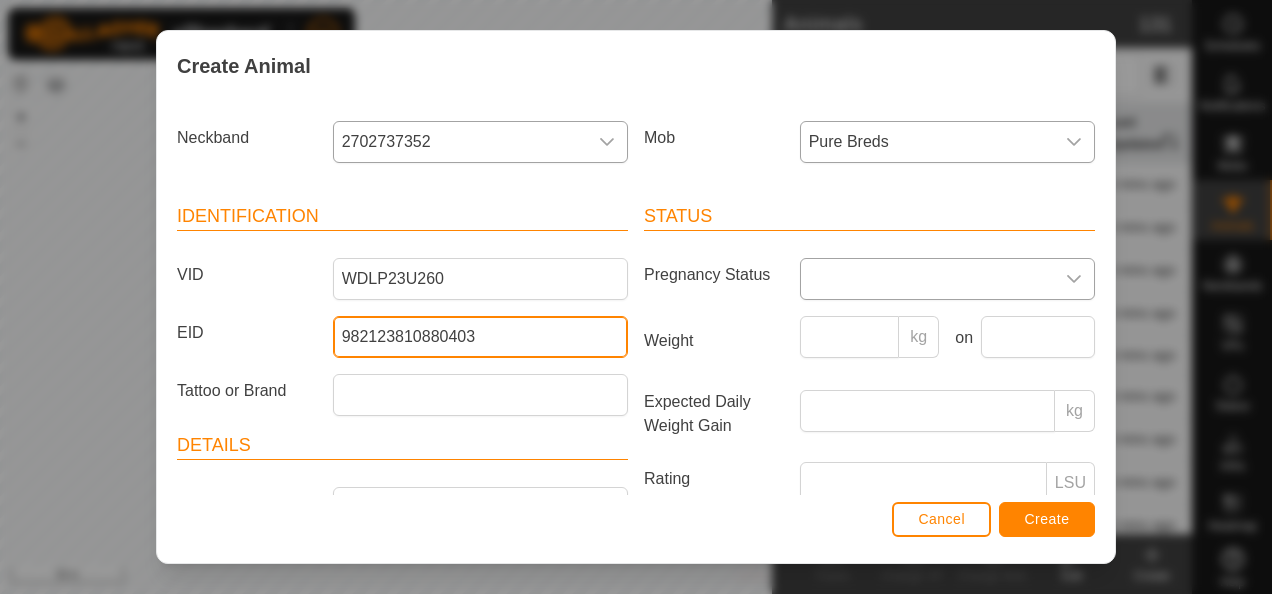 type on "982123810880403" 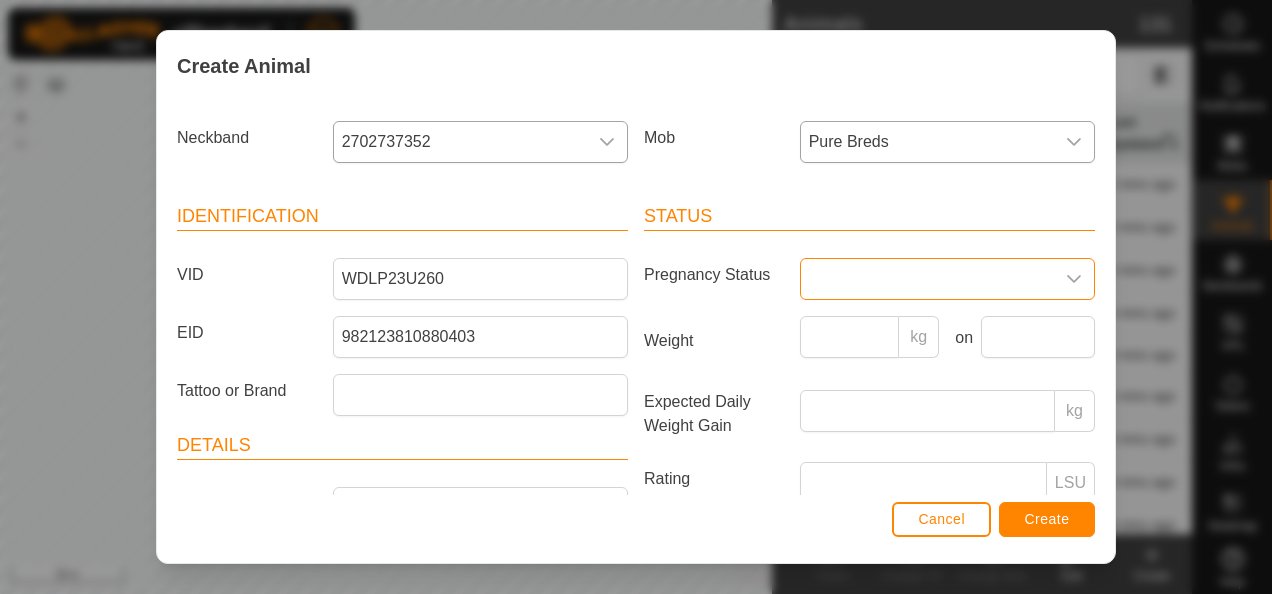 click at bounding box center [927, 279] 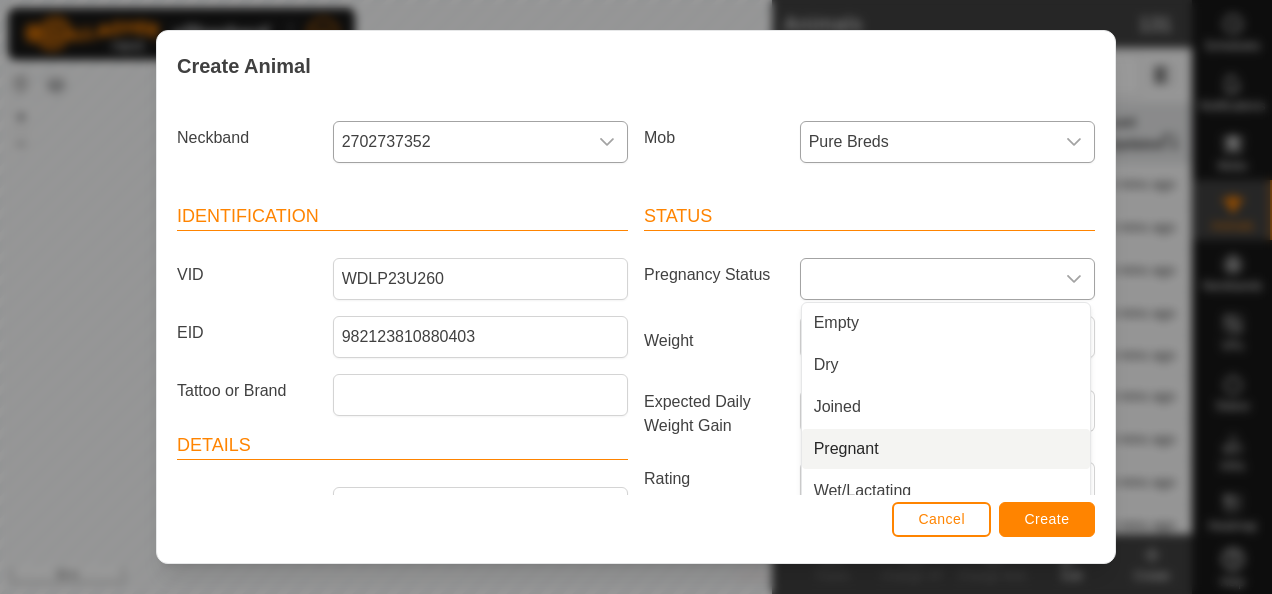 click on "Pregnant" at bounding box center (946, 449) 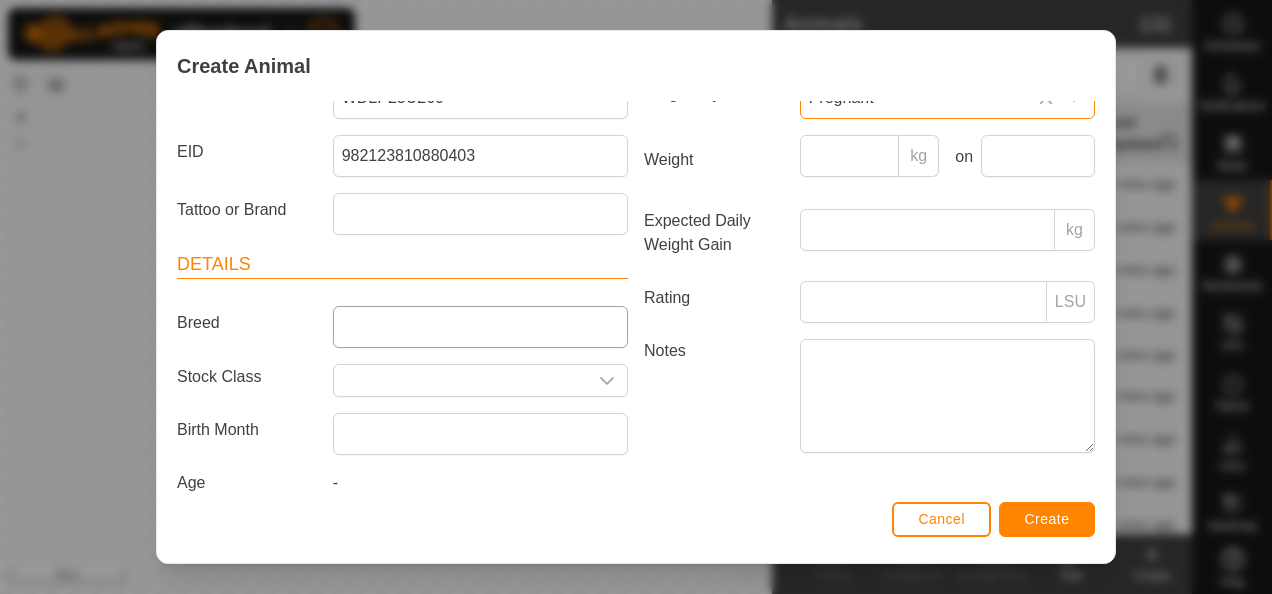 scroll, scrollTop: 200, scrollLeft: 0, axis: vertical 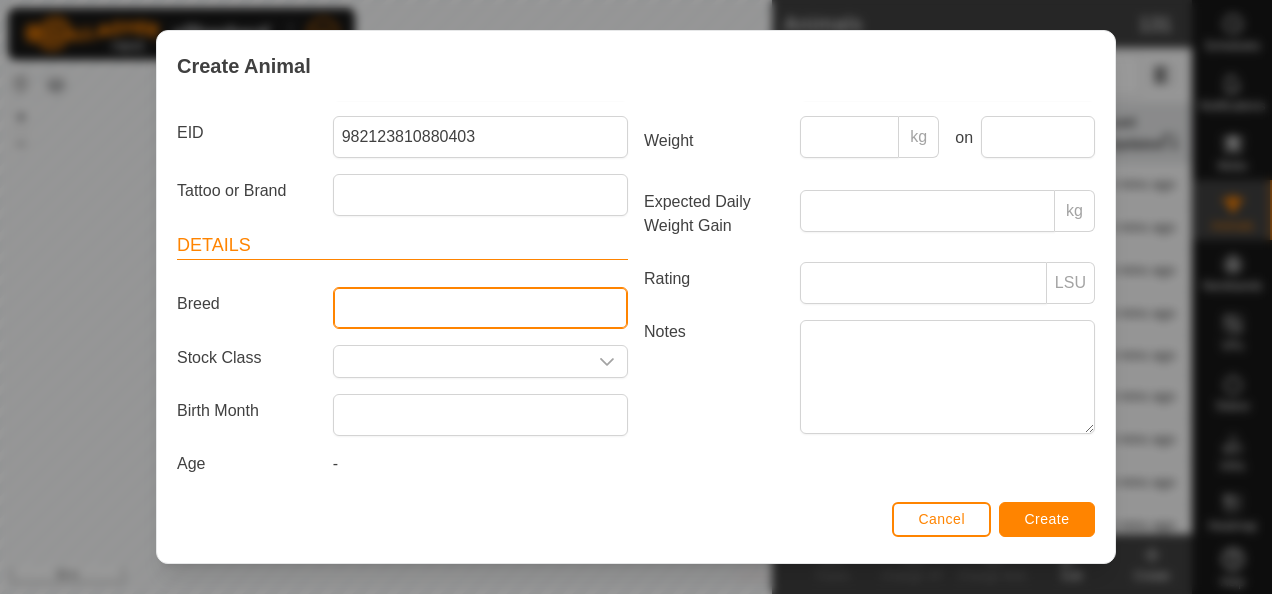 click on "Breed" at bounding box center [480, 308] 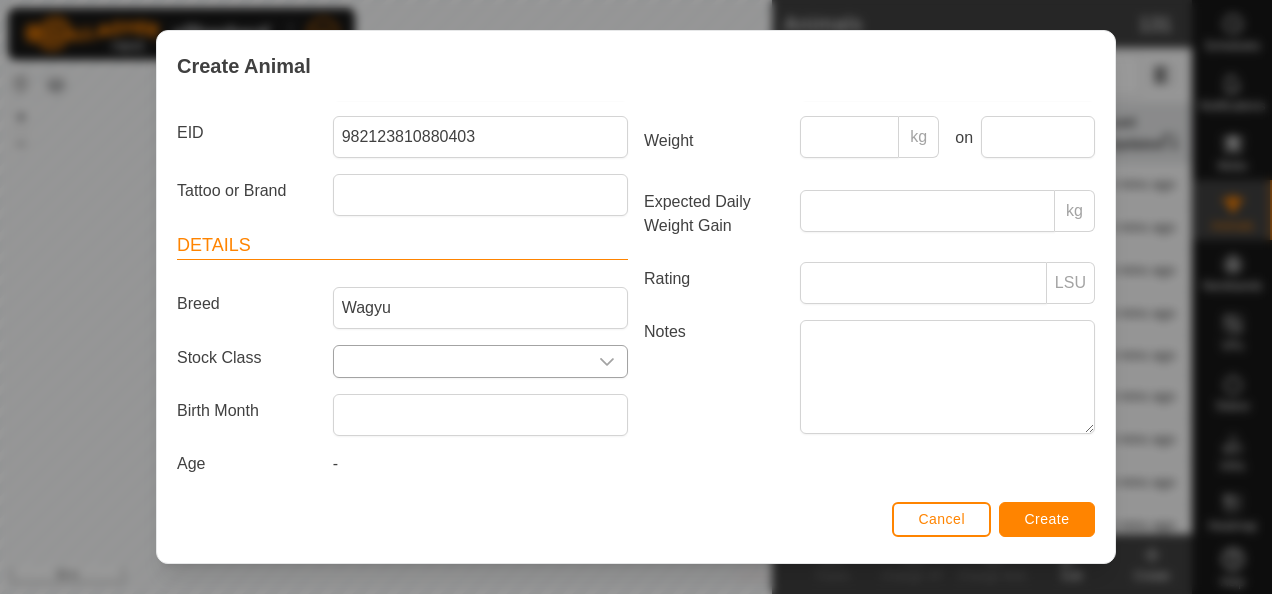 click 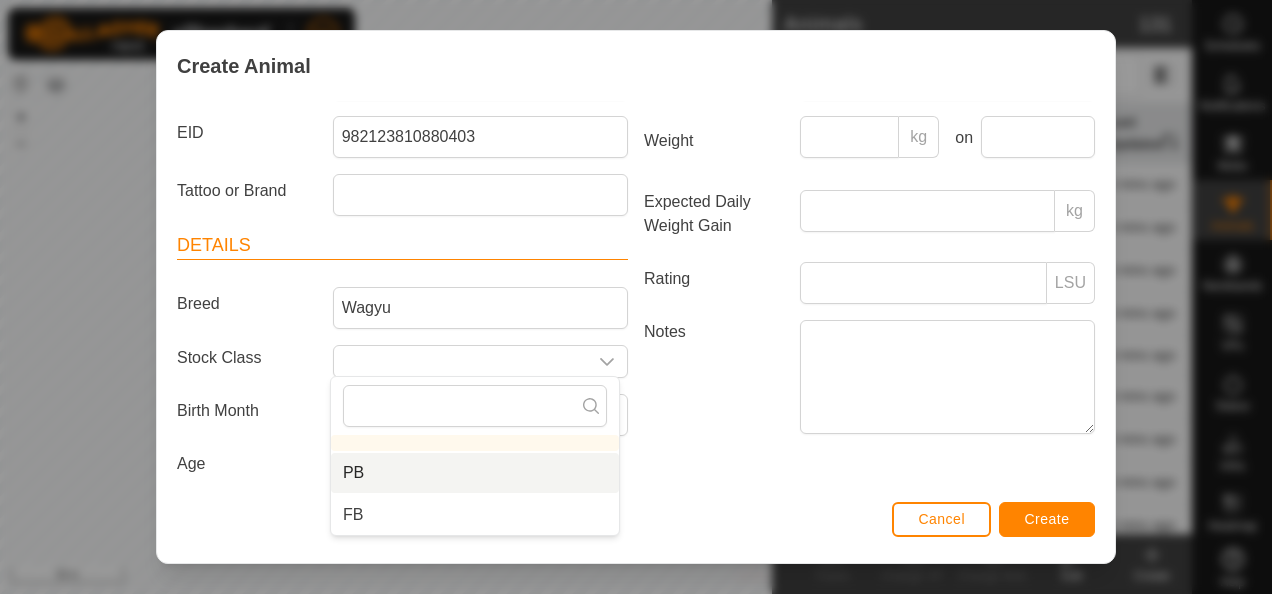 click on "PB" at bounding box center [475, 473] 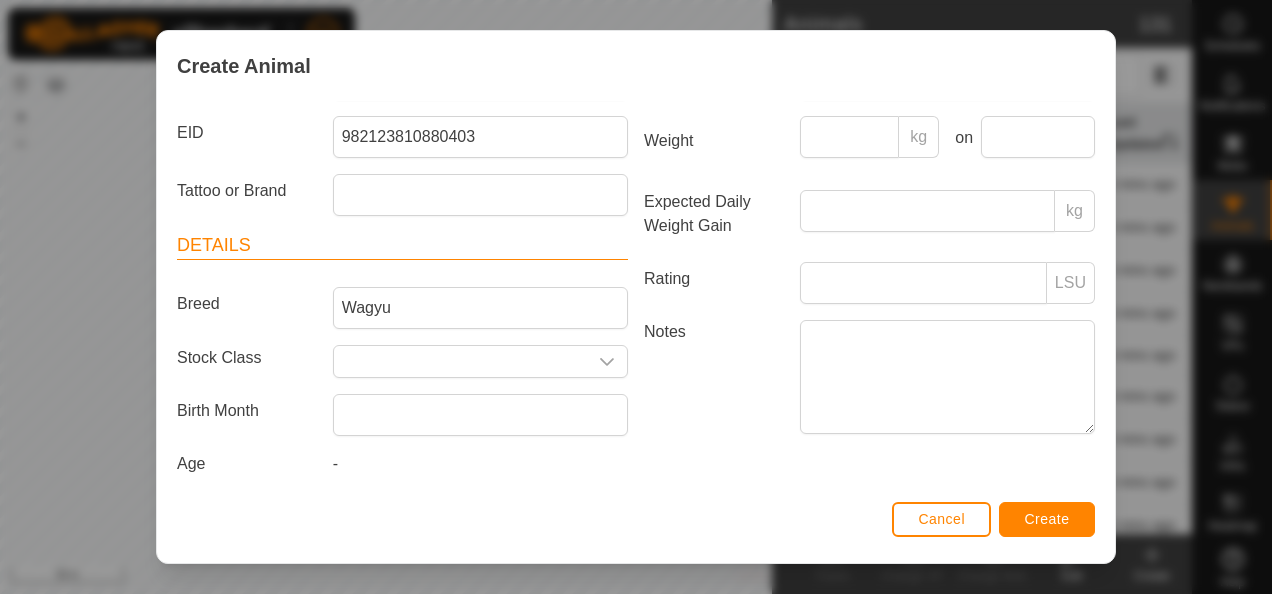 type on "PB" 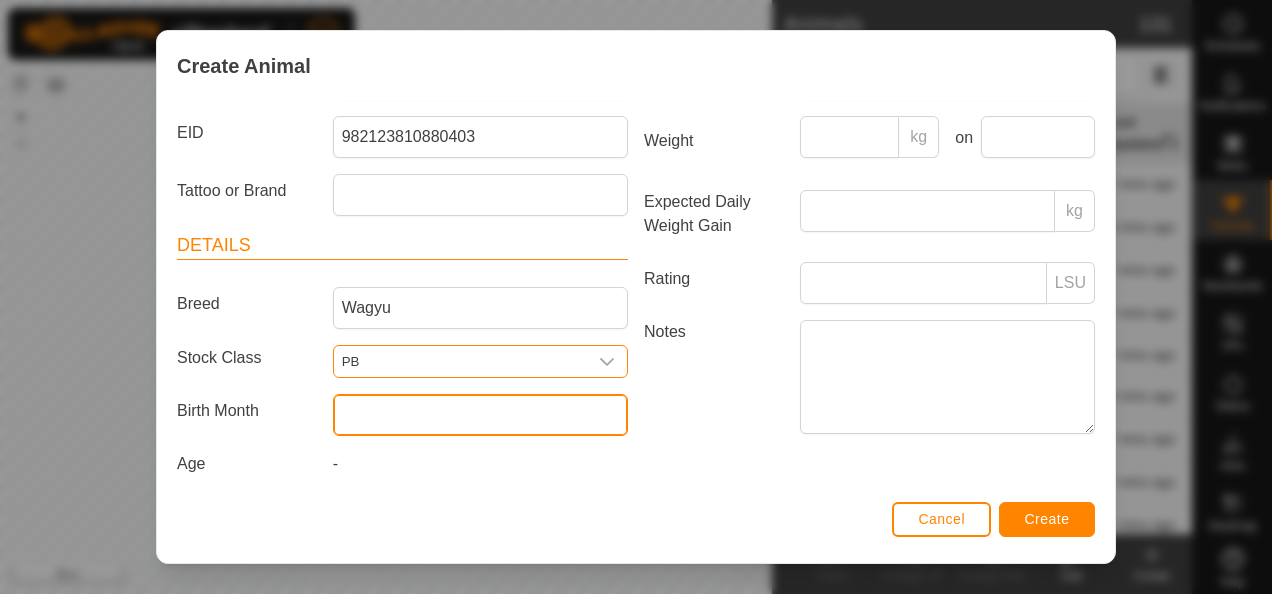click at bounding box center [480, 415] 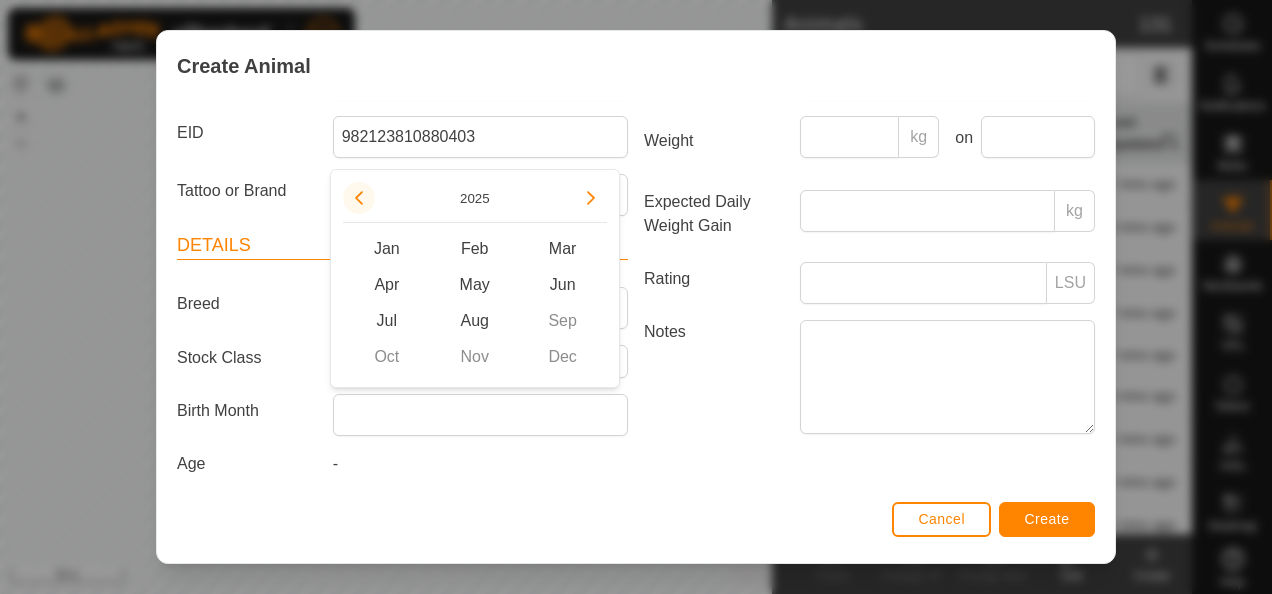 click at bounding box center (359, 198) 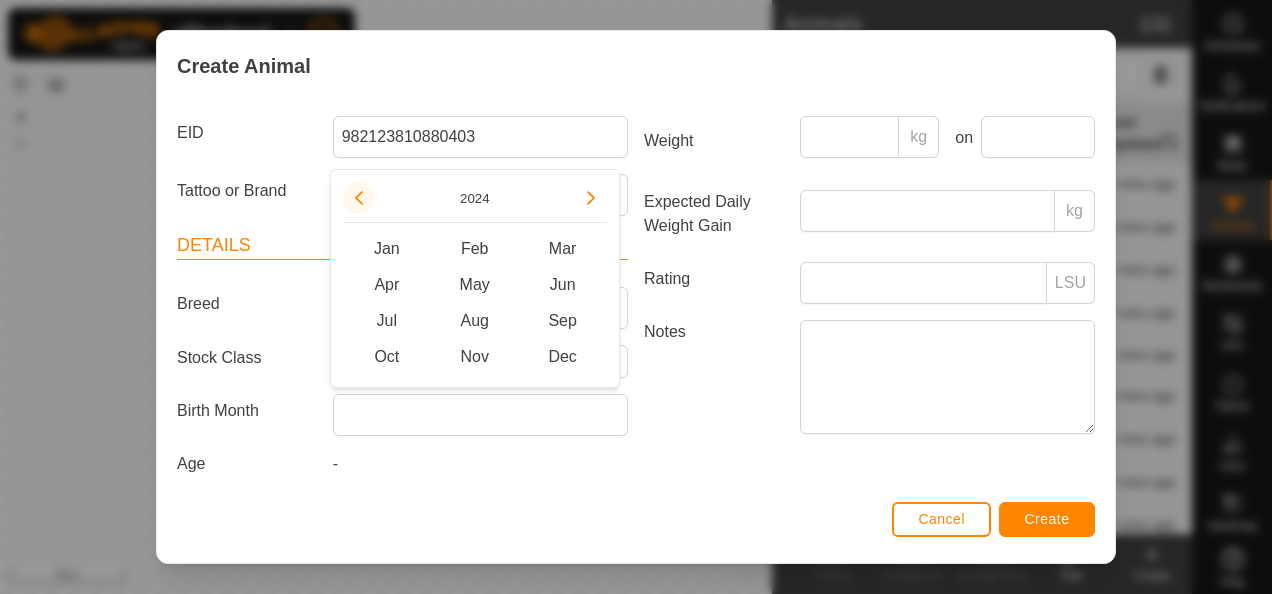 click at bounding box center [349, 198] 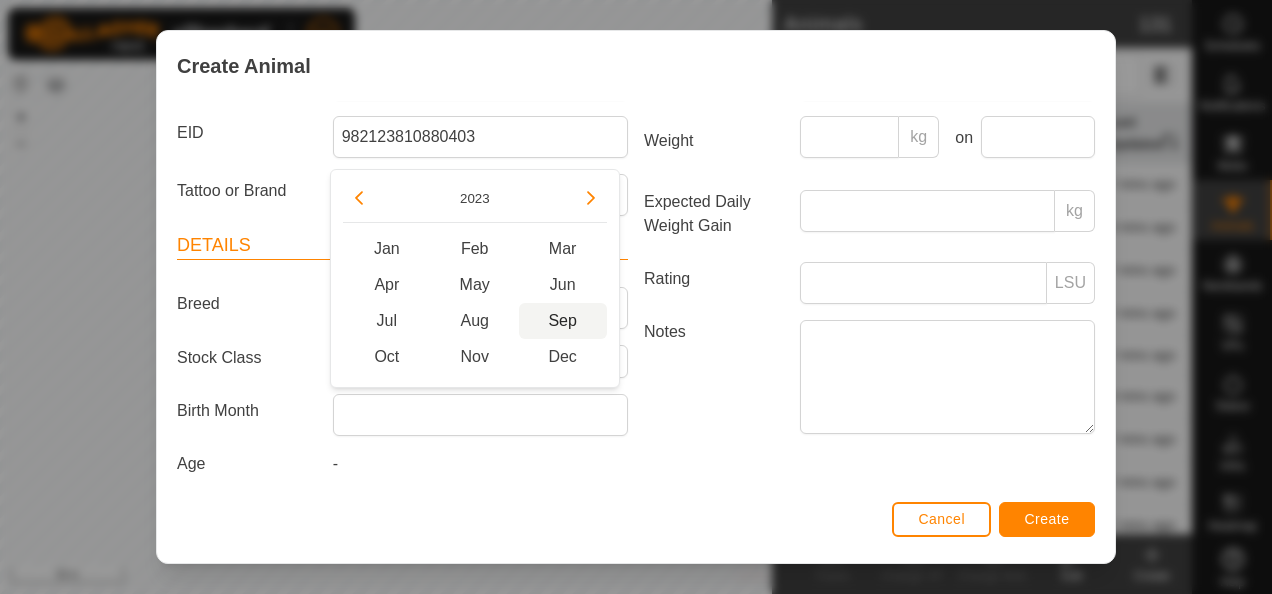 click on "Sep" at bounding box center [563, 321] 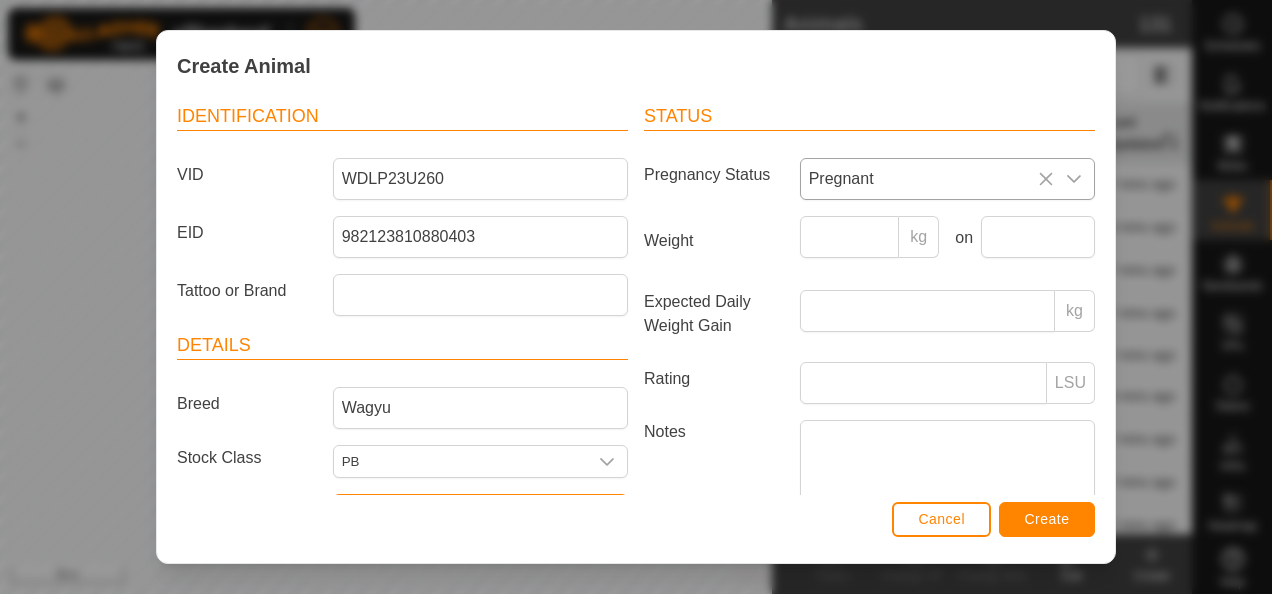 scroll, scrollTop: 0, scrollLeft: 0, axis: both 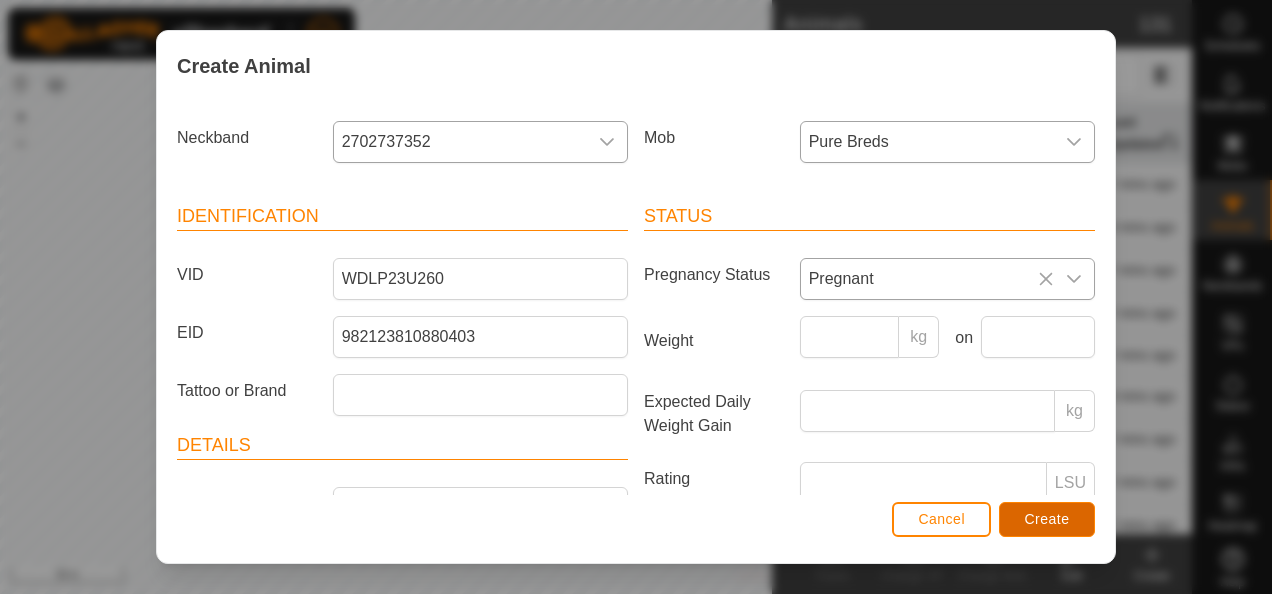 click on "Create" at bounding box center [1047, 519] 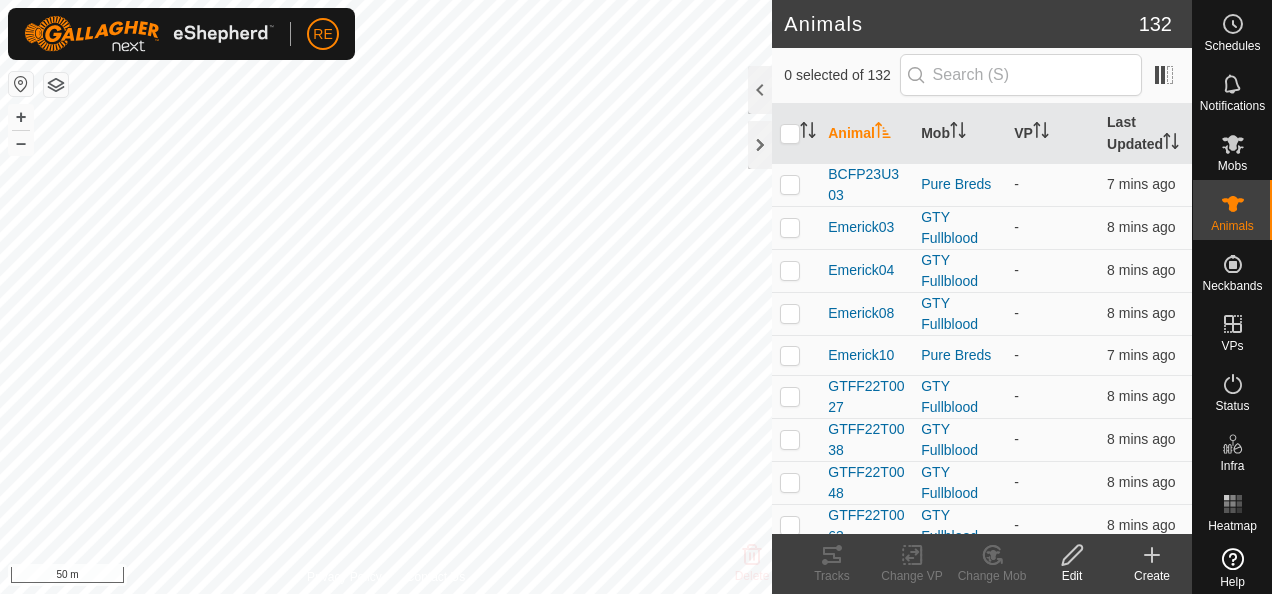 click 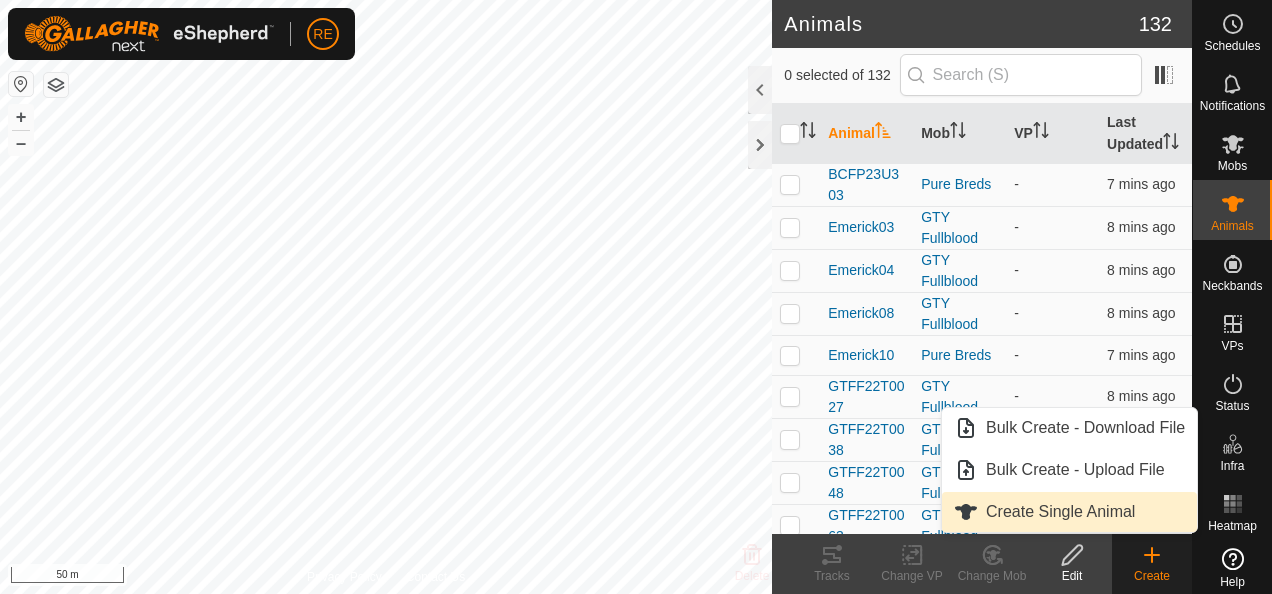 click on "Create Single Animal" at bounding box center [1069, 512] 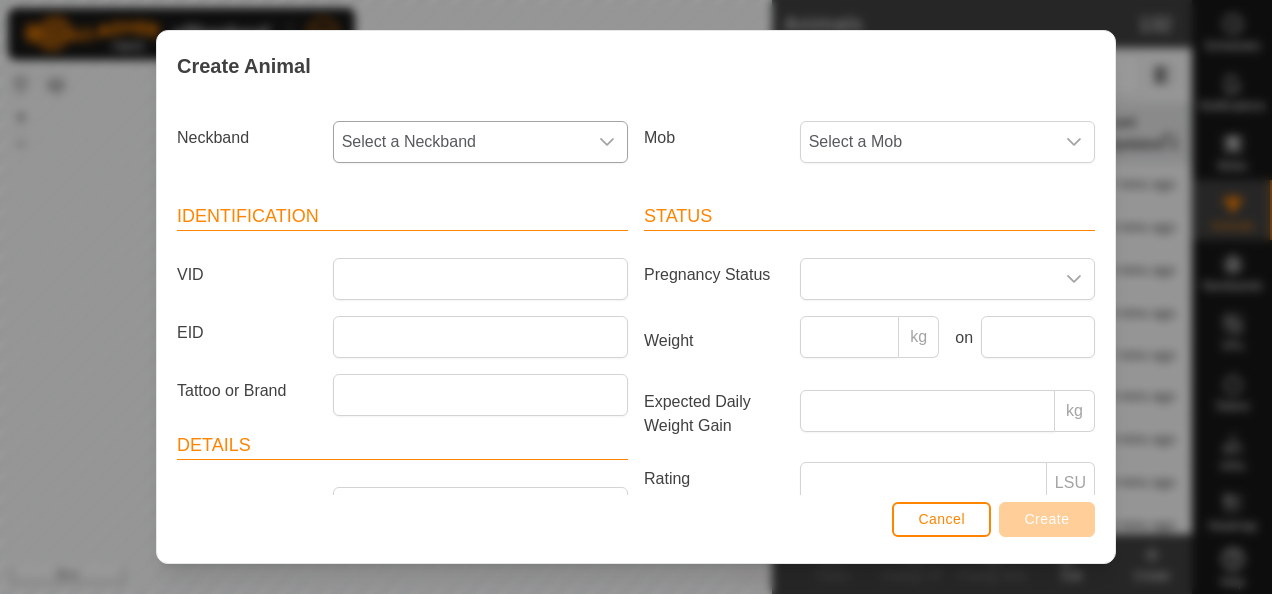 click on "Select a Neckband" at bounding box center [460, 142] 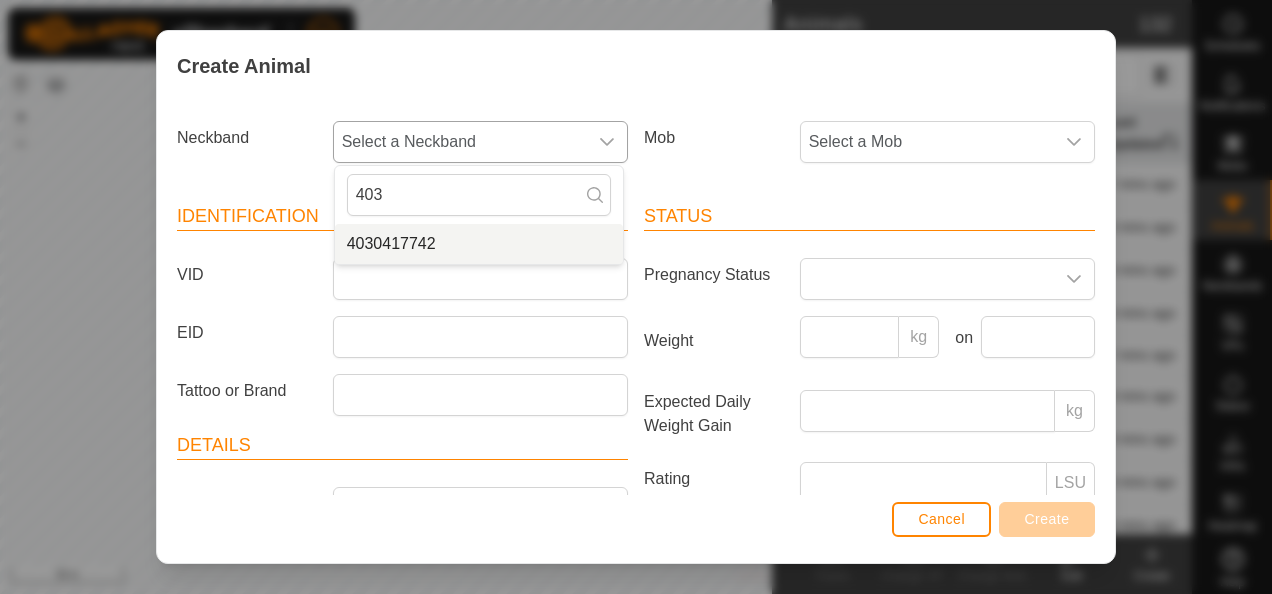 type on "403" 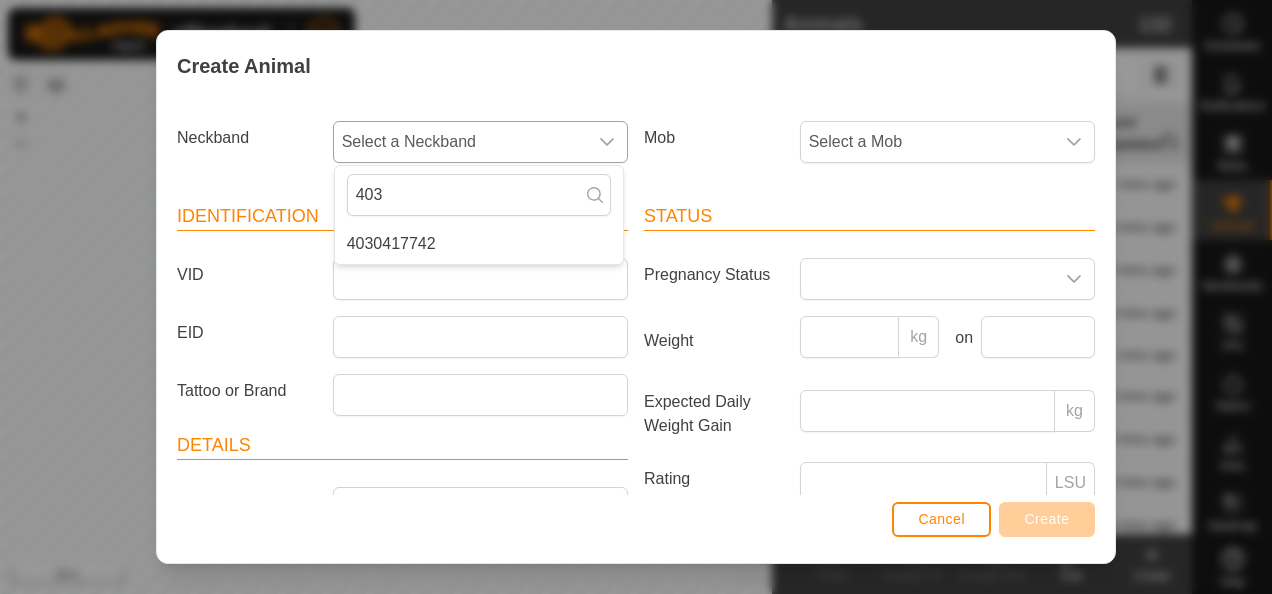 click on "4030417742" at bounding box center (479, 244) 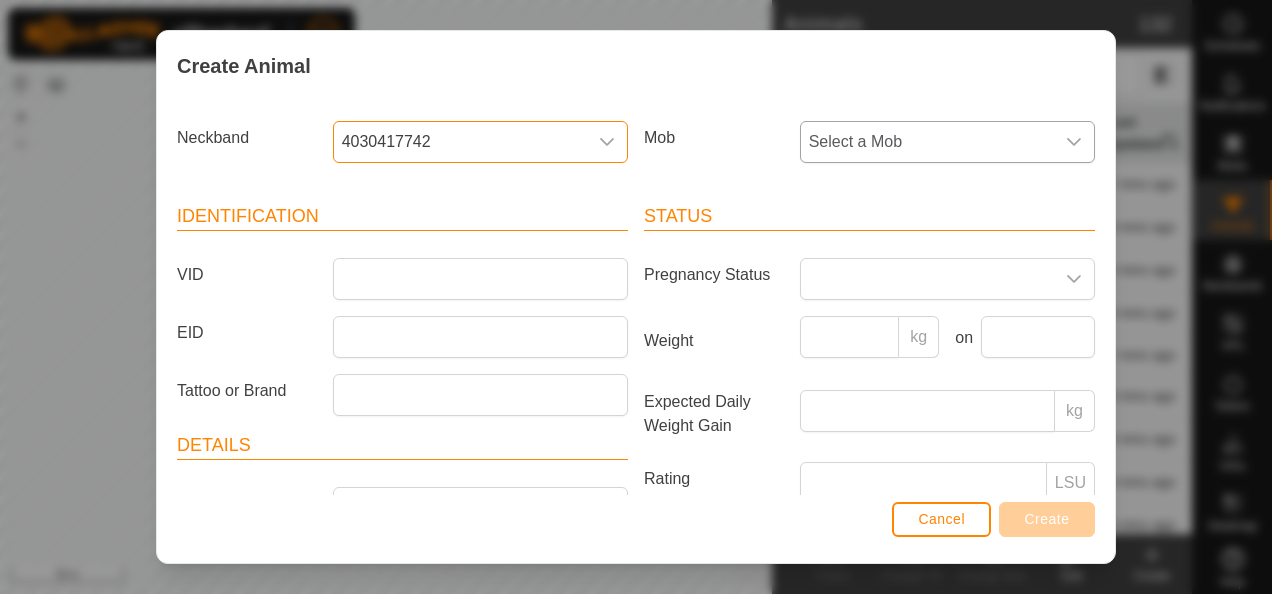 click on "Select a Mob" at bounding box center (927, 142) 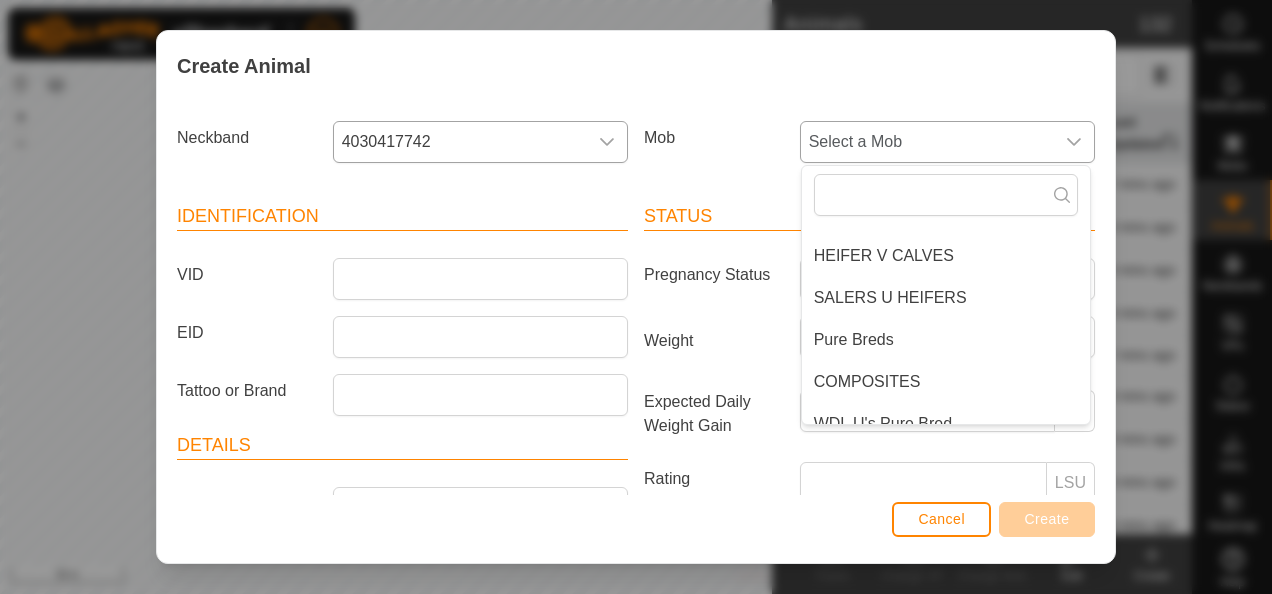 scroll, scrollTop: 200, scrollLeft: 0, axis: vertical 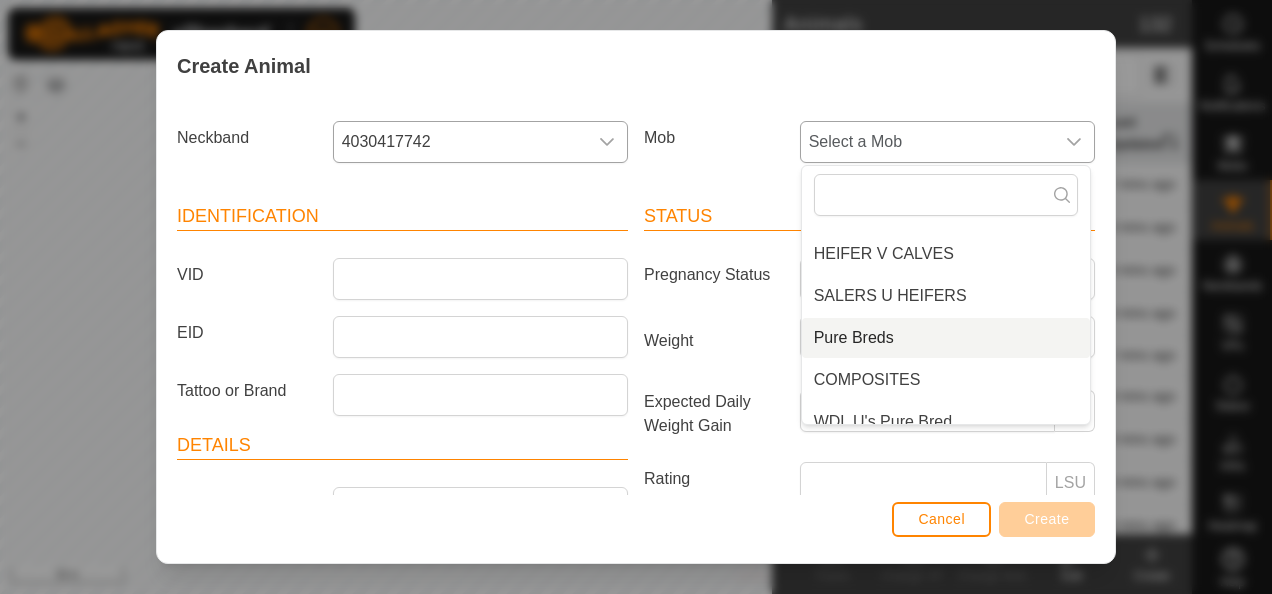 click on "Pure Breds" at bounding box center [946, 338] 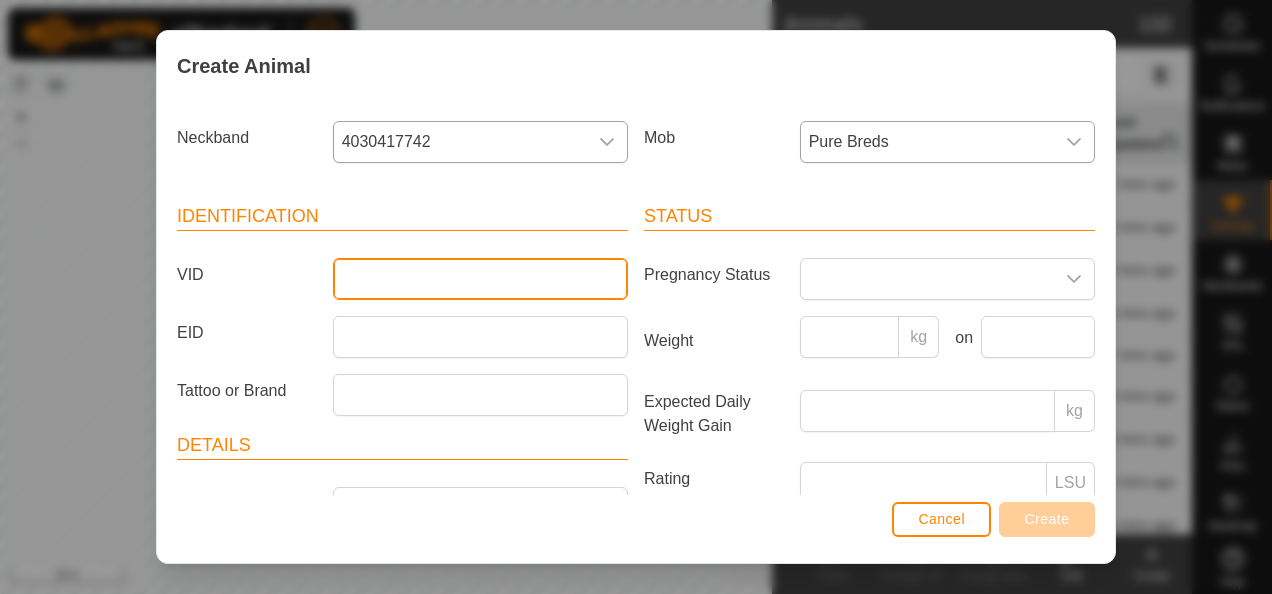 click on "VID" at bounding box center [480, 279] 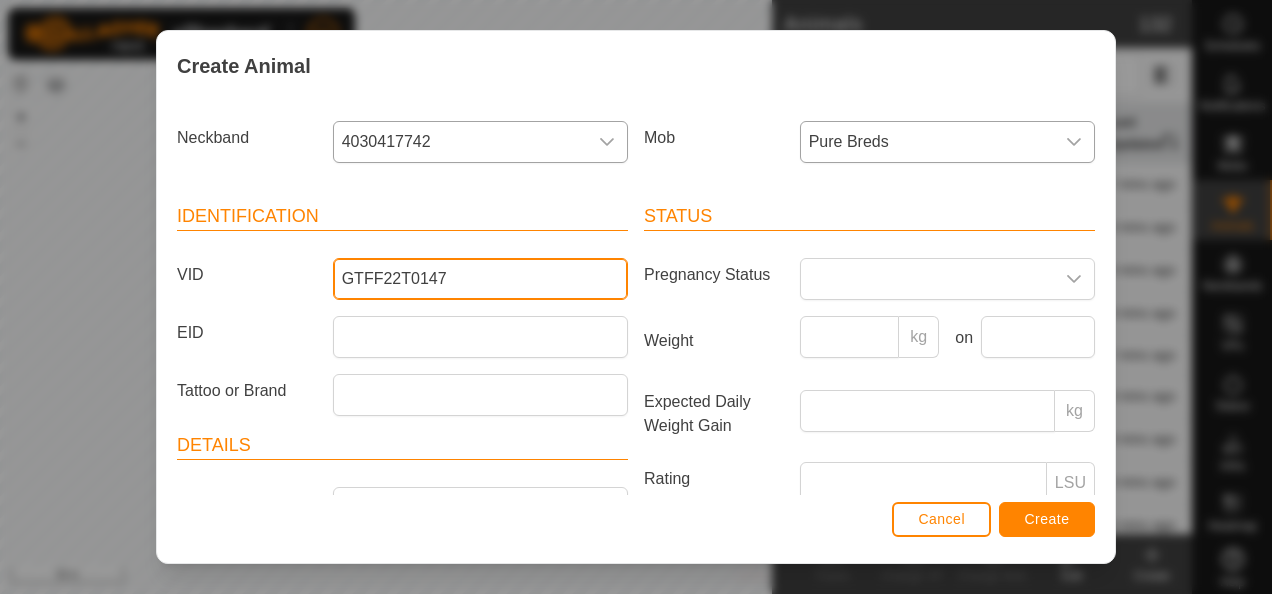 type on "GTFF22T0147" 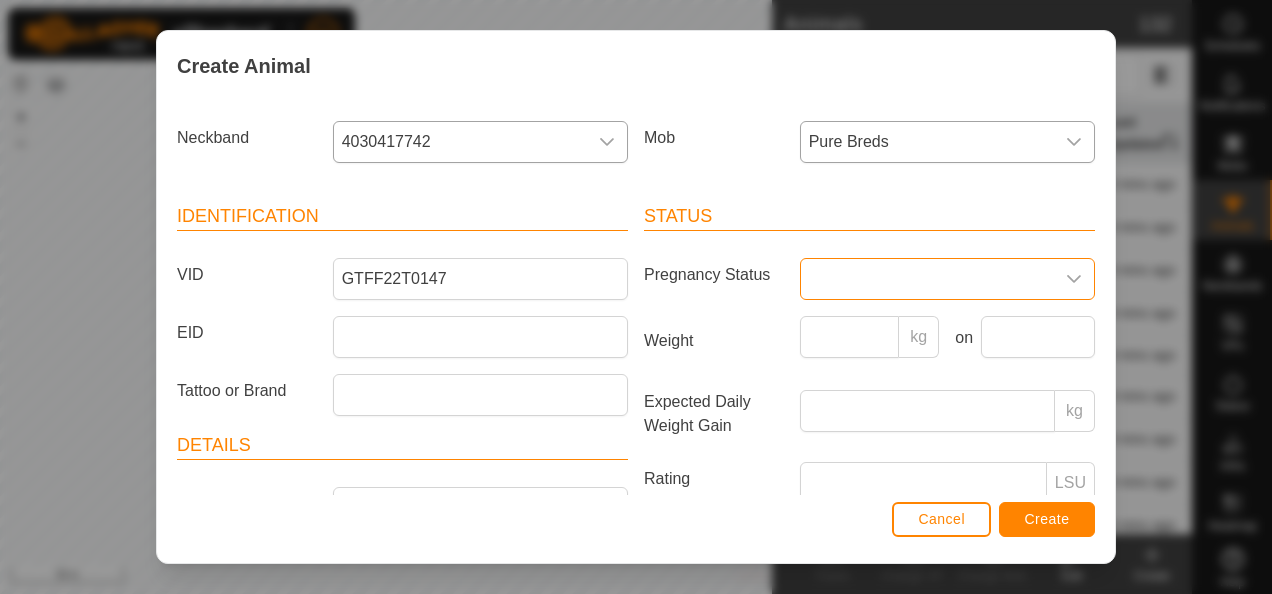 click at bounding box center [927, 279] 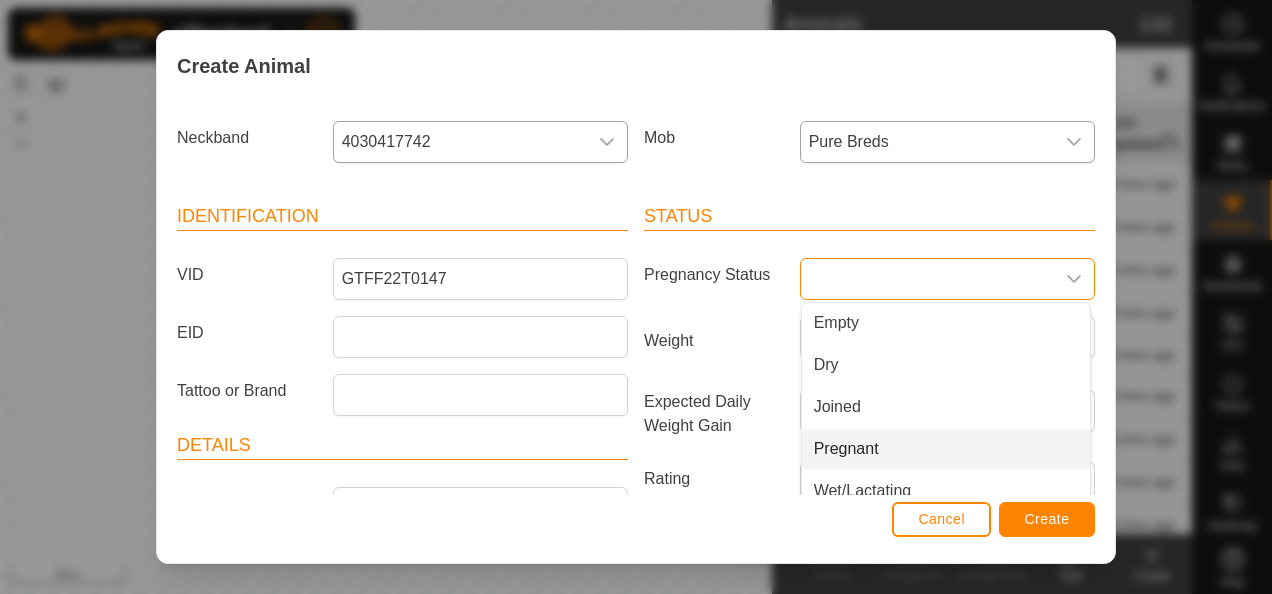 click on "Pregnant" at bounding box center (946, 449) 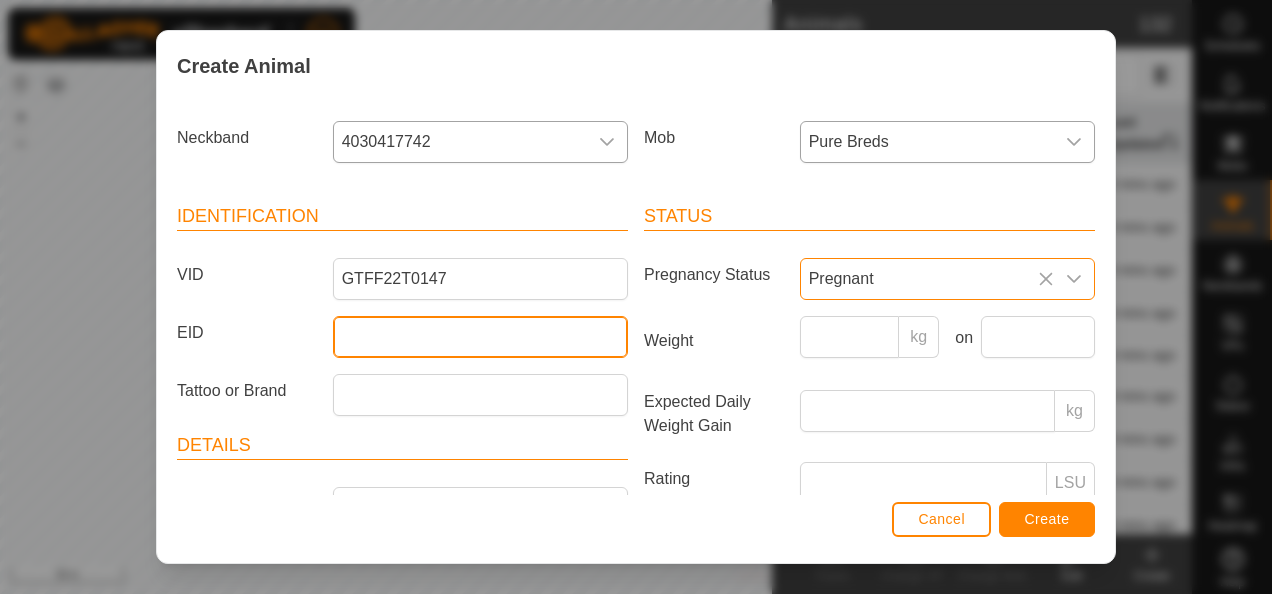 click on "EID" at bounding box center [480, 337] 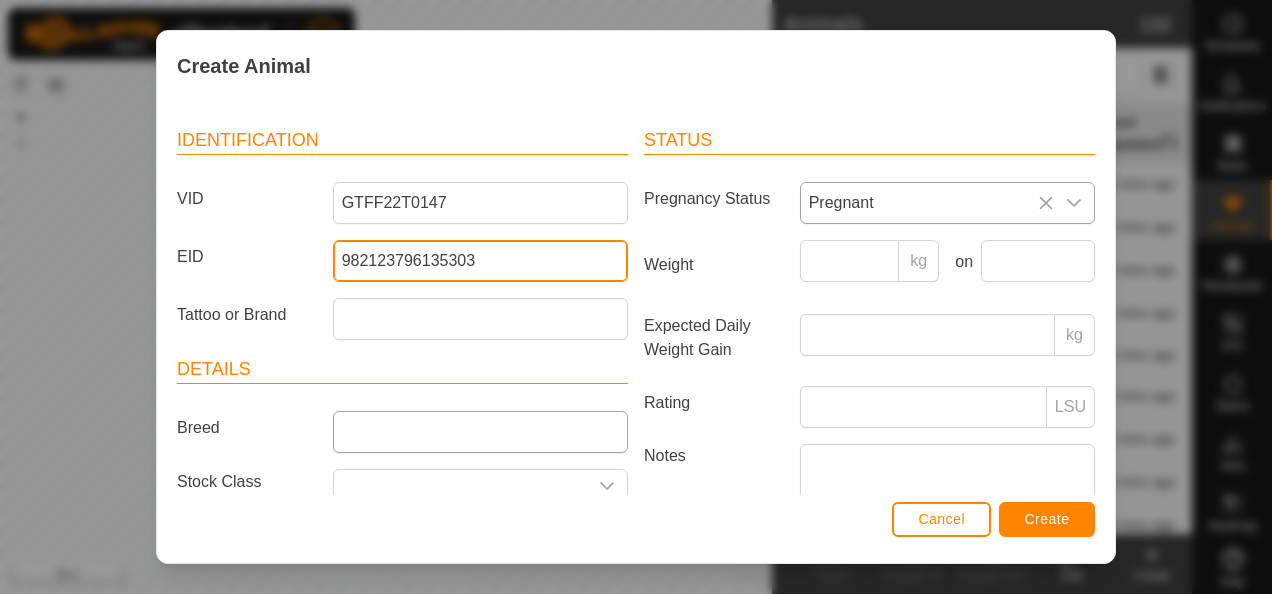 scroll, scrollTop: 207, scrollLeft: 0, axis: vertical 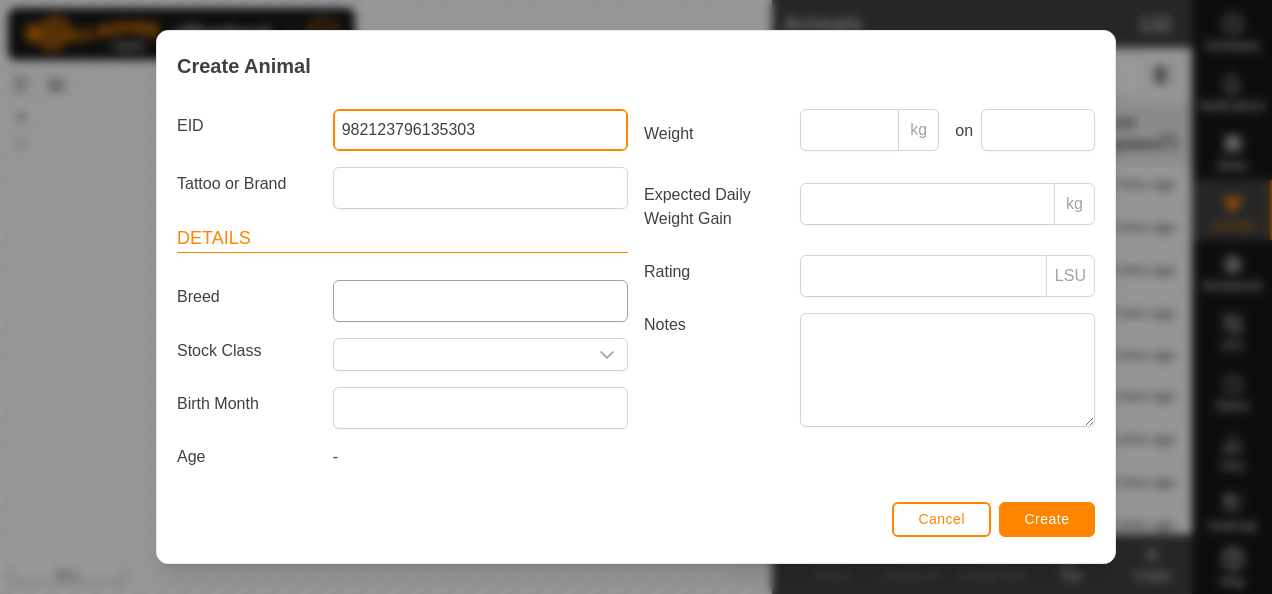 type on "982123796135303" 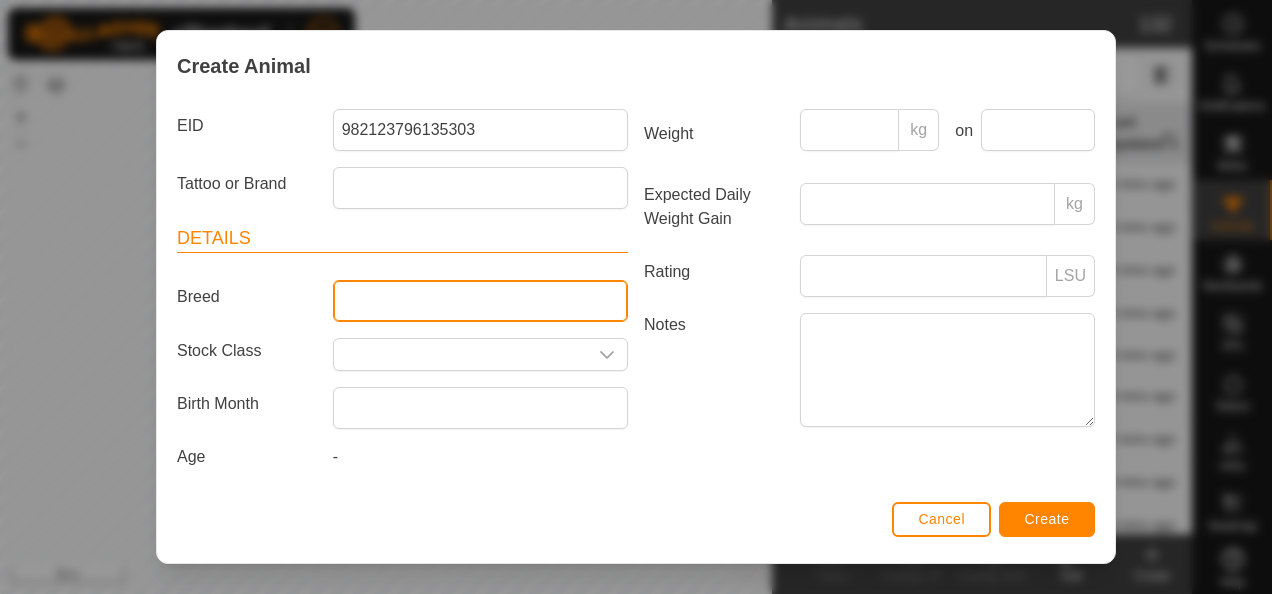 click on "Breed" at bounding box center (480, 301) 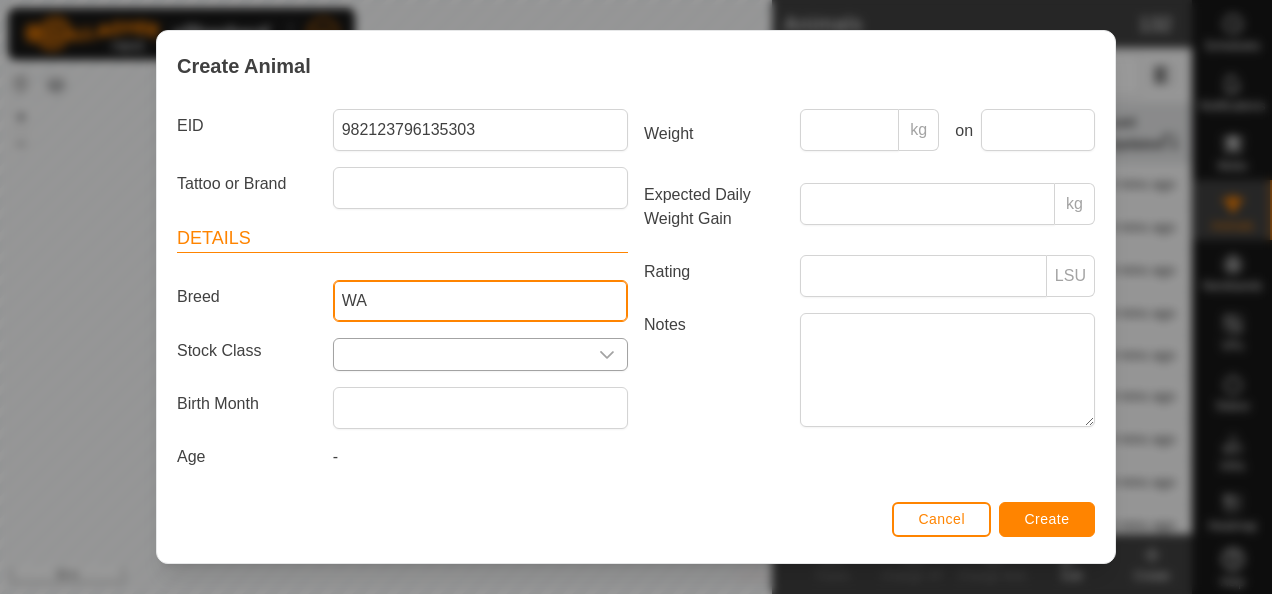 type on "WA" 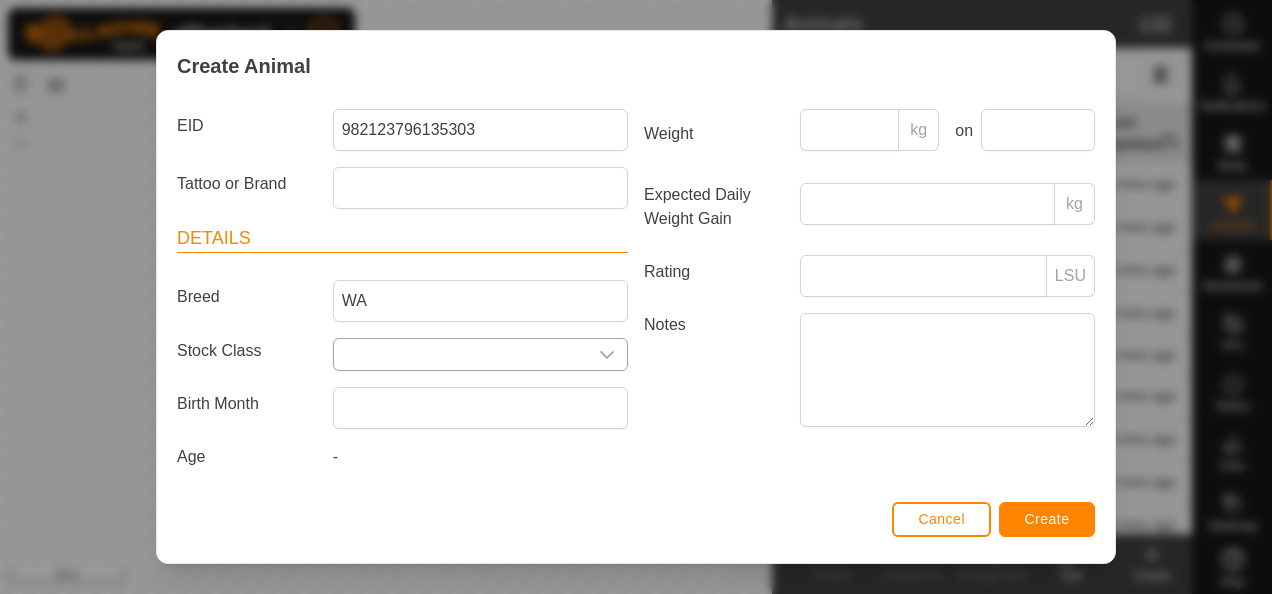 click 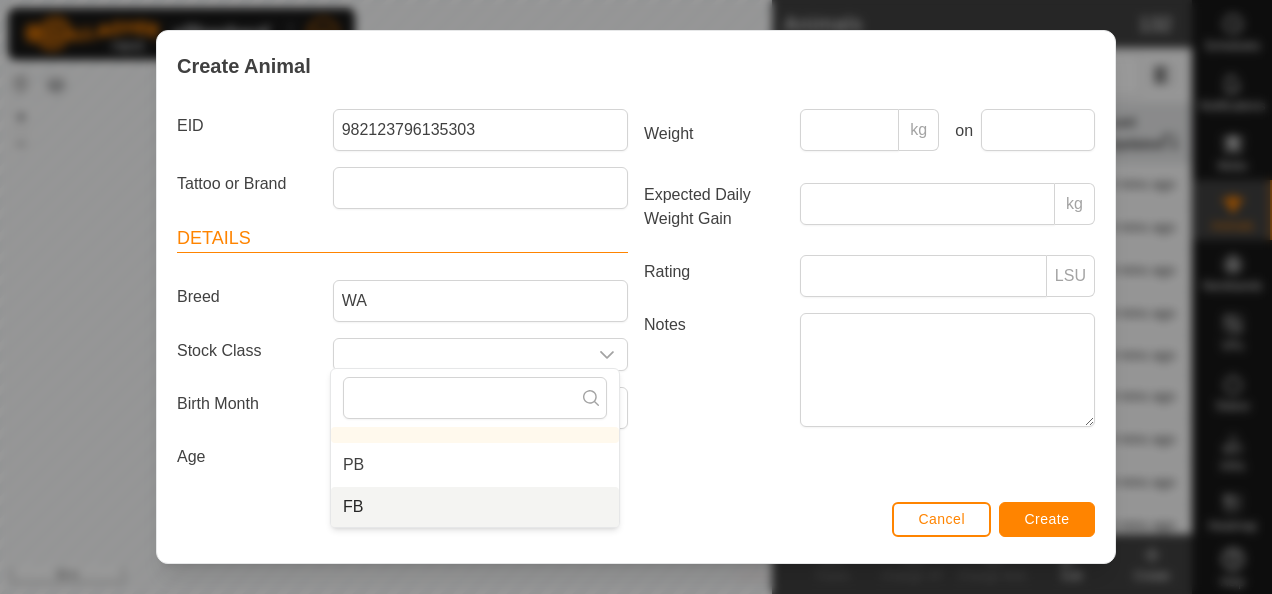 click on "FB" at bounding box center (475, 507) 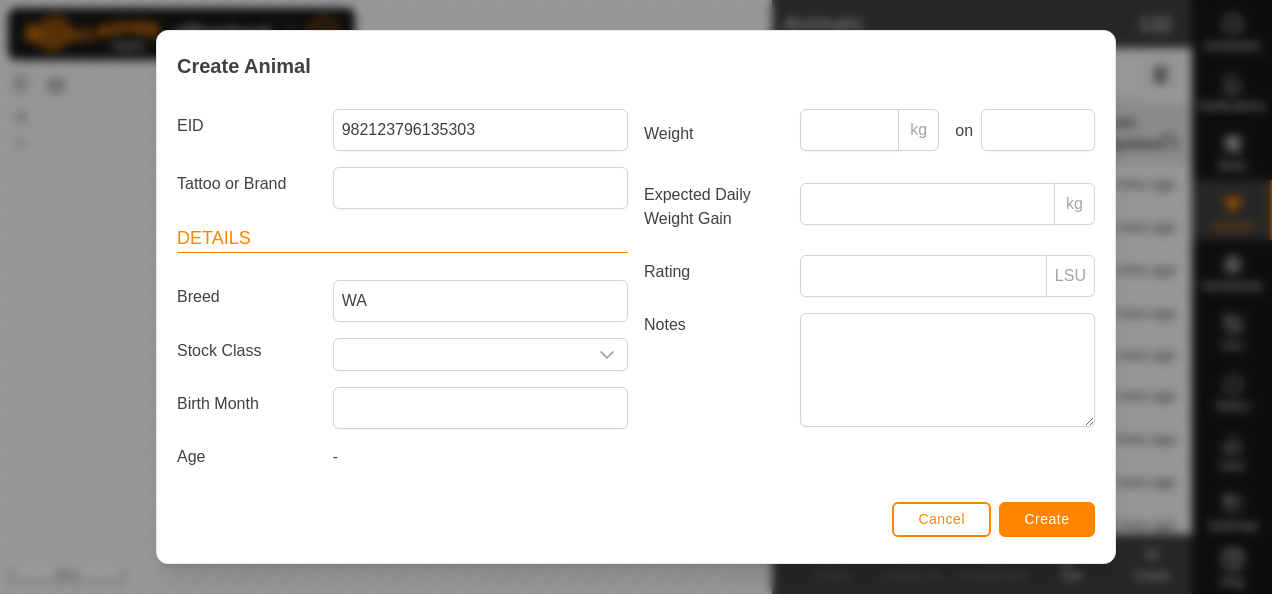 type on "FB" 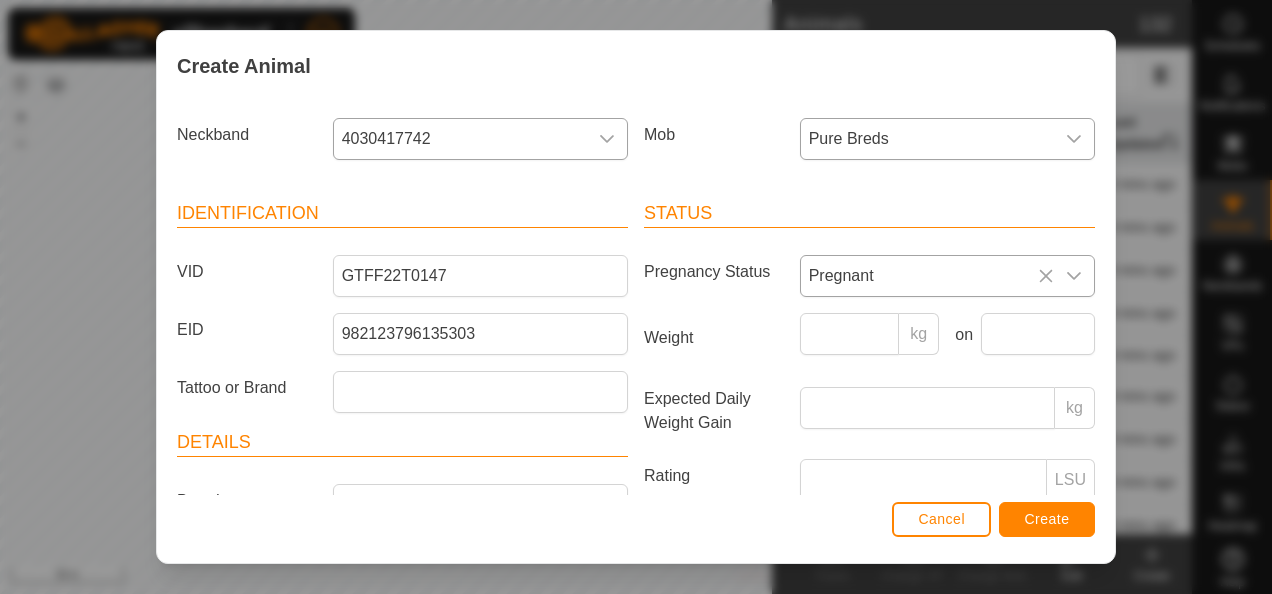 scroll, scrollTop: 0, scrollLeft: 0, axis: both 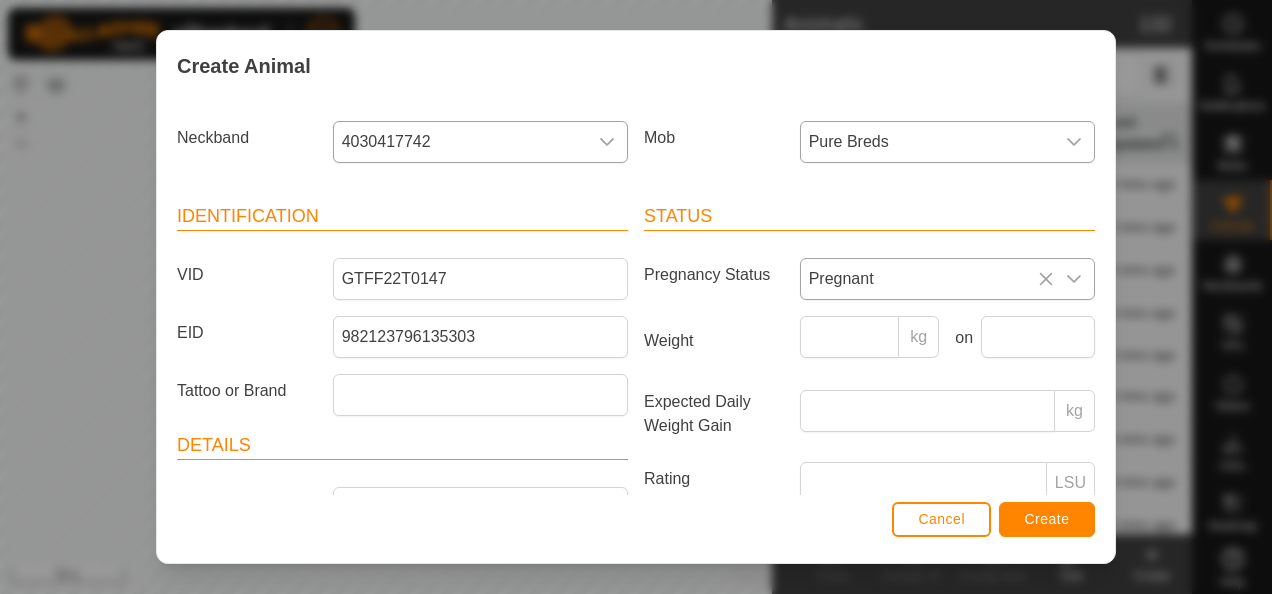 click 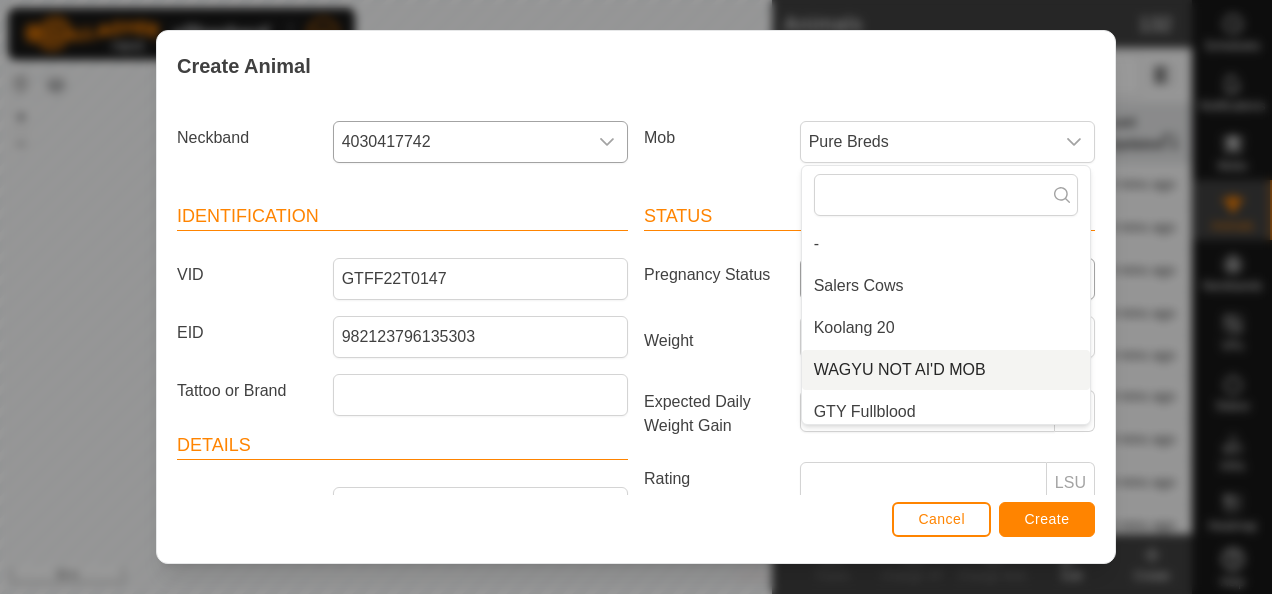 scroll, scrollTop: 126, scrollLeft: 0, axis: vertical 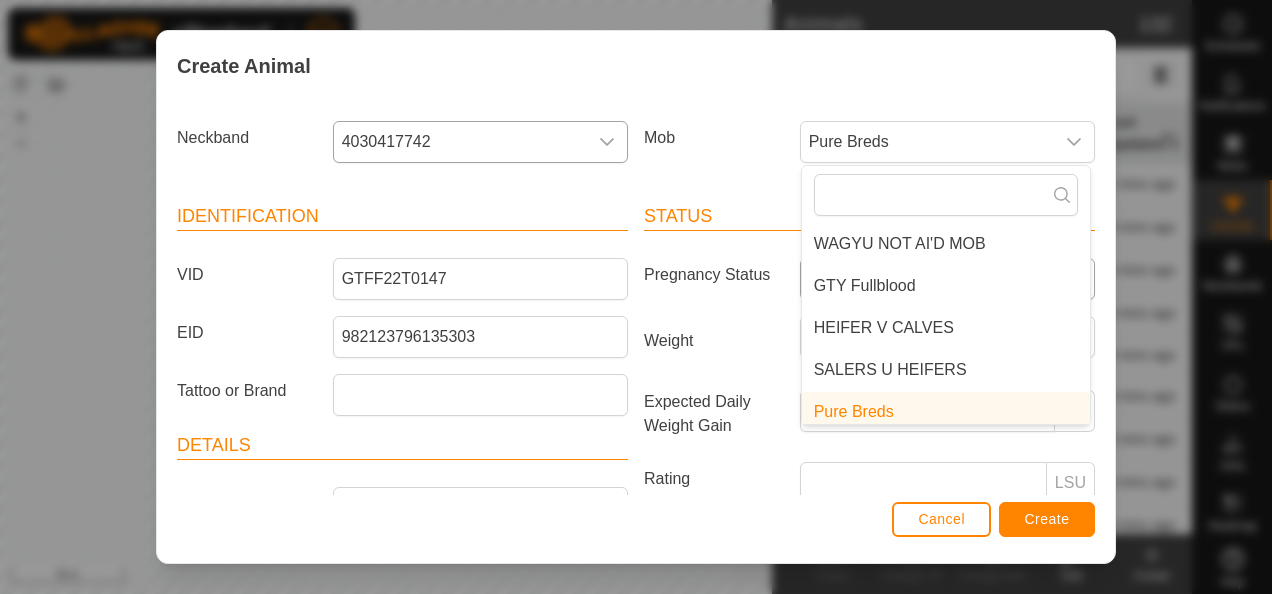 click on "GTY Fullblood" at bounding box center (946, 286) 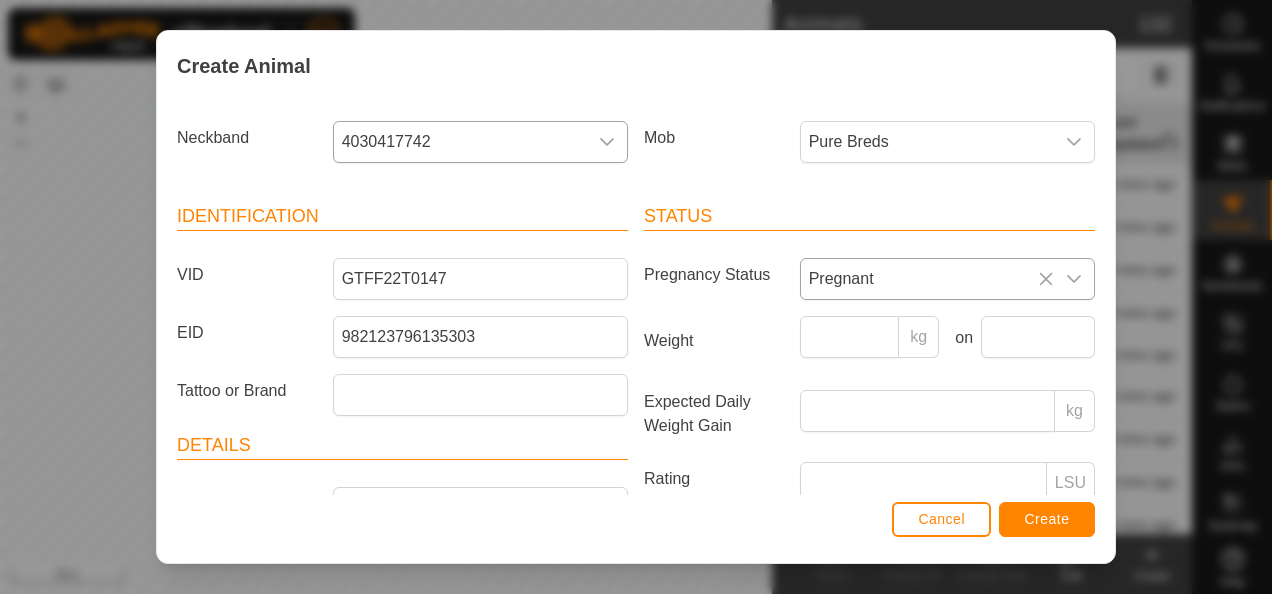 scroll, scrollTop: 134, scrollLeft: 0, axis: vertical 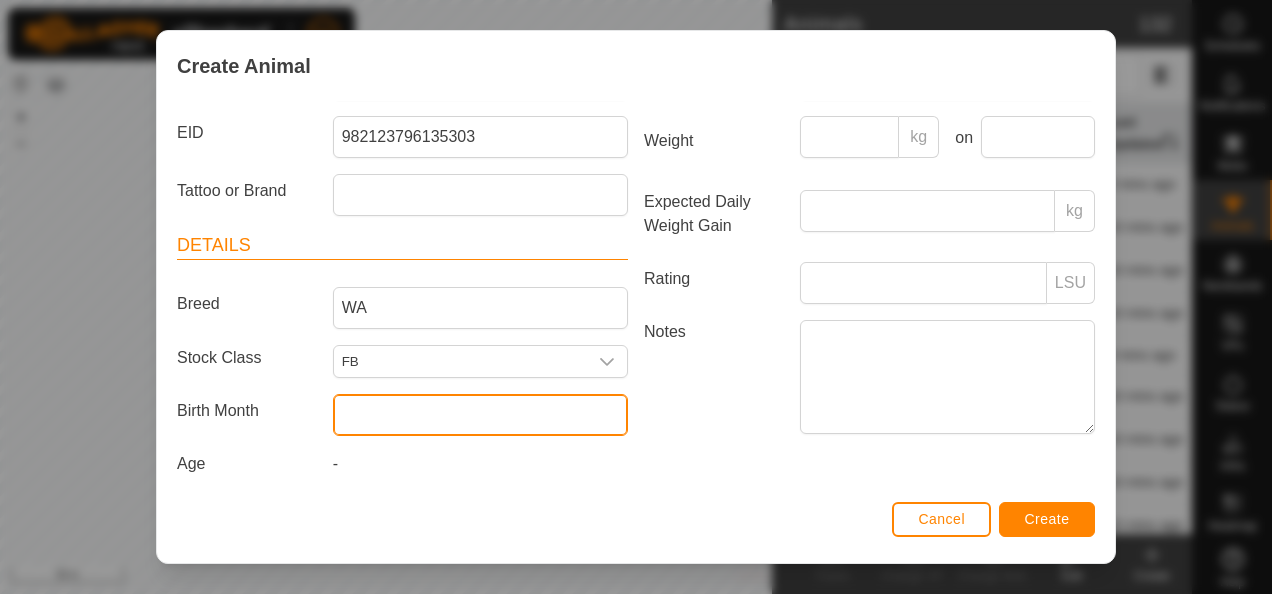 click at bounding box center (480, 415) 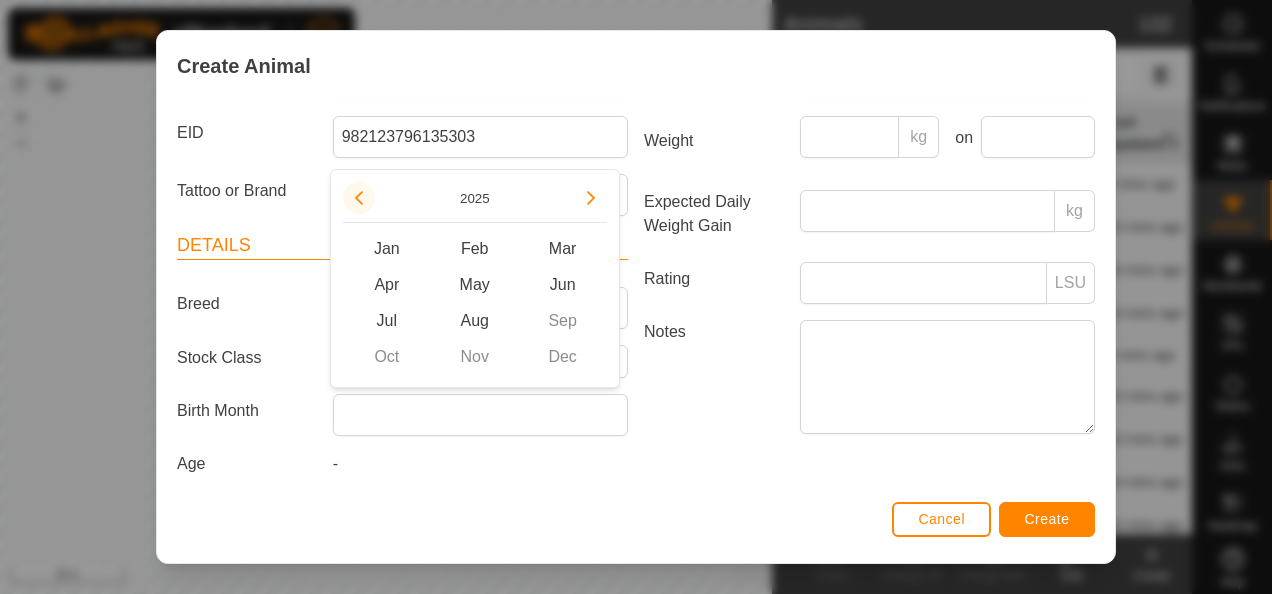 click at bounding box center [359, 198] 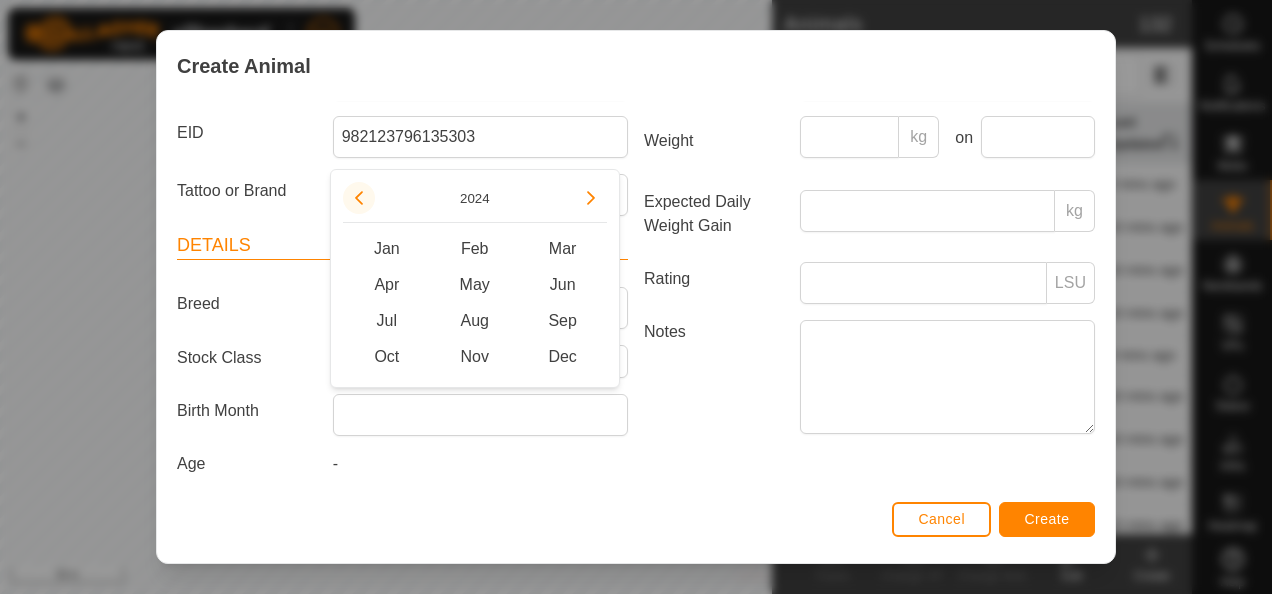 click at bounding box center (365, 203) 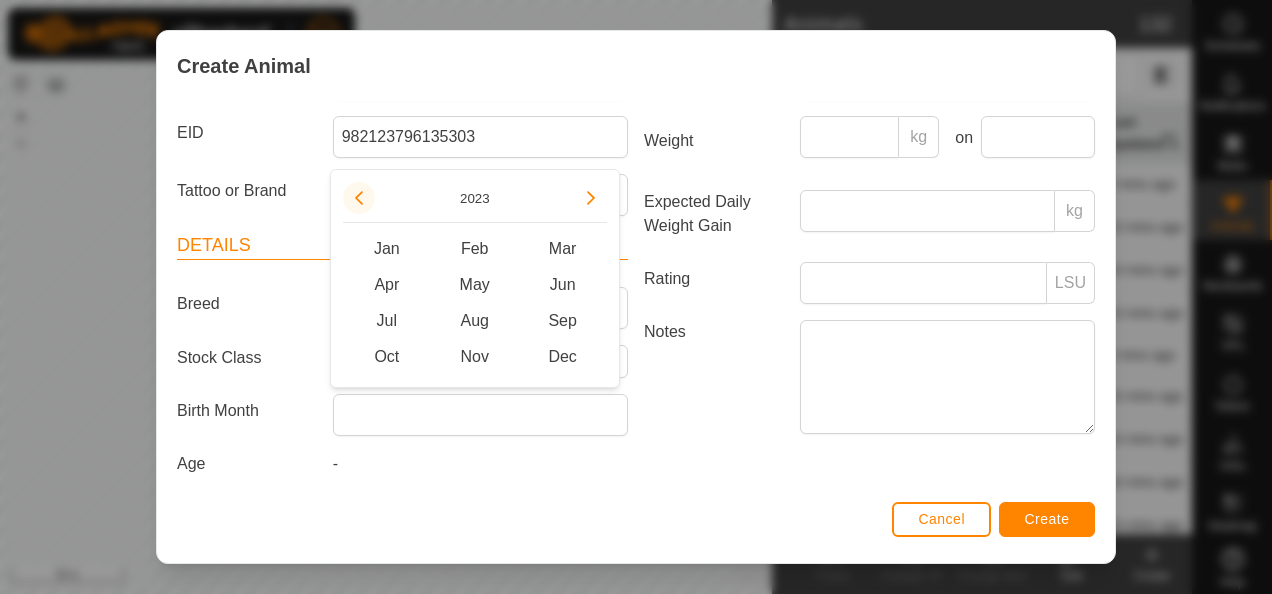 click at bounding box center [359, 198] 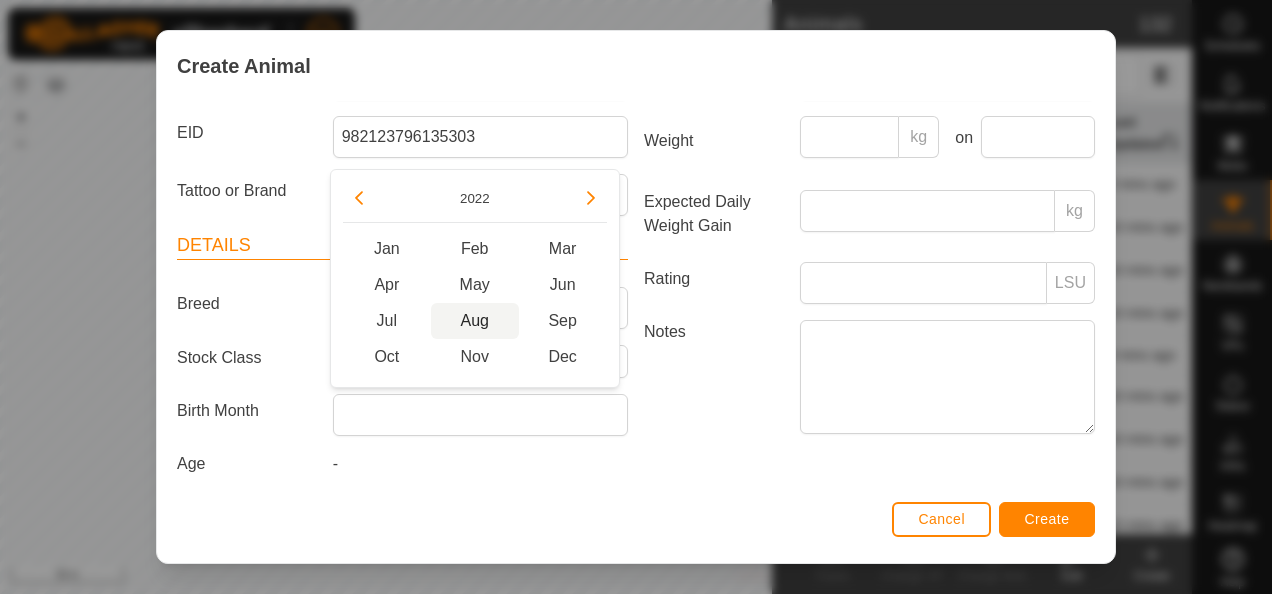 click on "Aug" at bounding box center (475, 321) 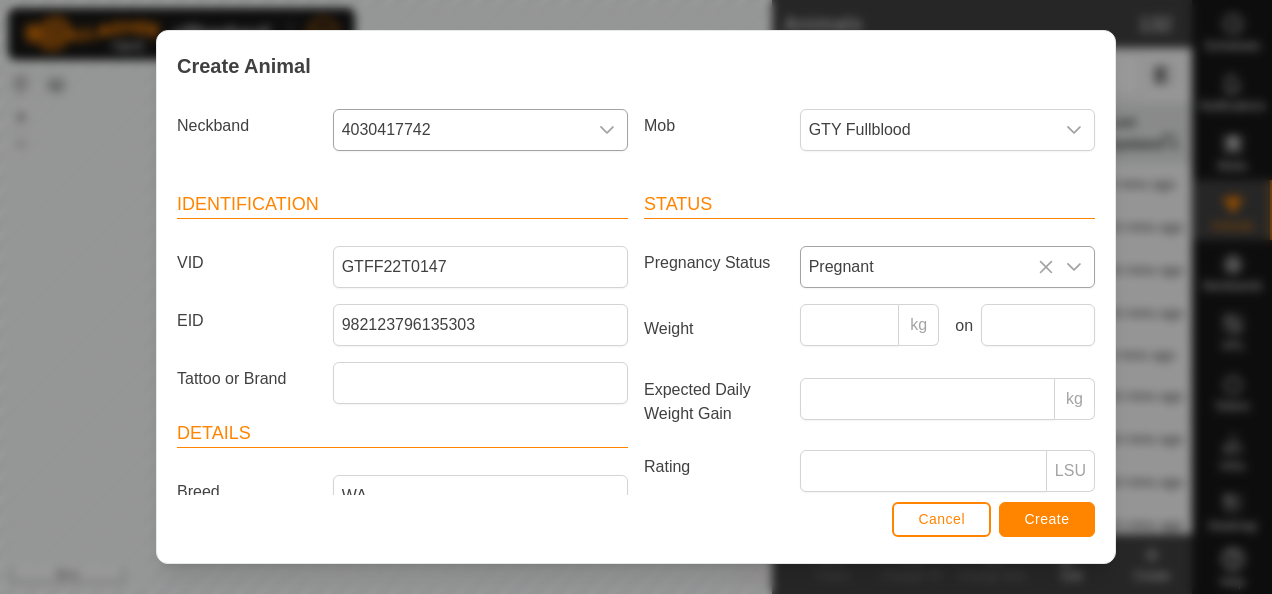 scroll, scrollTop: 7, scrollLeft: 0, axis: vertical 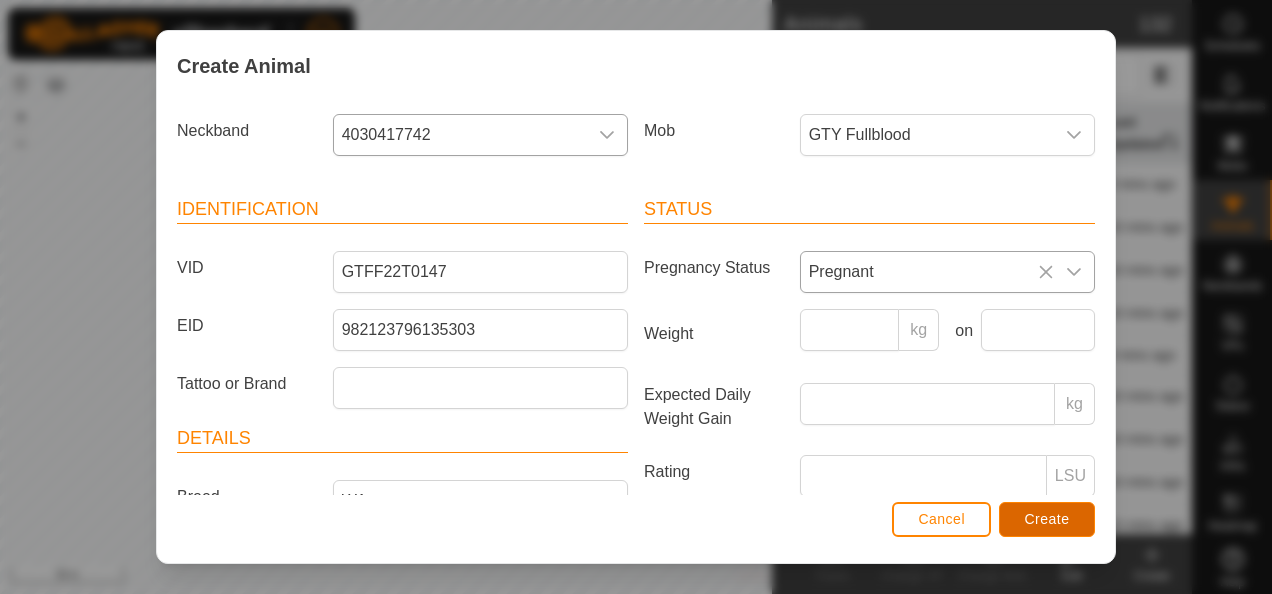 click on "Create" at bounding box center (1047, 519) 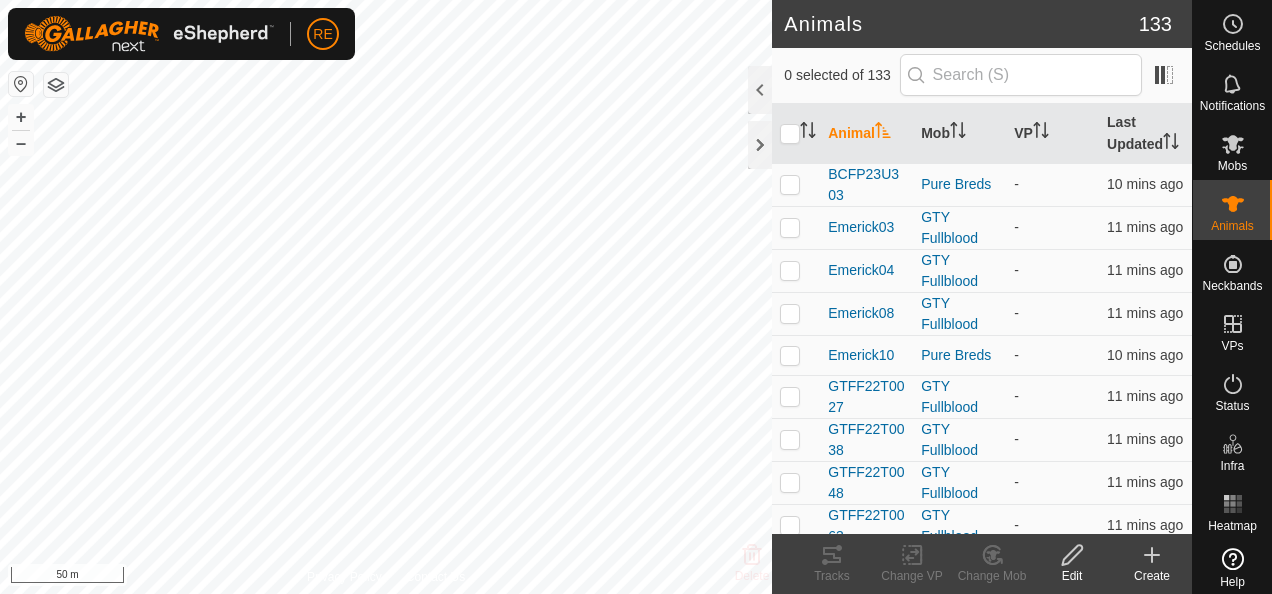 click 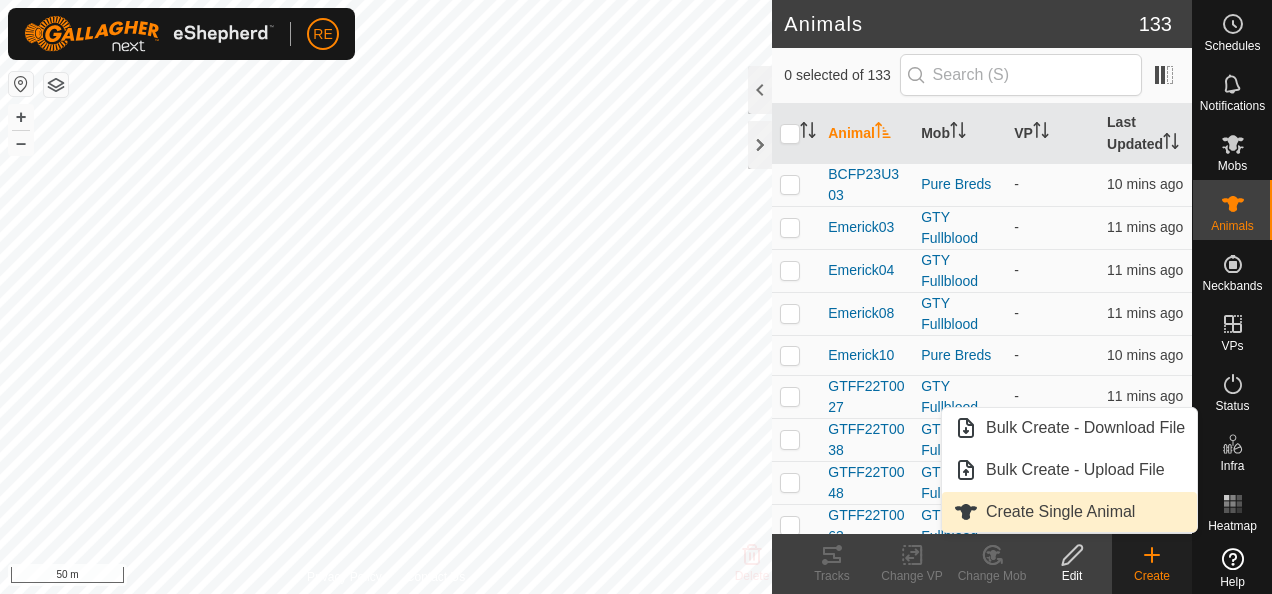 click on "Create Single Animal" at bounding box center (1069, 512) 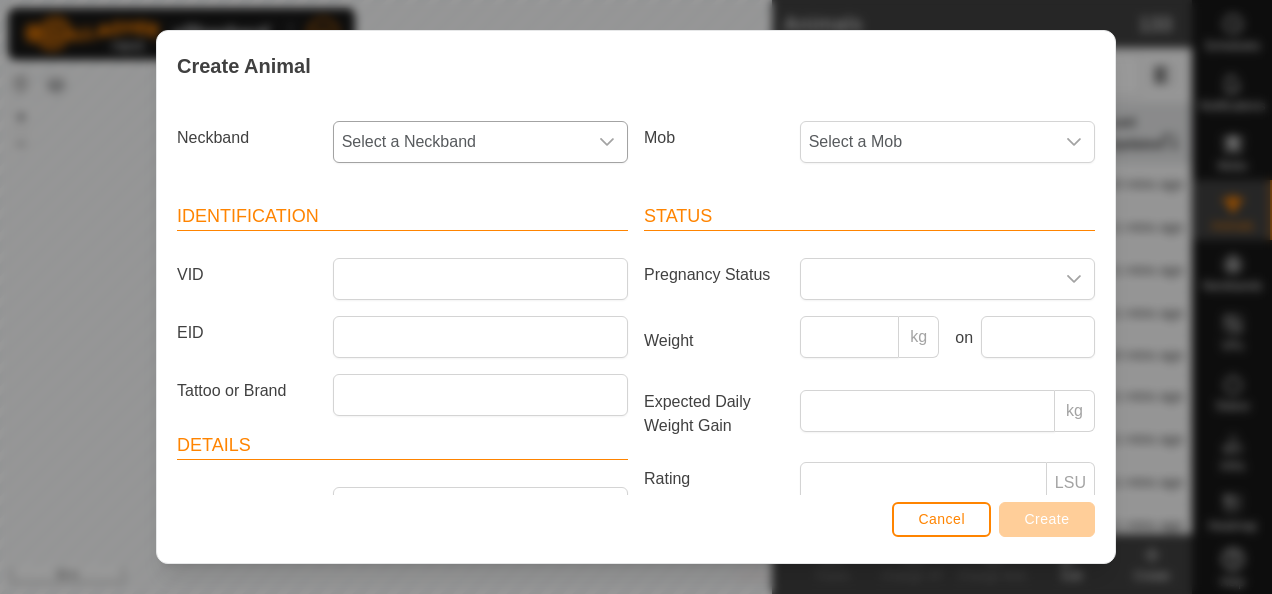 click on "Select a Neckband" at bounding box center [460, 142] 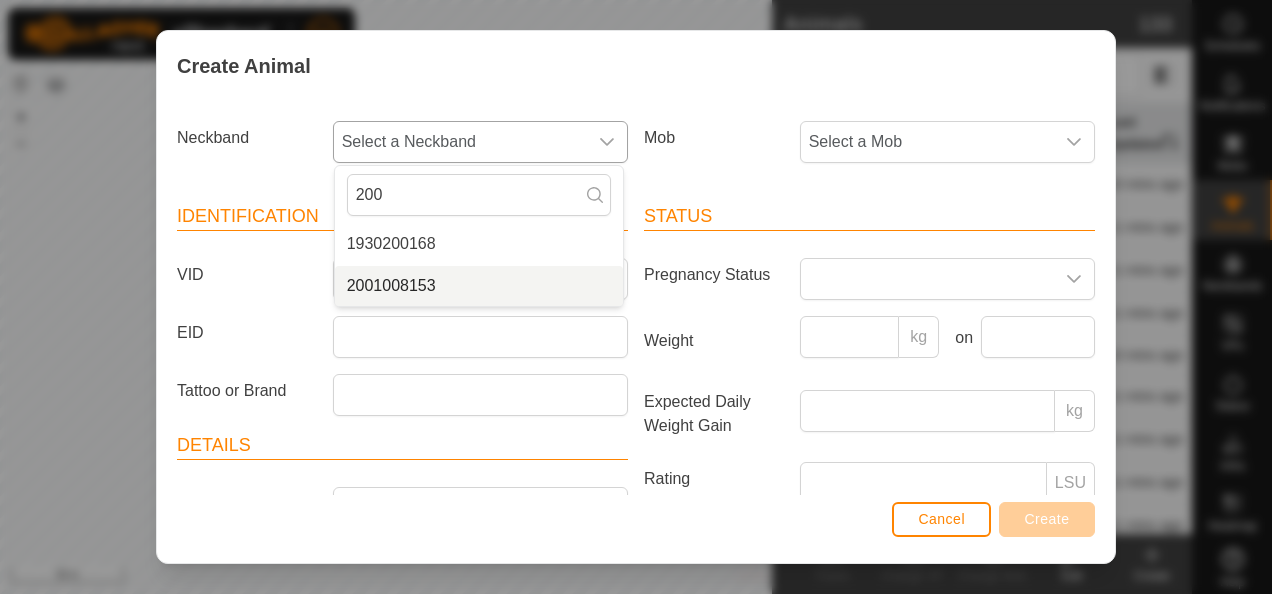 type on "200" 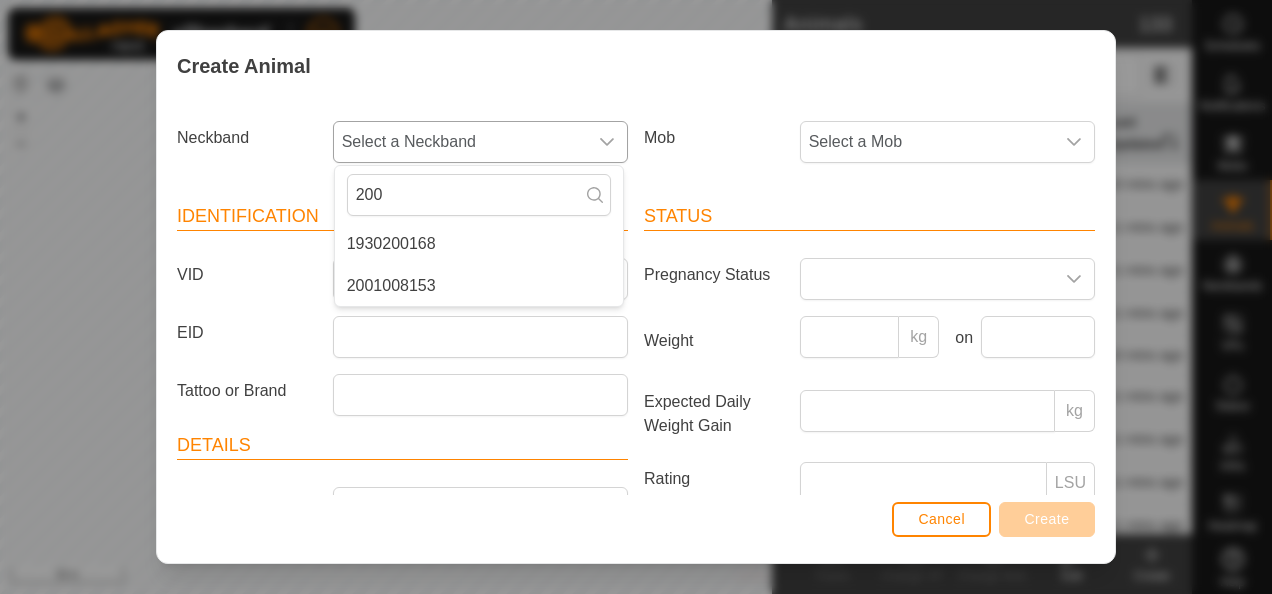 click on "2001008153" at bounding box center (479, 286) 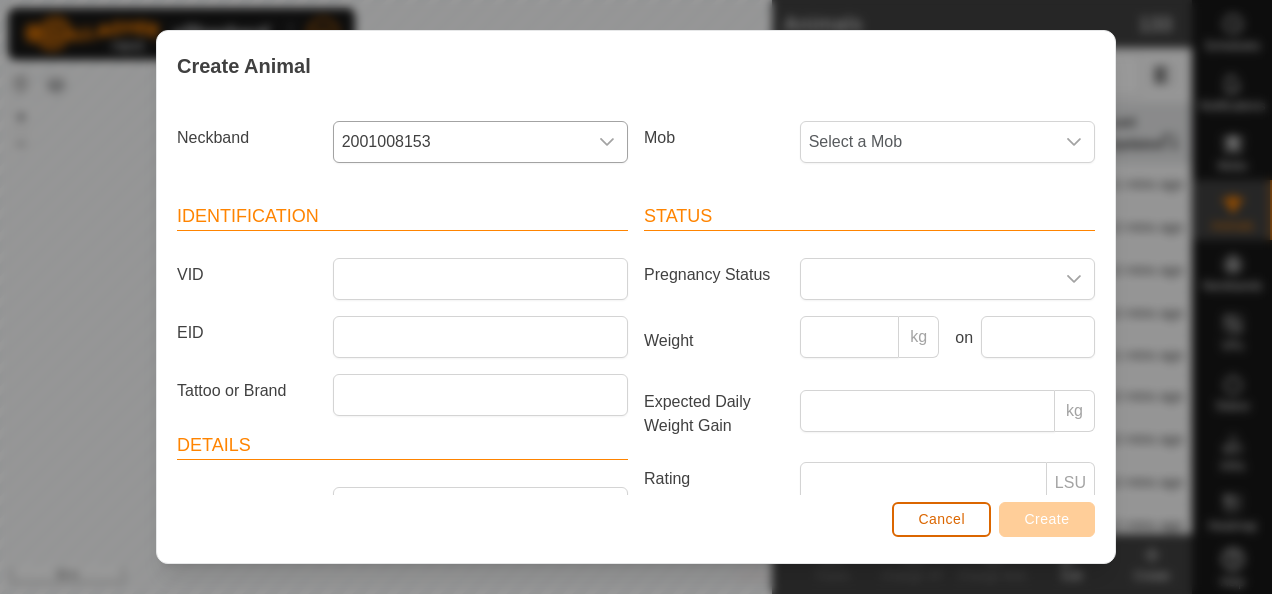 click on "Cancel" at bounding box center (941, 519) 